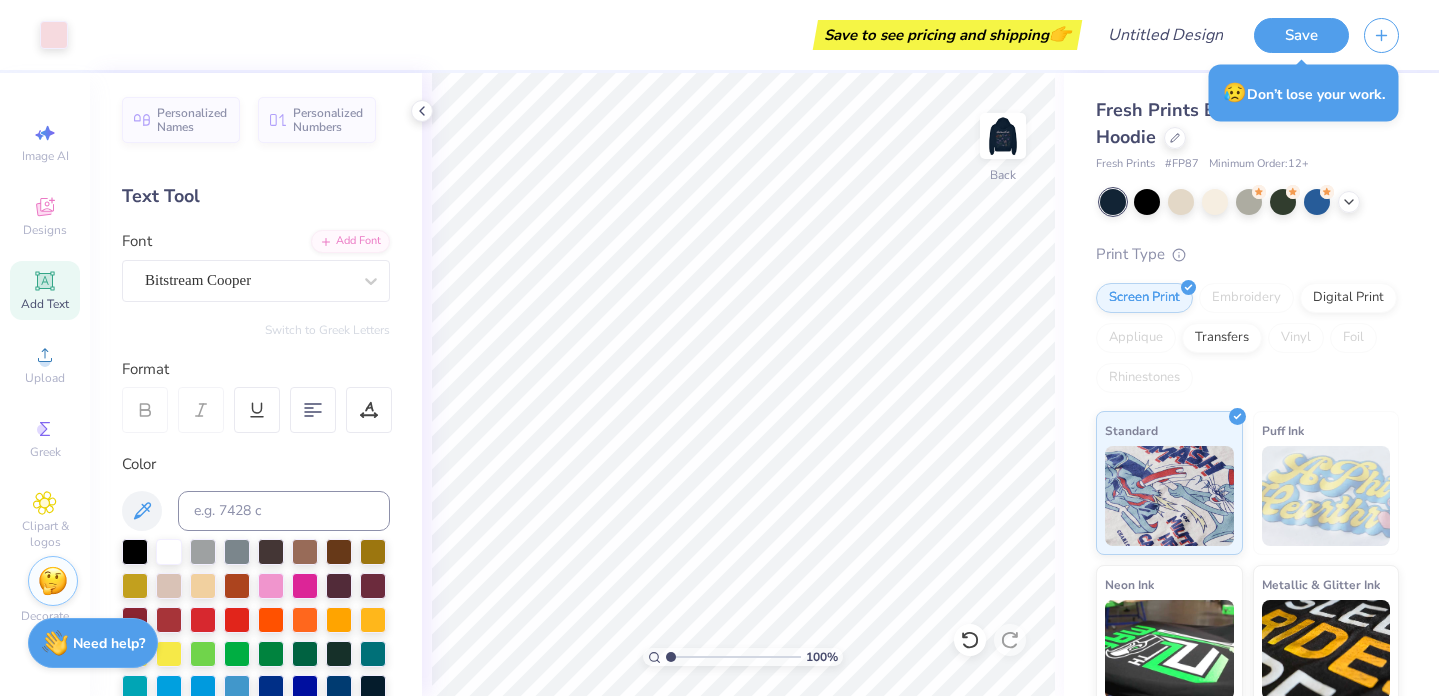scroll, scrollTop: 0, scrollLeft: 0, axis: both 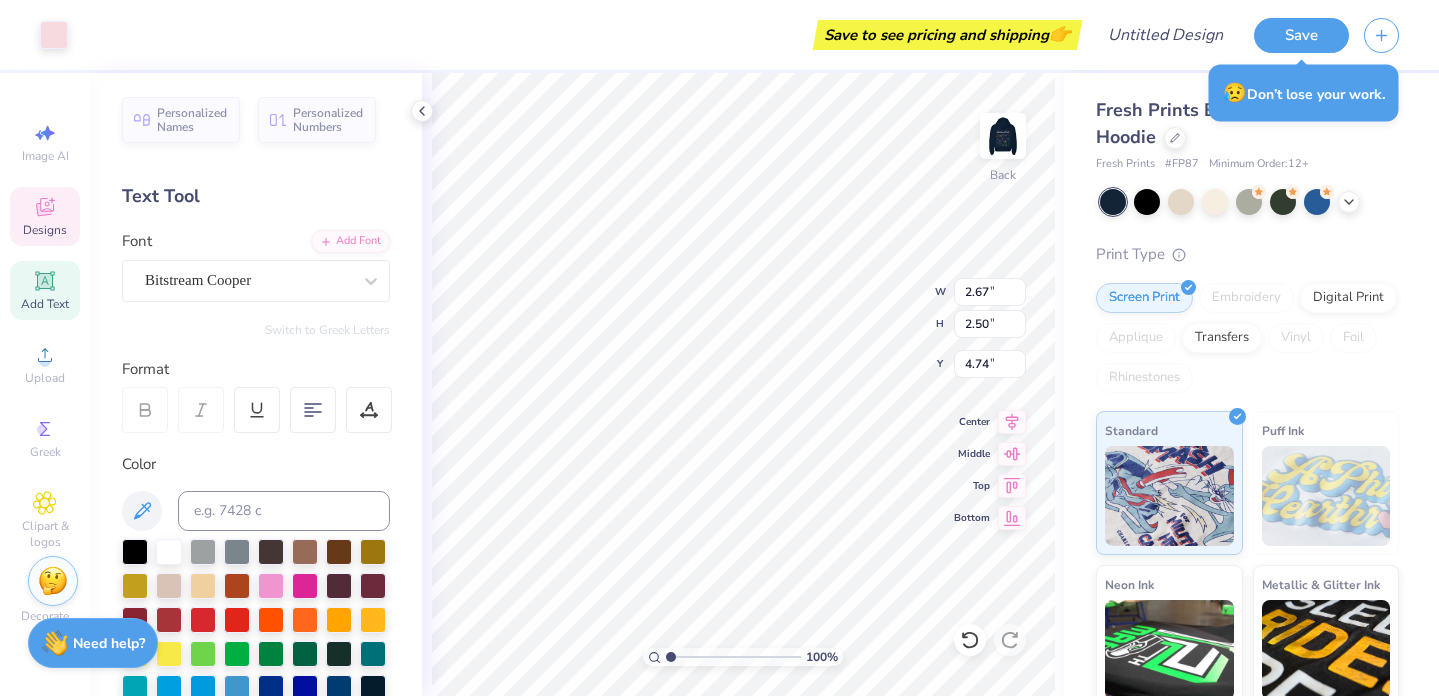 type on "4.70" 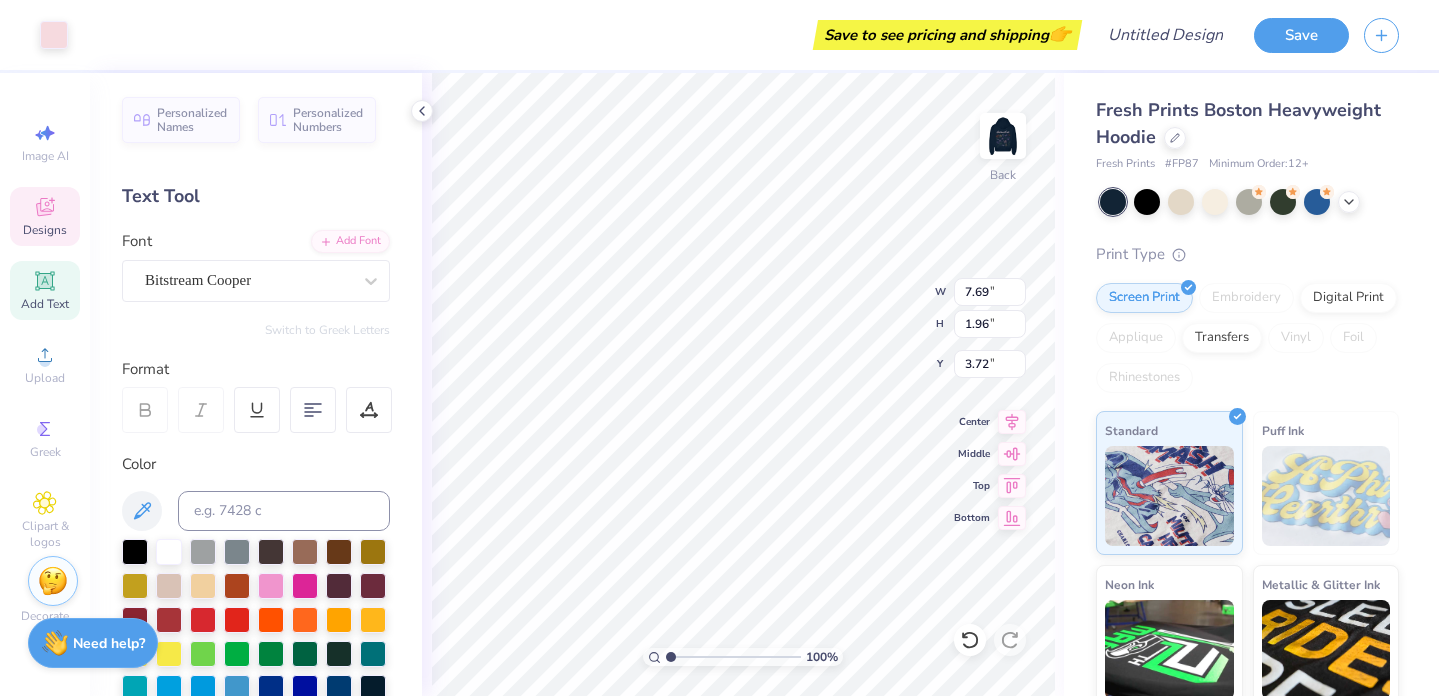 click 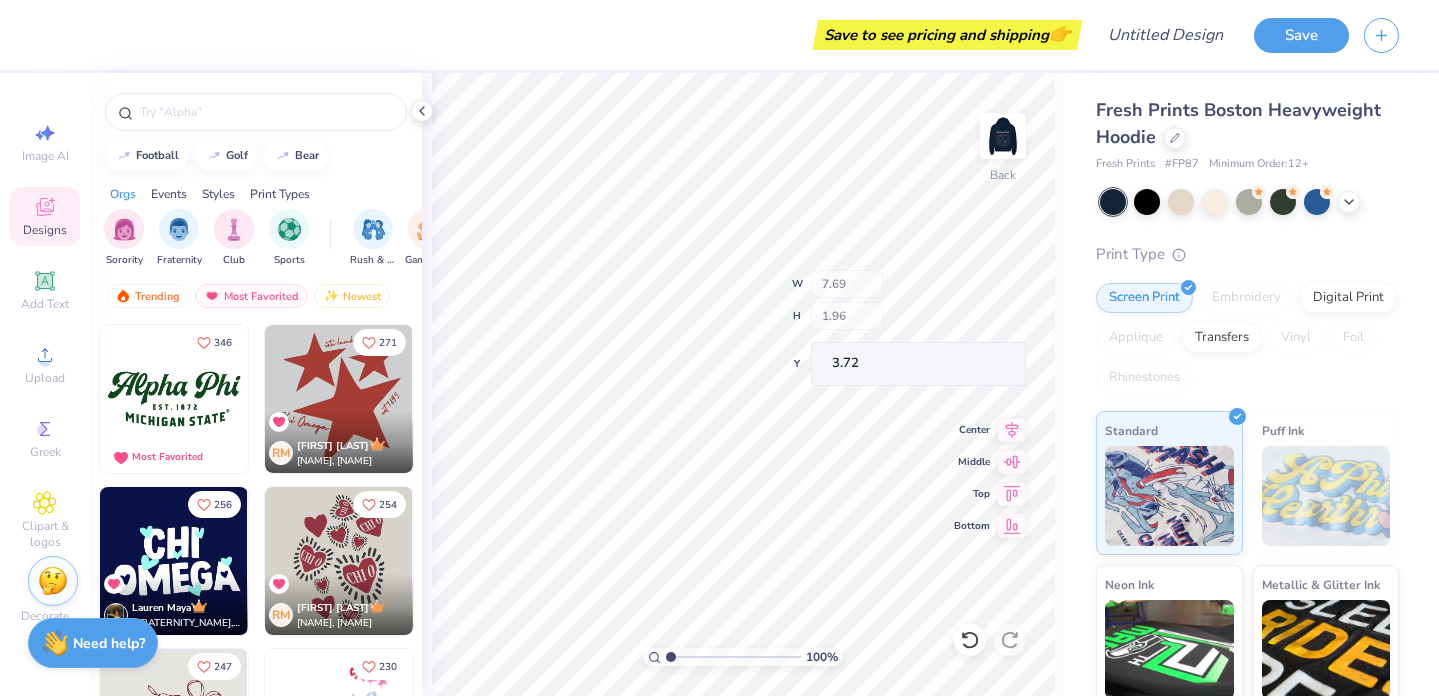 click 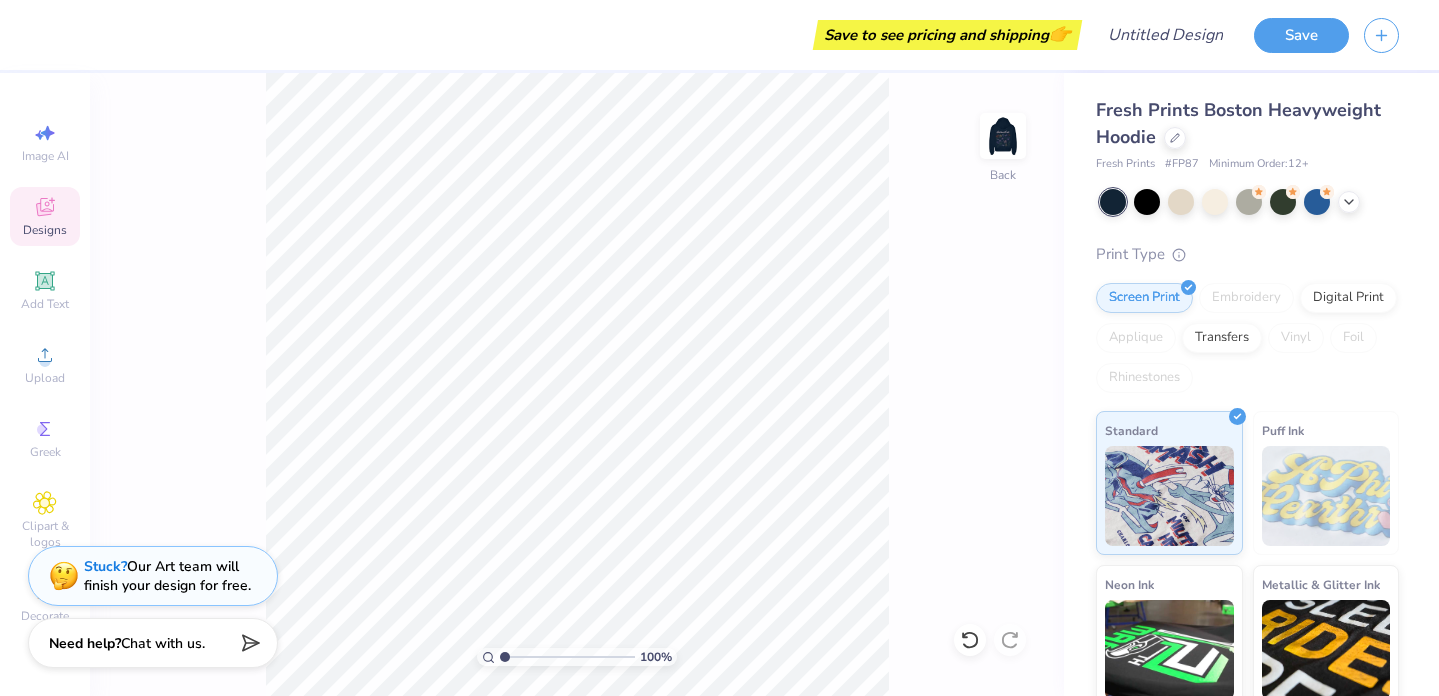 click 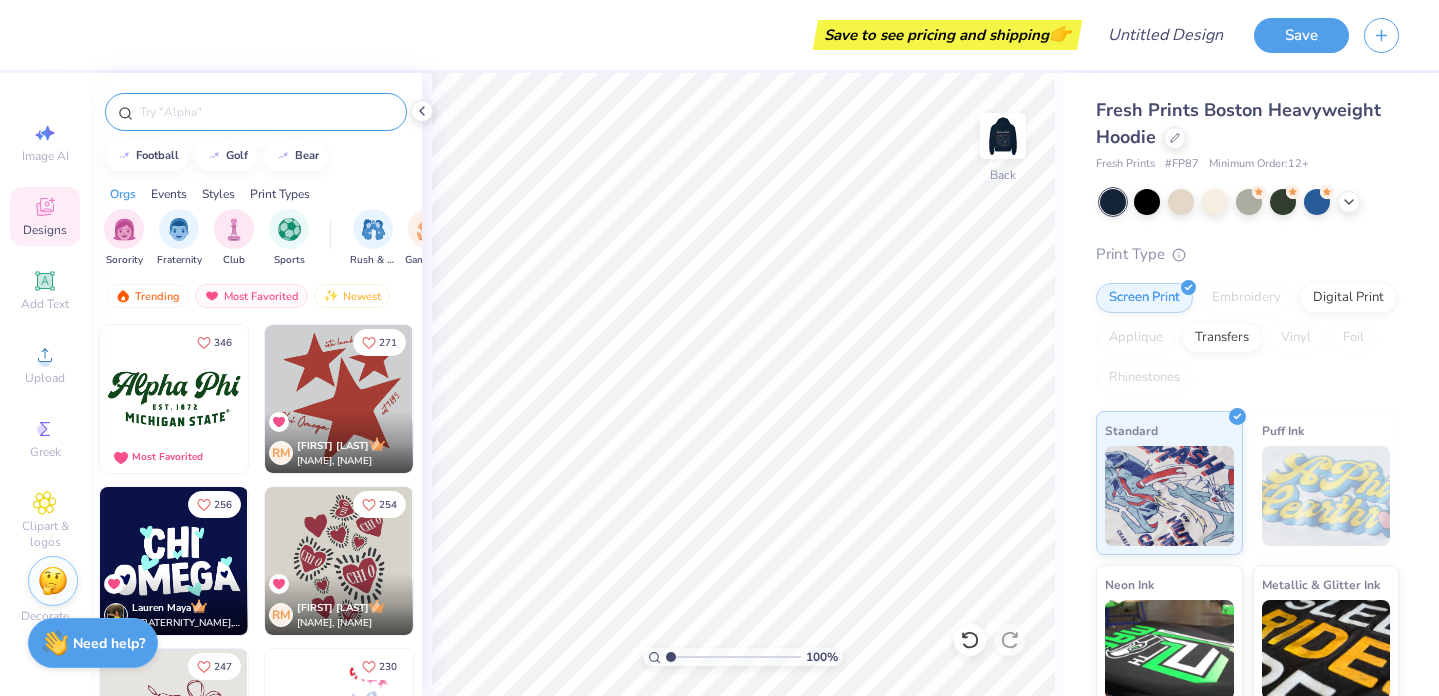 click at bounding box center (266, 112) 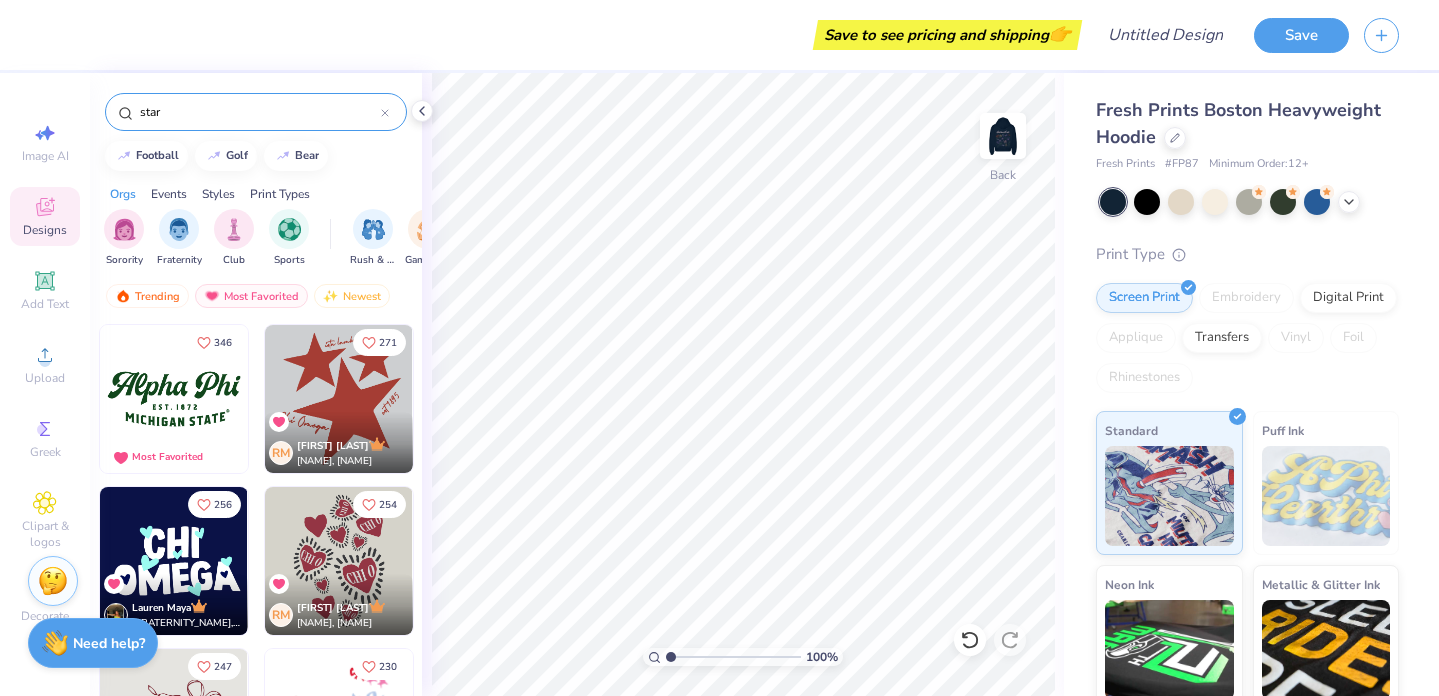 type on "star" 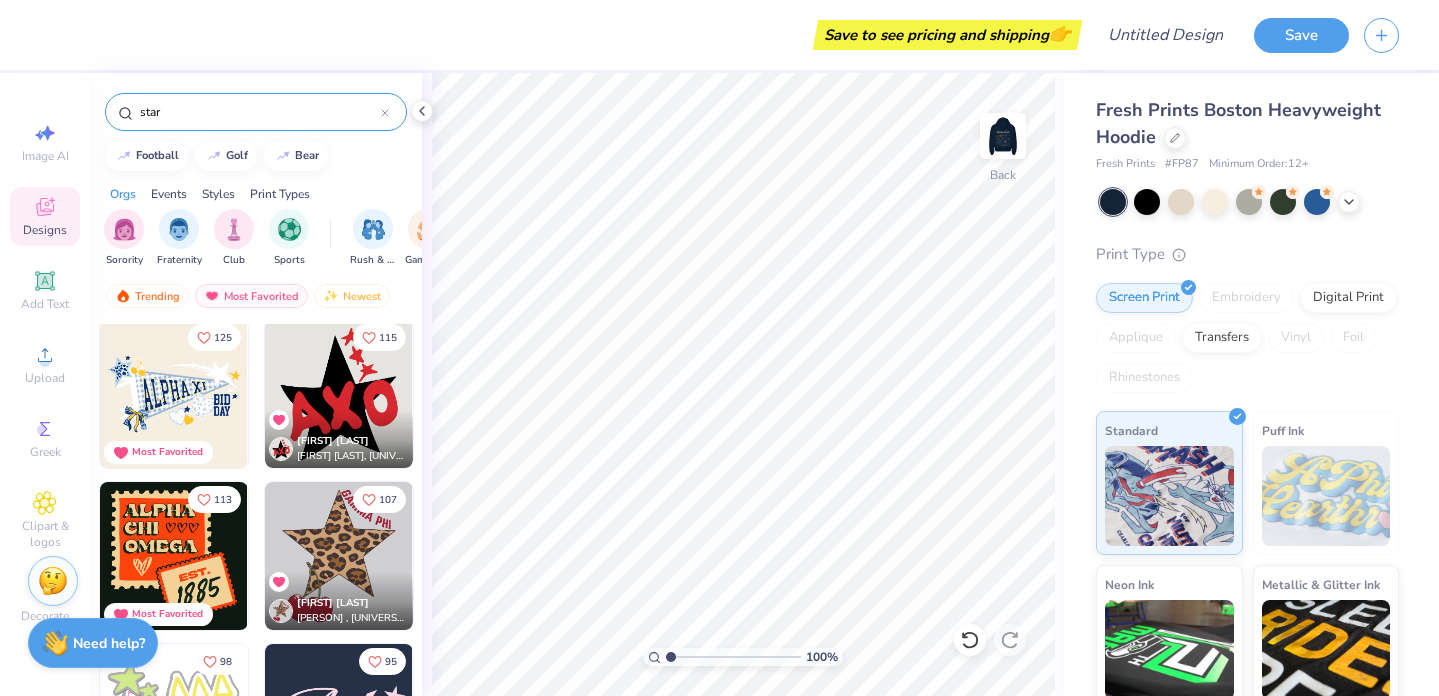 scroll, scrollTop: 331, scrollLeft: 0, axis: vertical 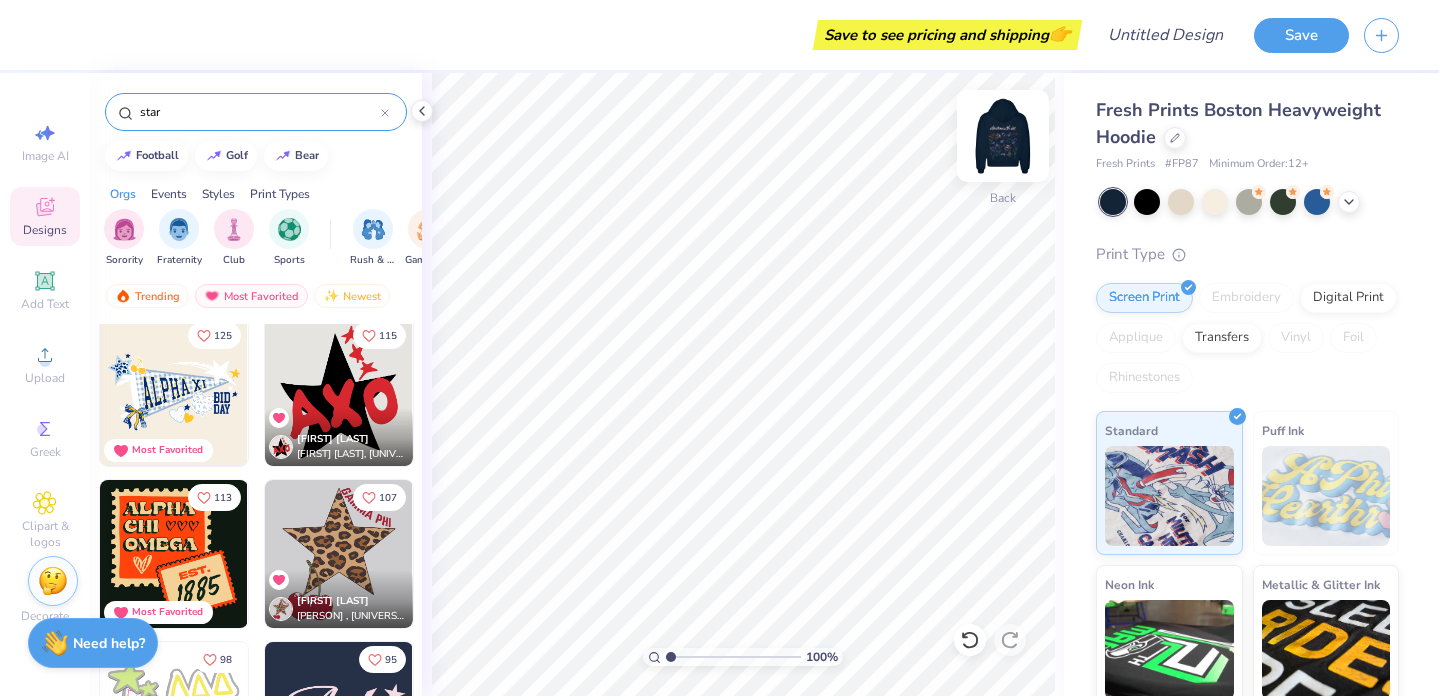 click at bounding box center [1003, 136] 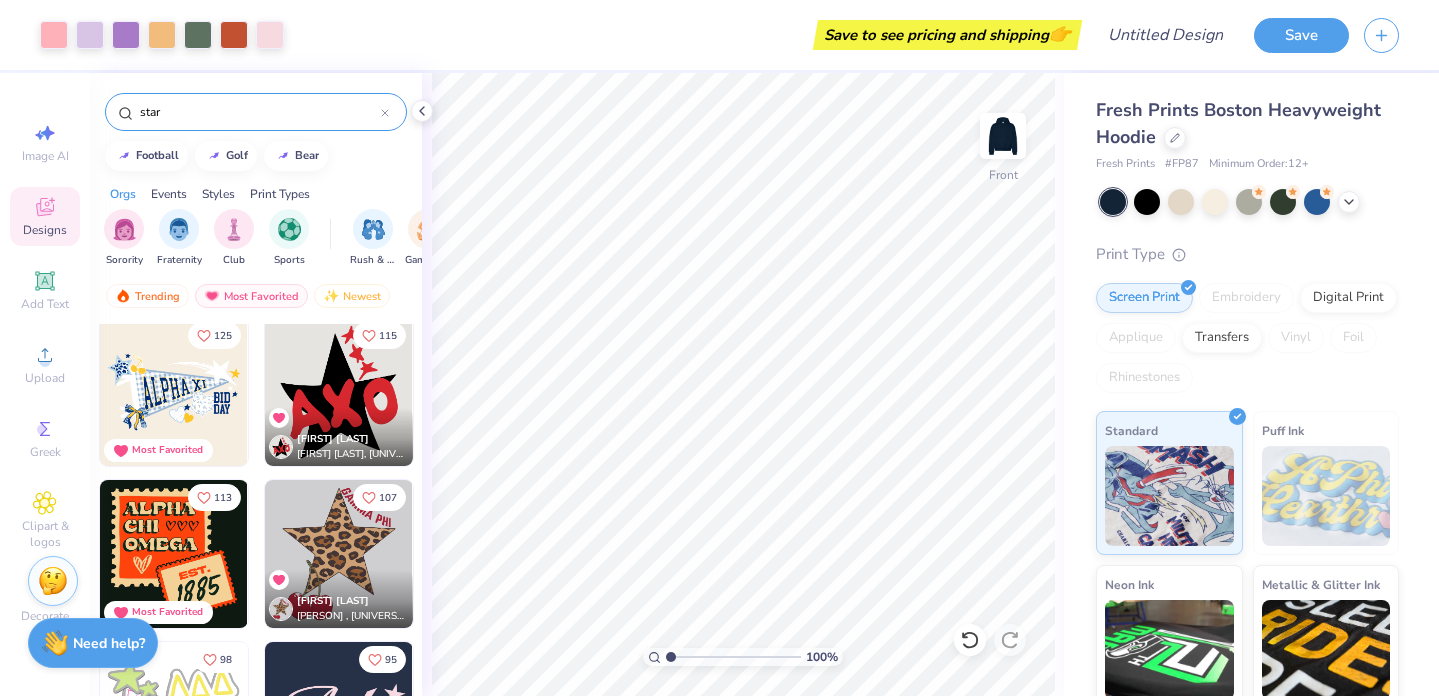 click at bounding box center (1003, 136) 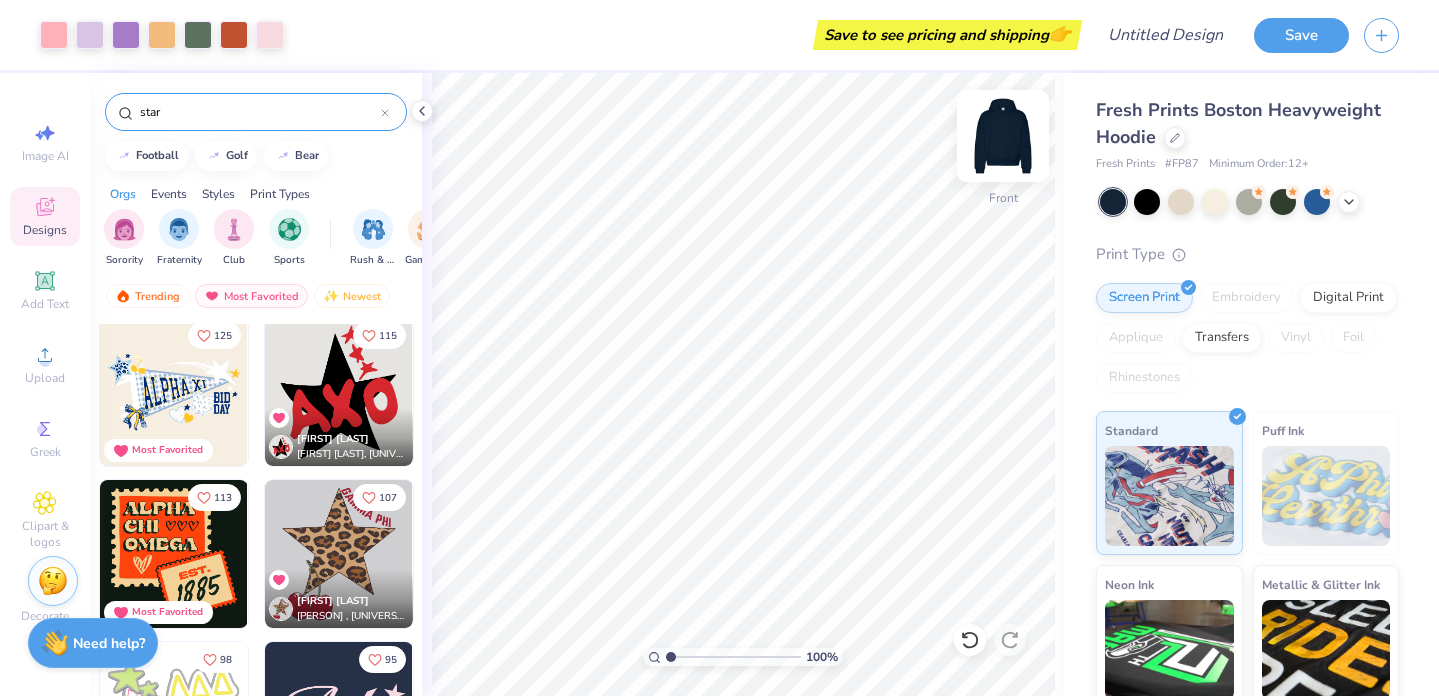 click at bounding box center [1003, 136] 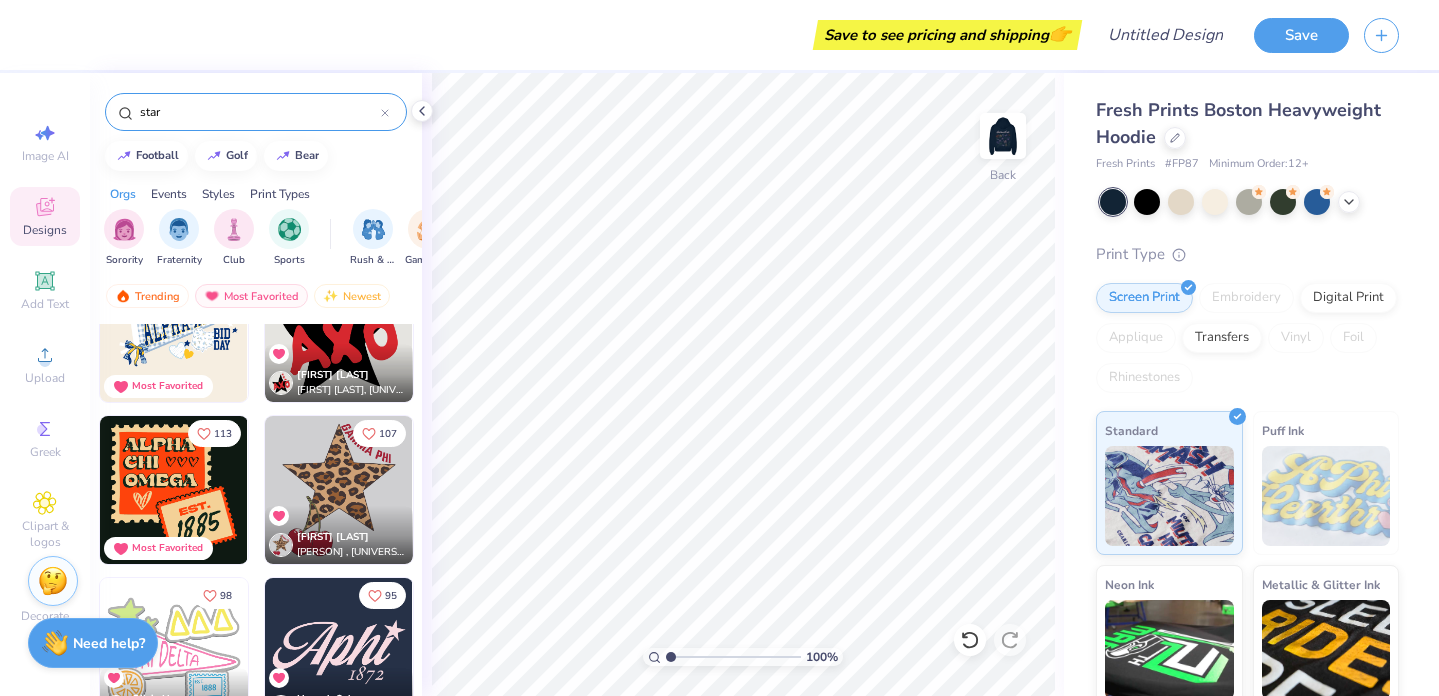 scroll, scrollTop: 390, scrollLeft: 0, axis: vertical 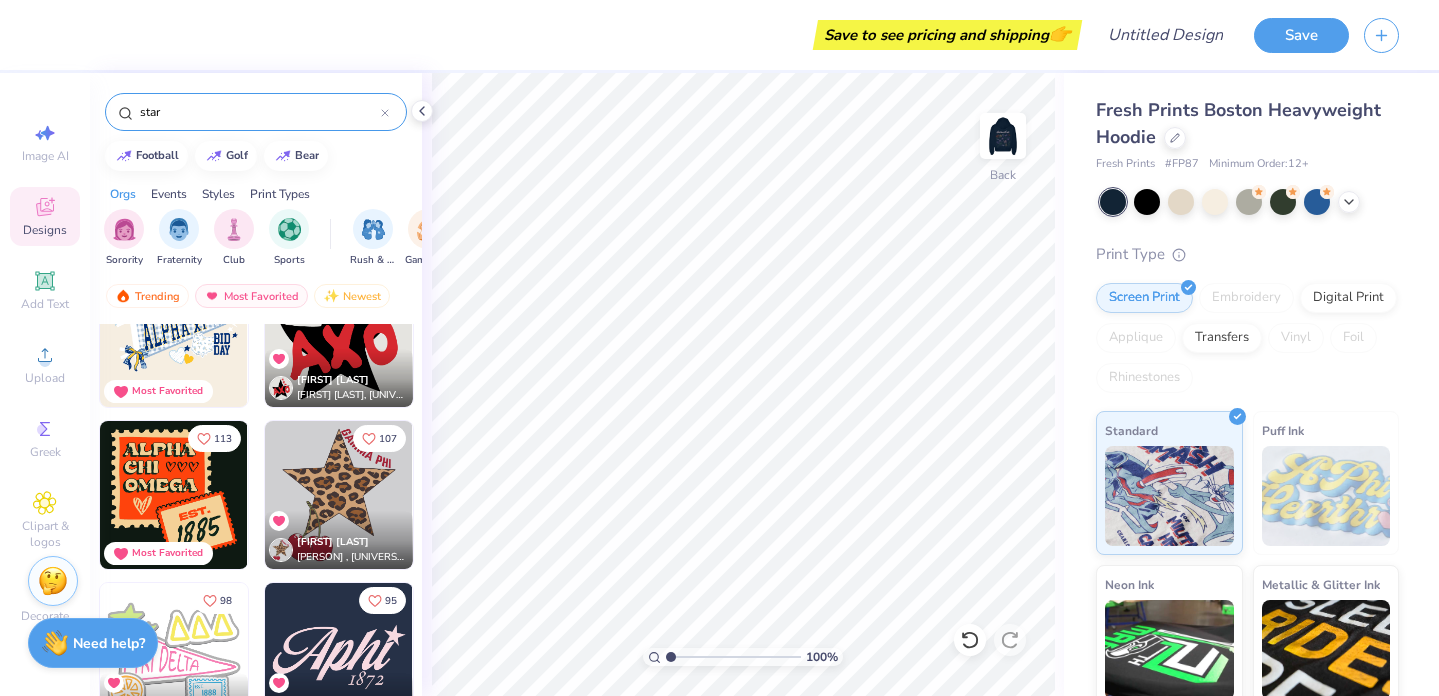 click at bounding box center [174, 495] 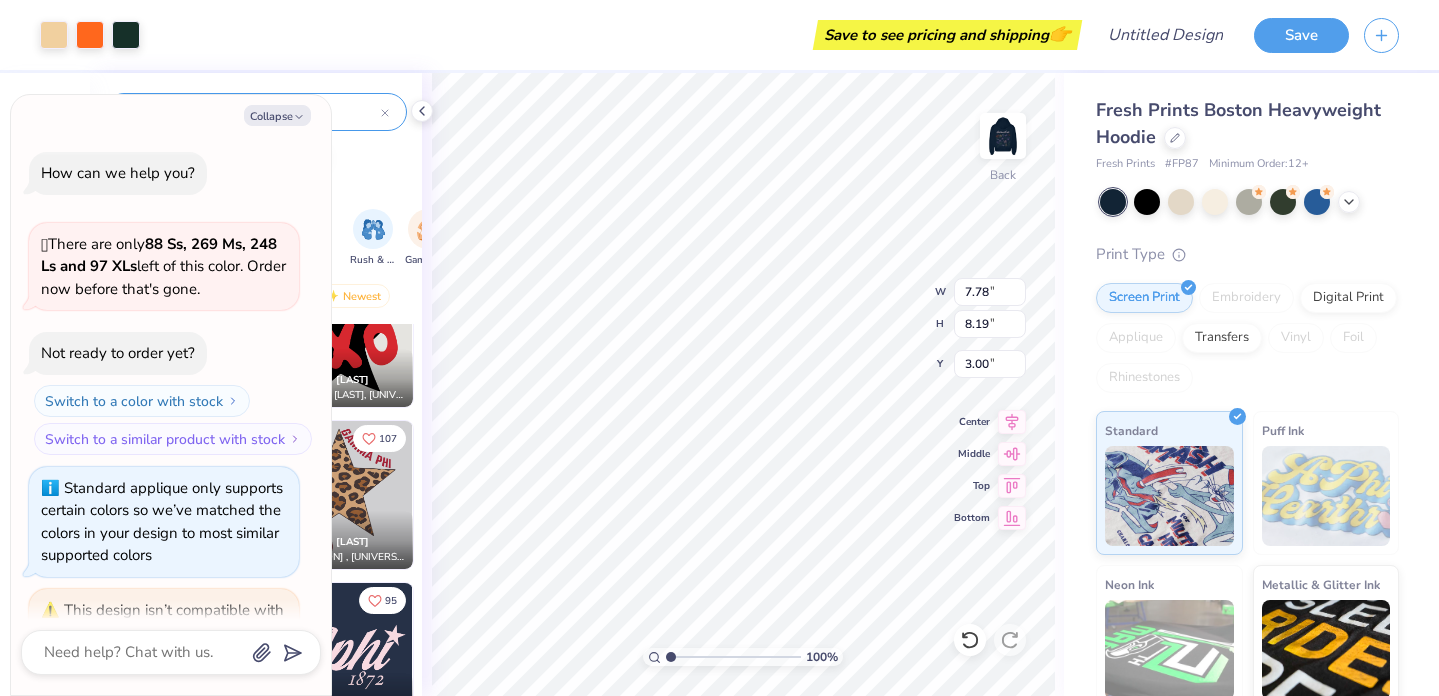 scroll, scrollTop: 1655, scrollLeft: 0, axis: vertical 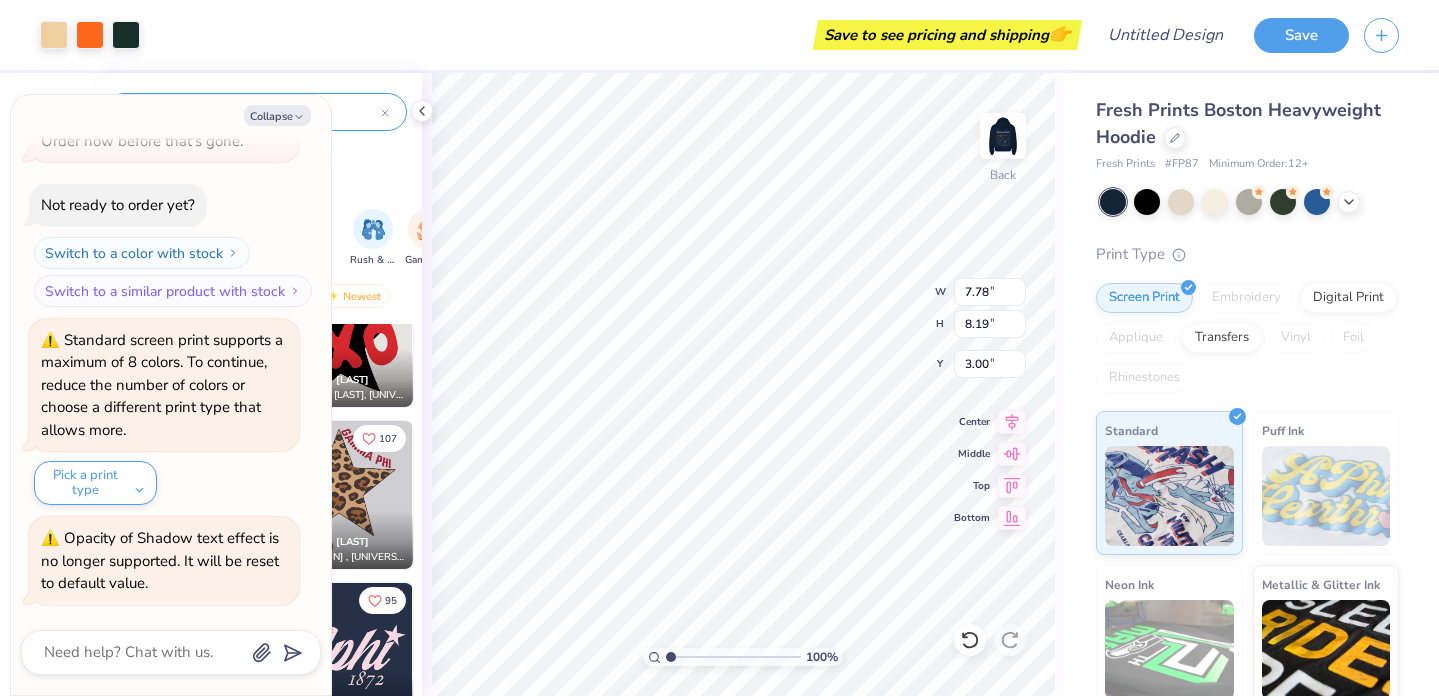 type on "x" 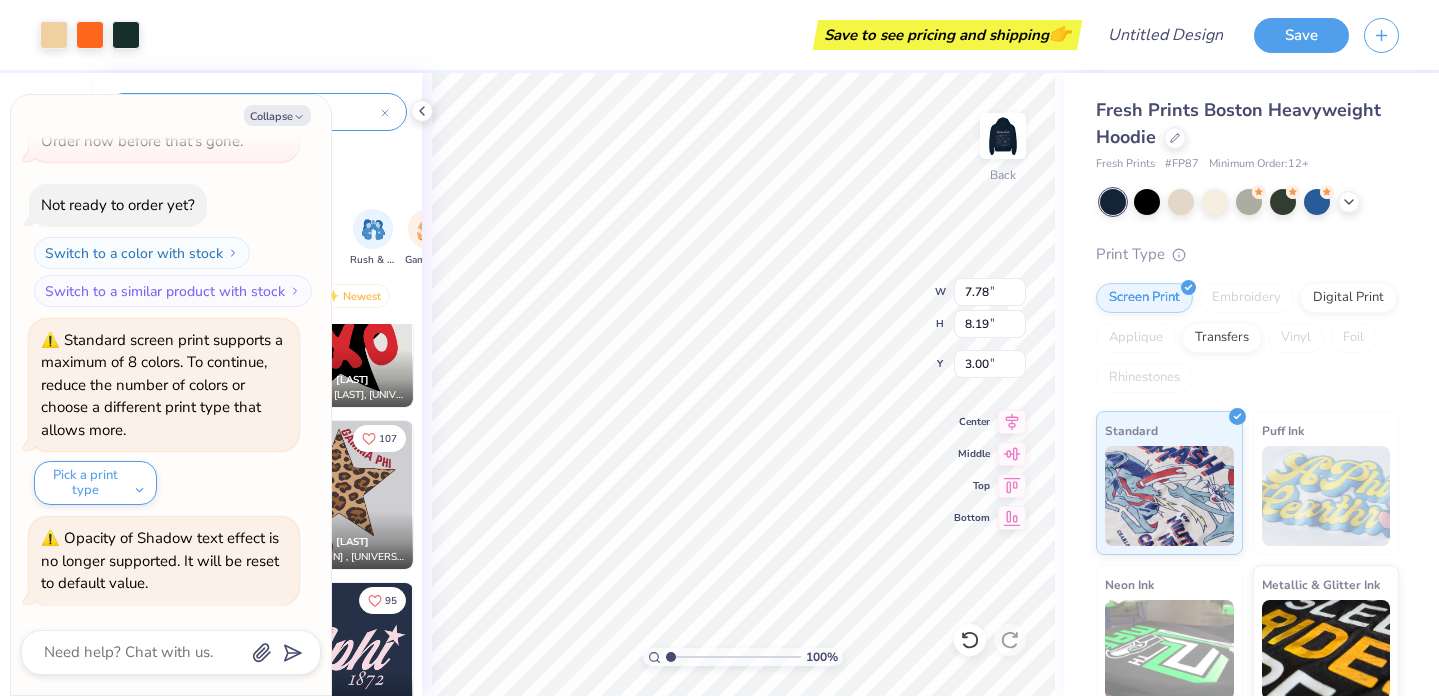type on "3.16" 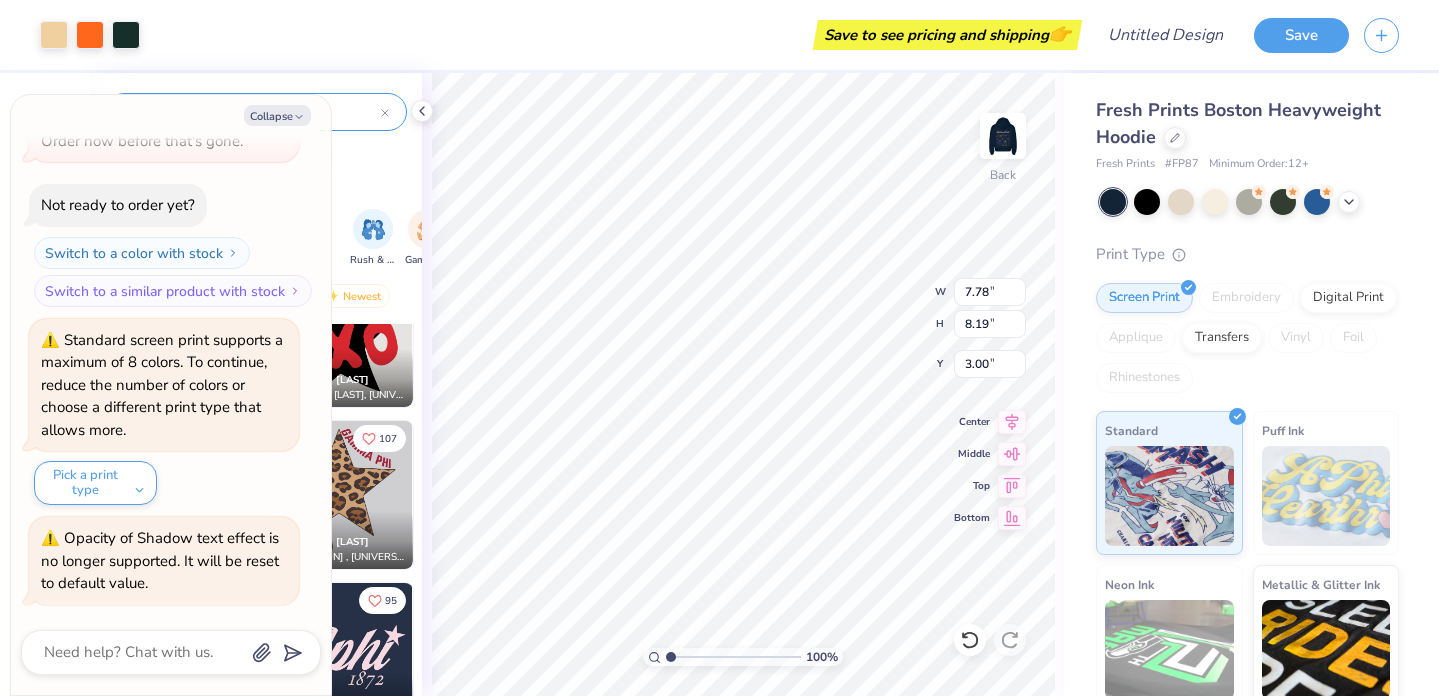 type on "3.32" 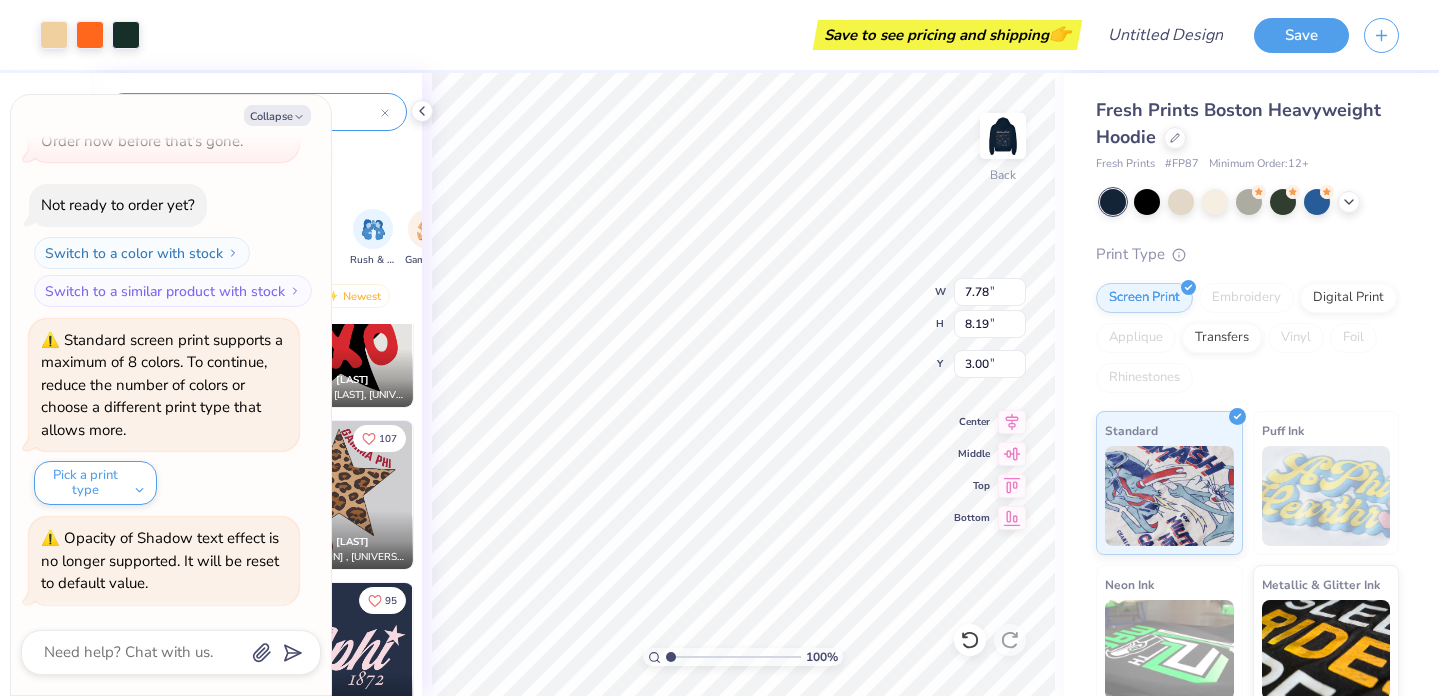 type on "0.87" 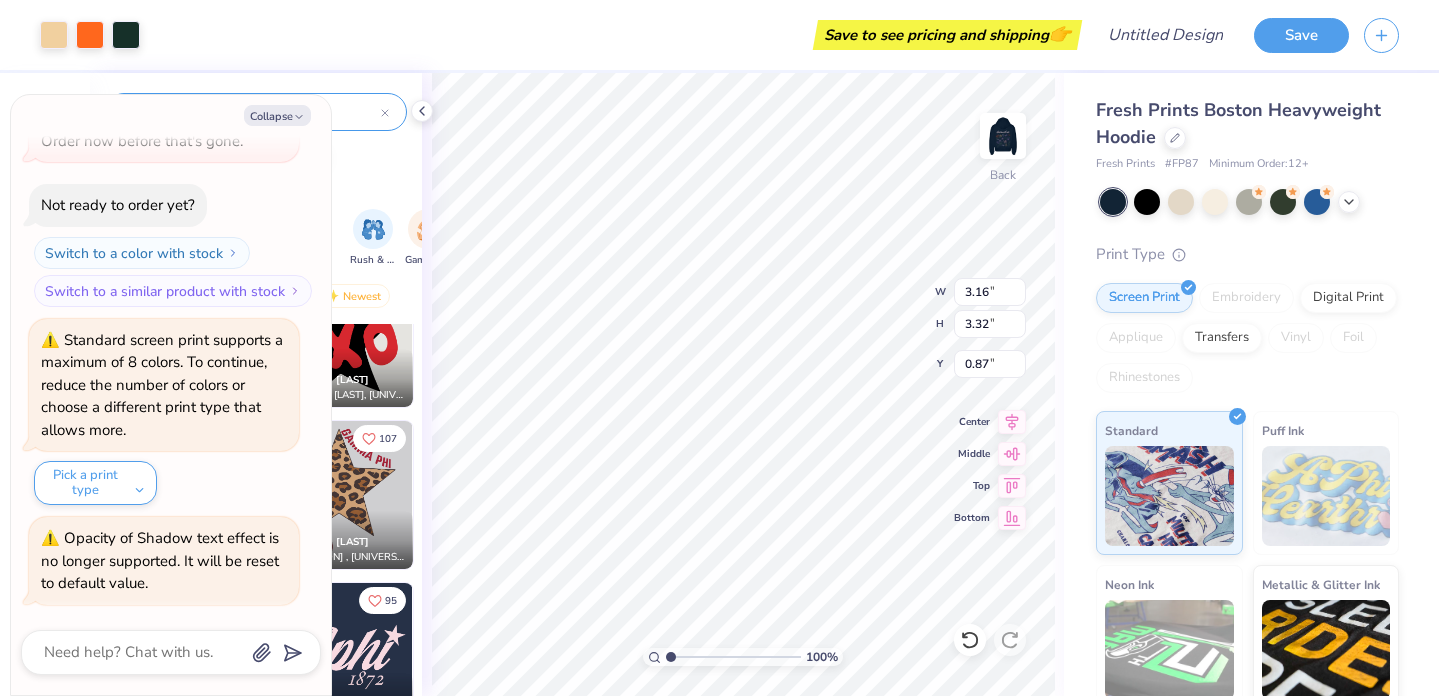 type on "x" 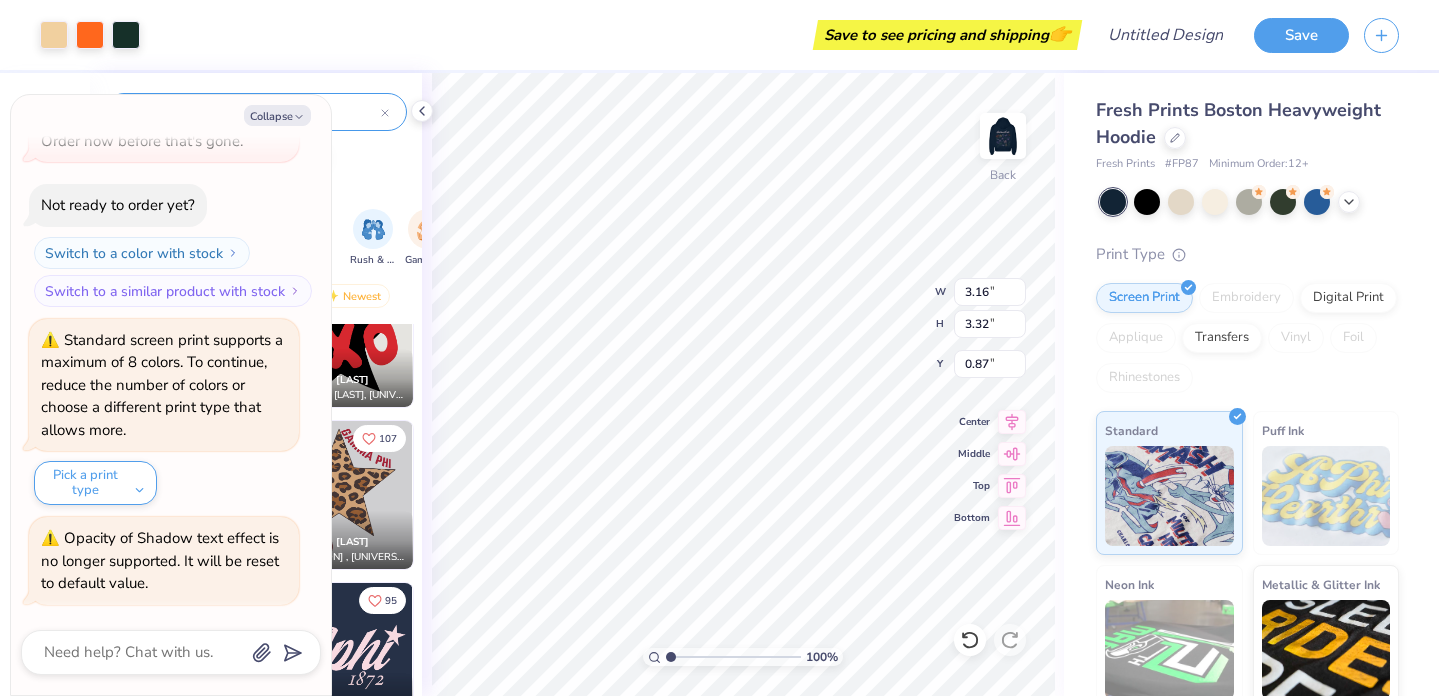 type on "5.46" 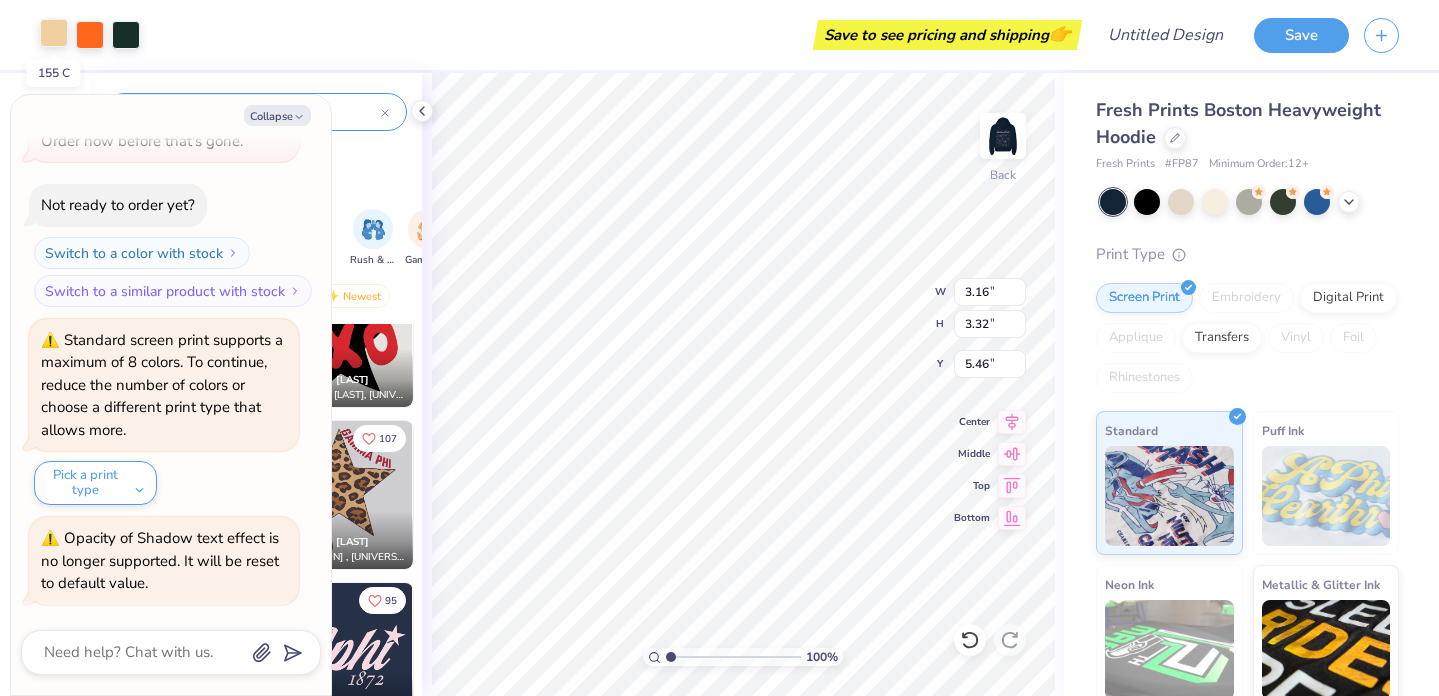 click at bounding box center (54, 33) 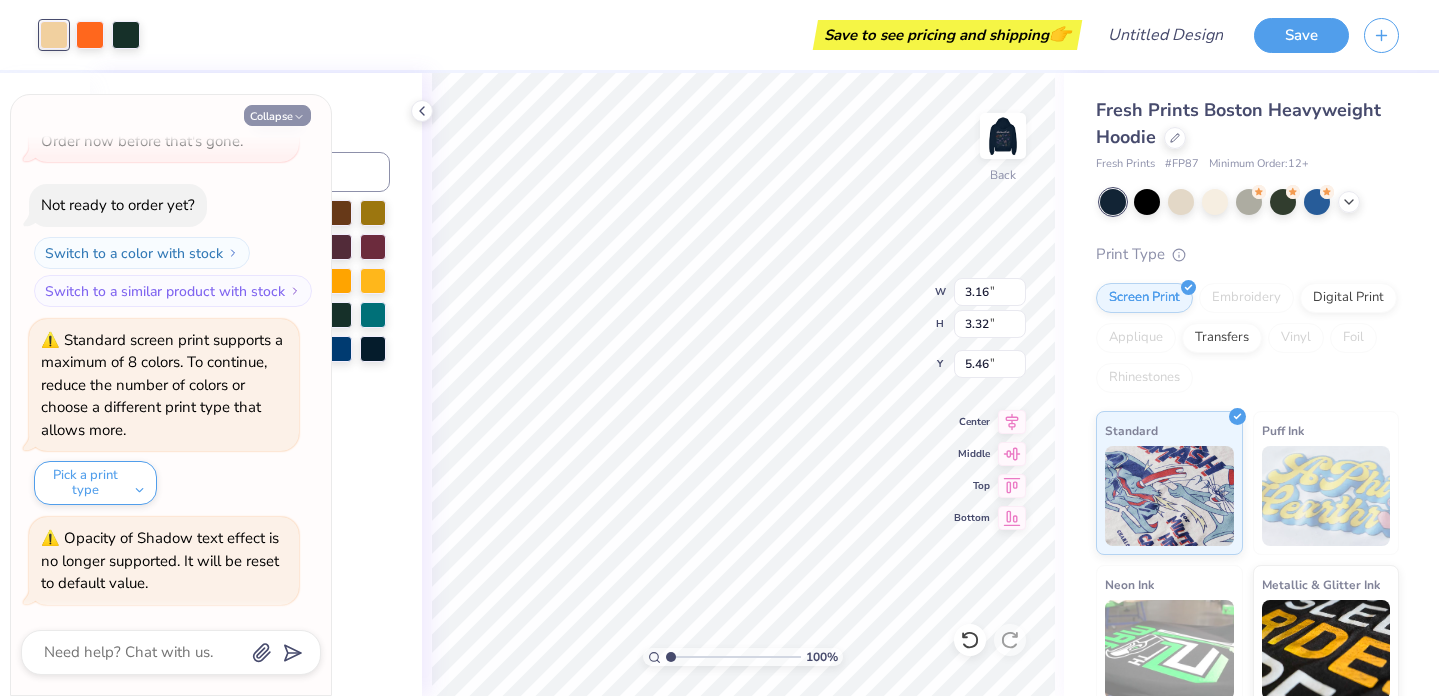 click 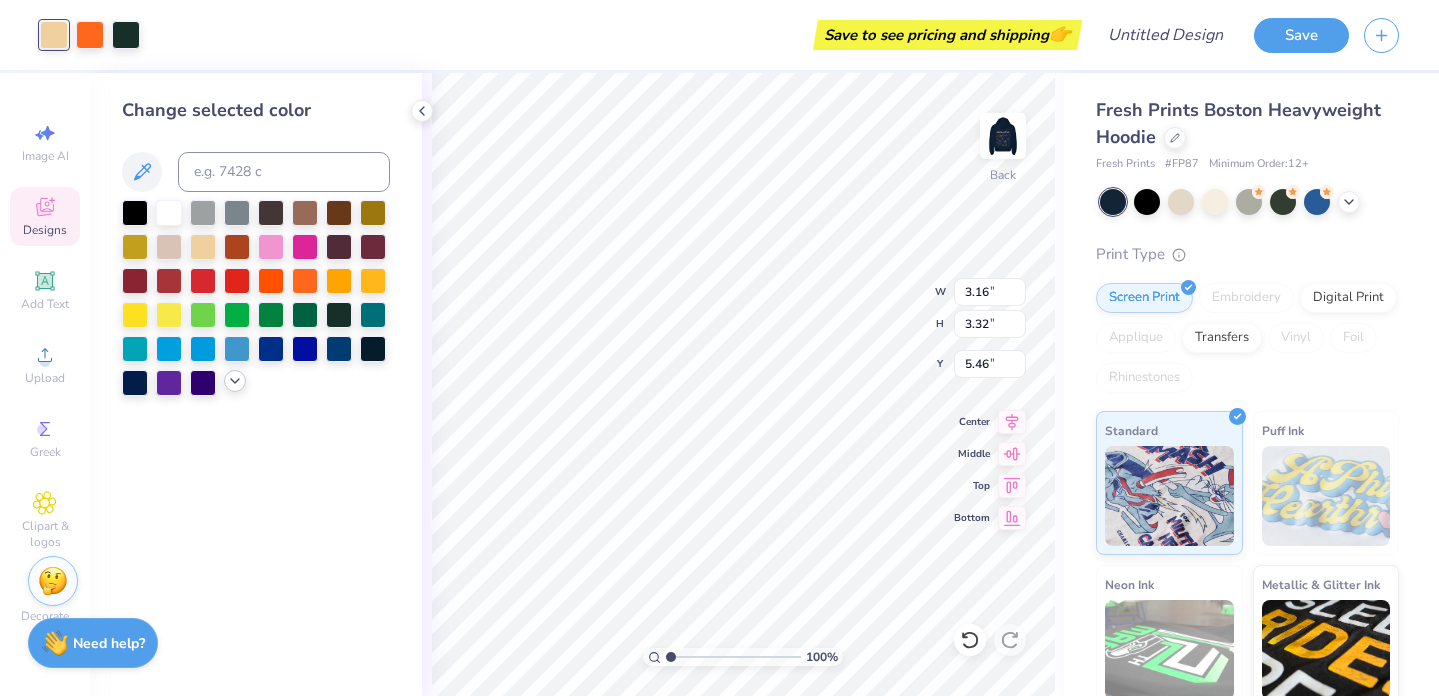click 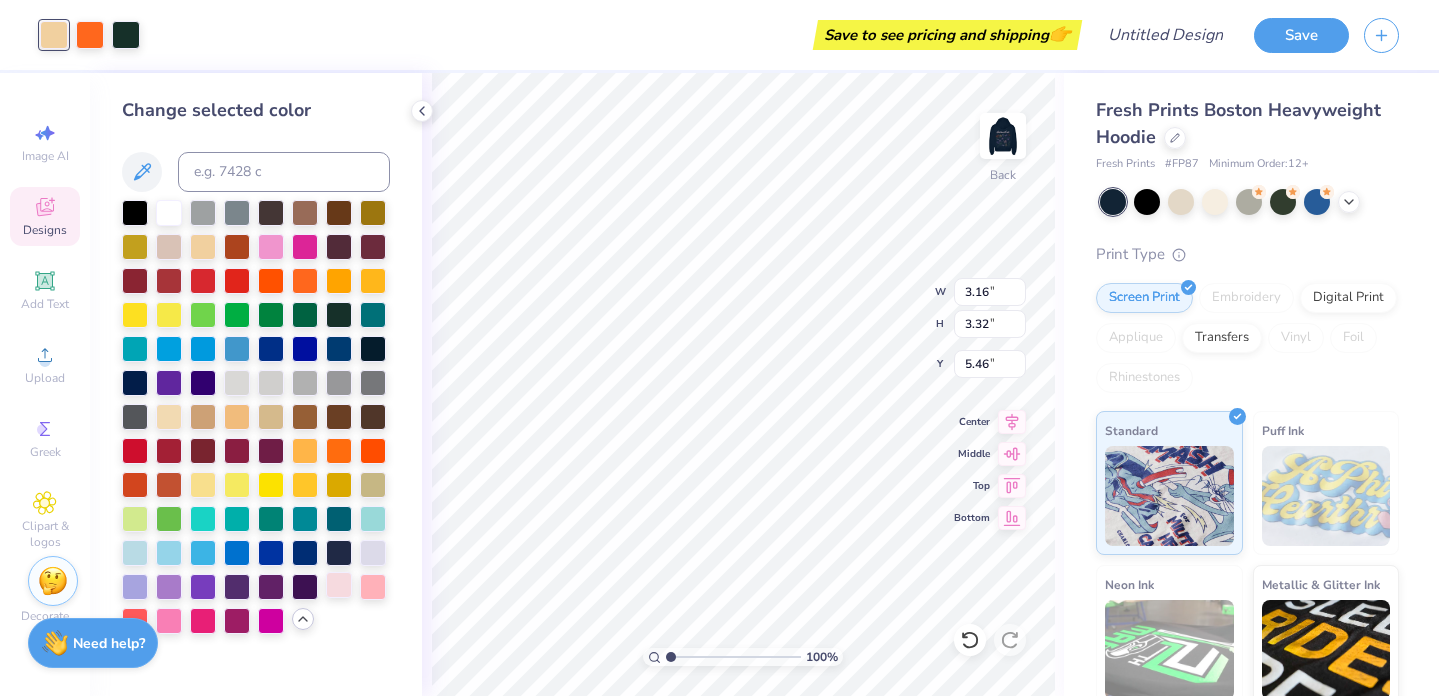 click at bounding box center (339, 585) 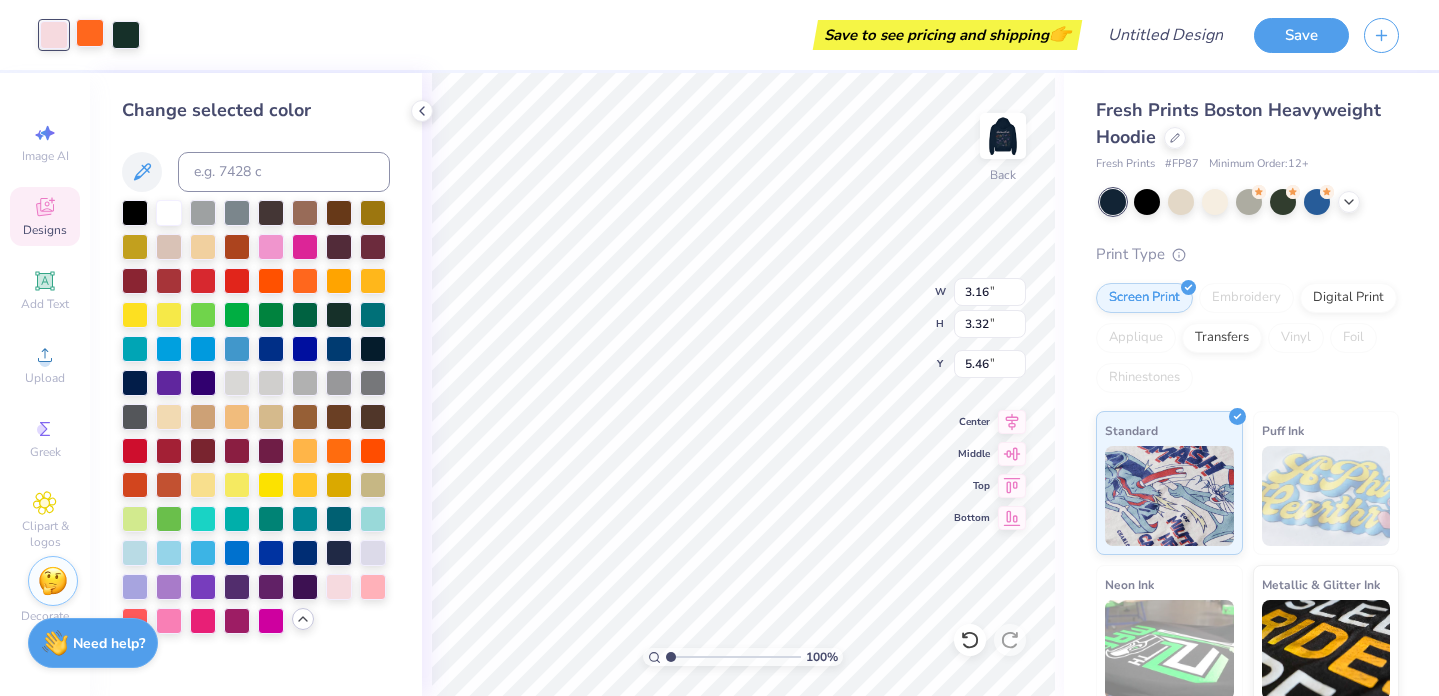 click at bounding box center [90, 33] 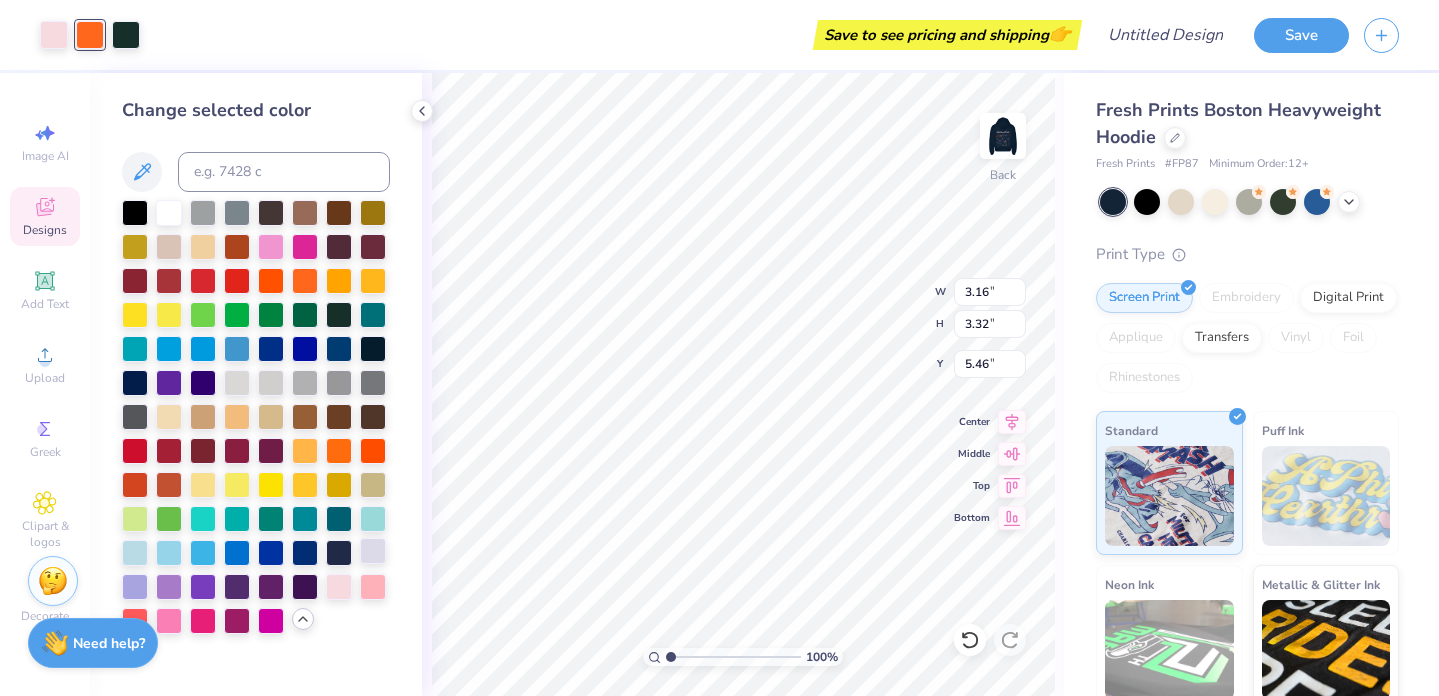 click at bounding box center [373, 551] 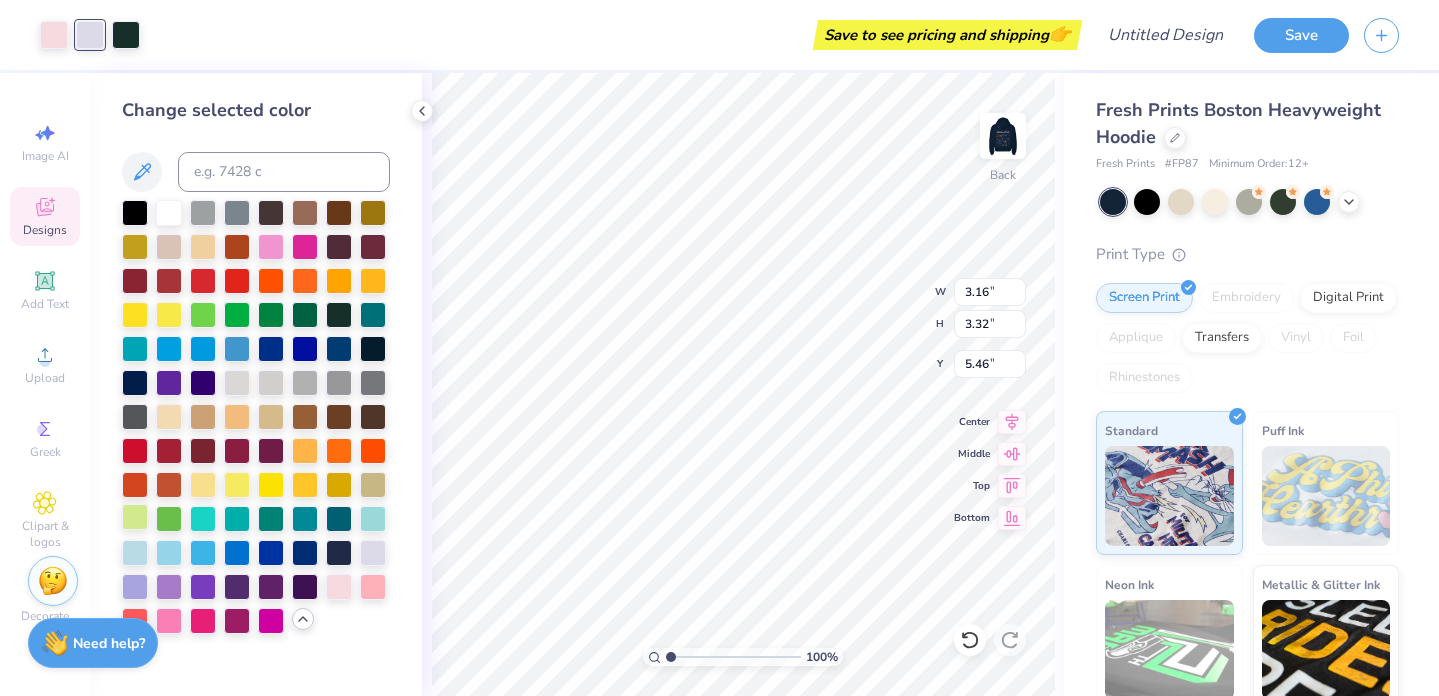 click at bounding box center (135, 517) 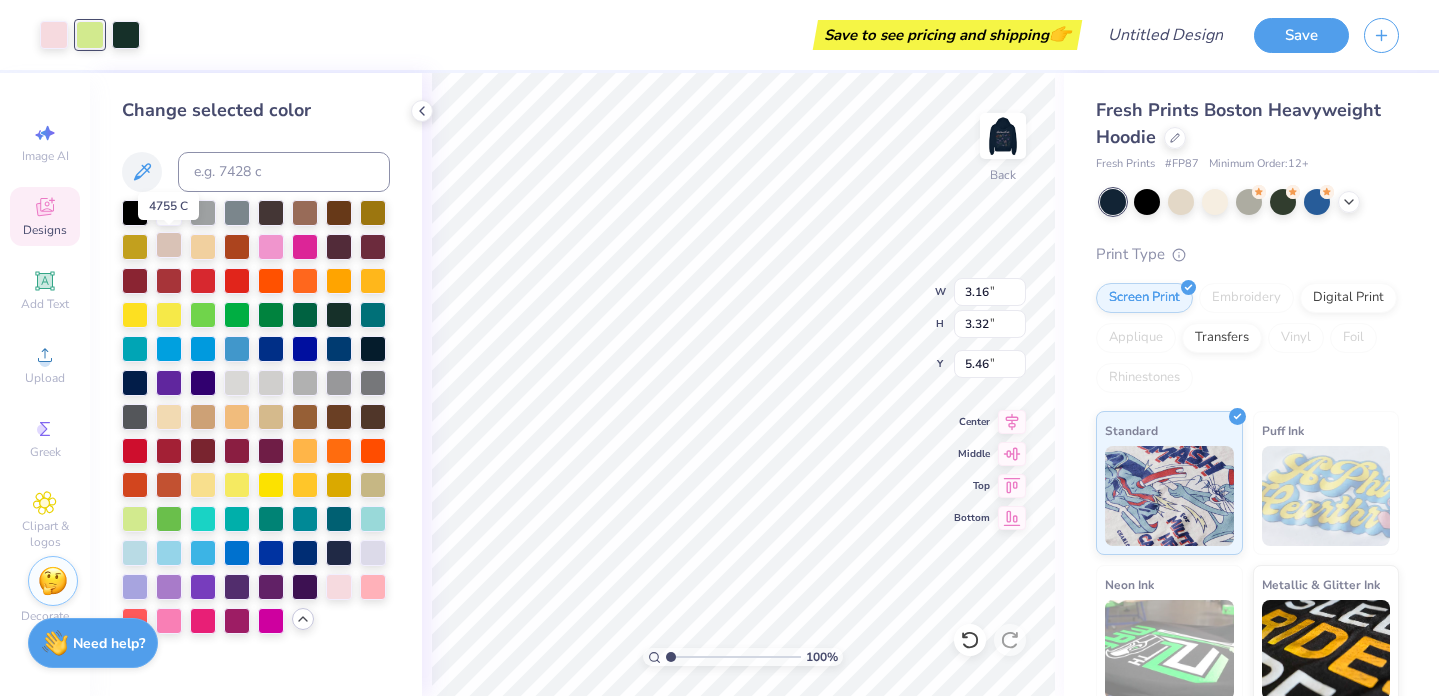 click at bounding box center (169, 245) 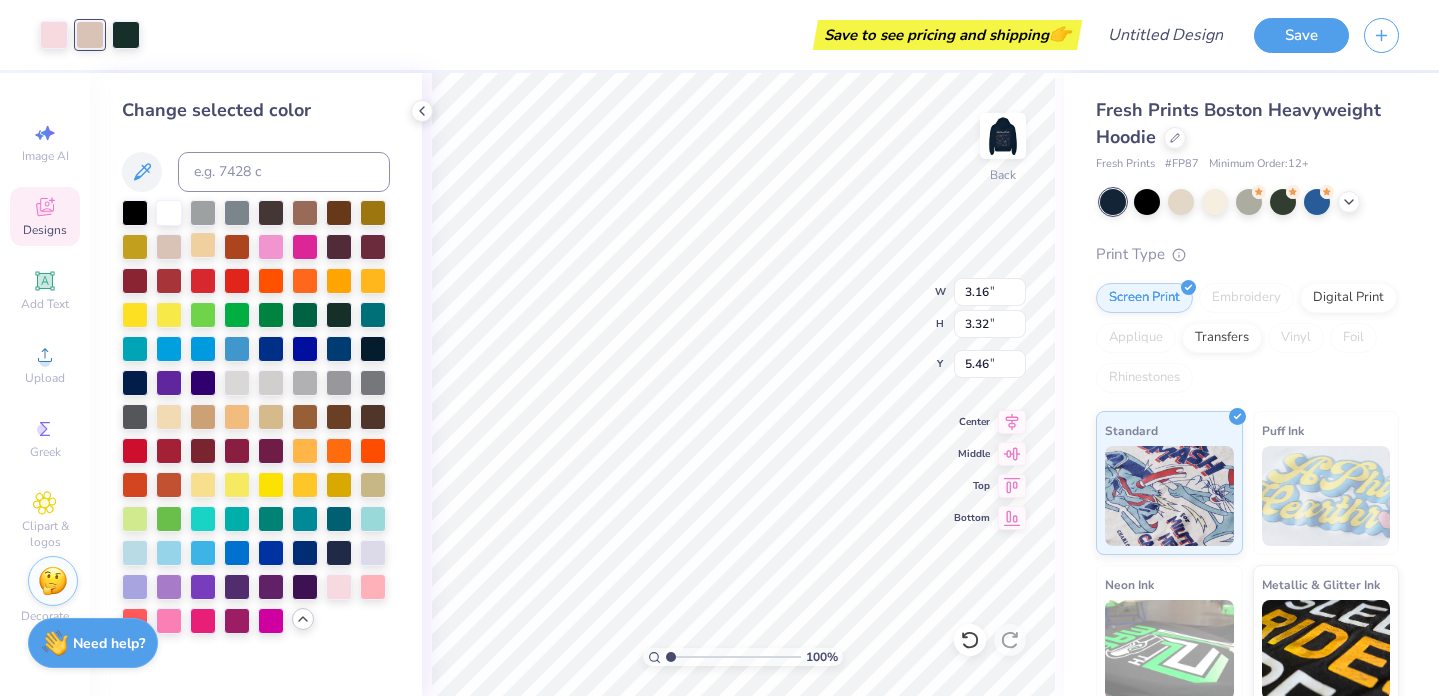 click at bounding box center [203, 245] 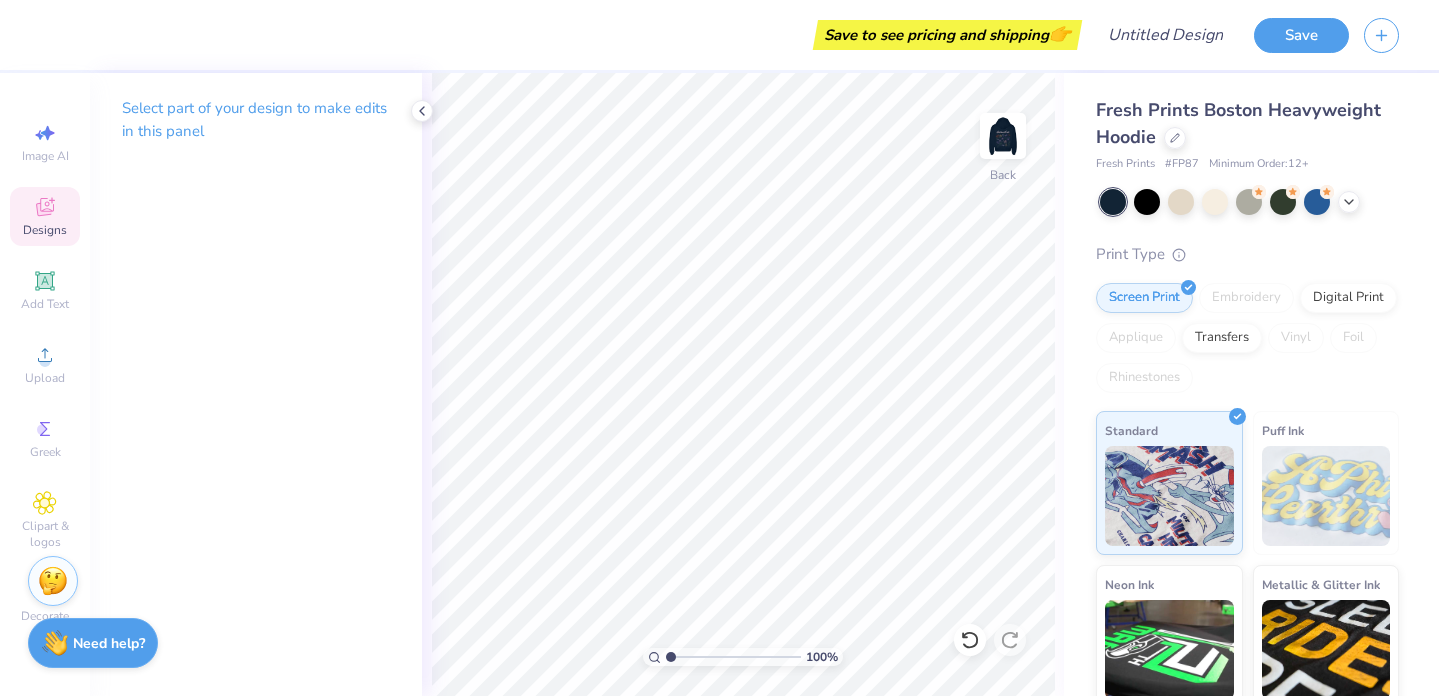 click 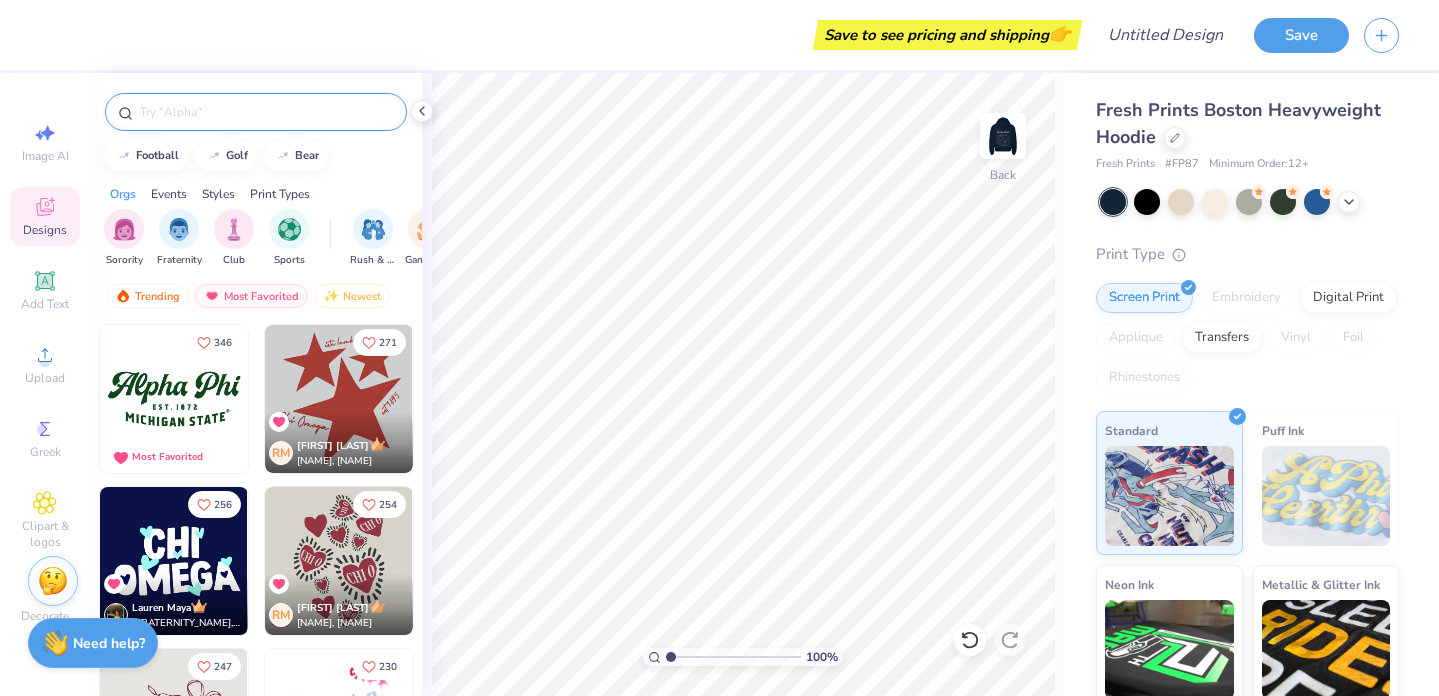 click at bounding box center (256, 112) 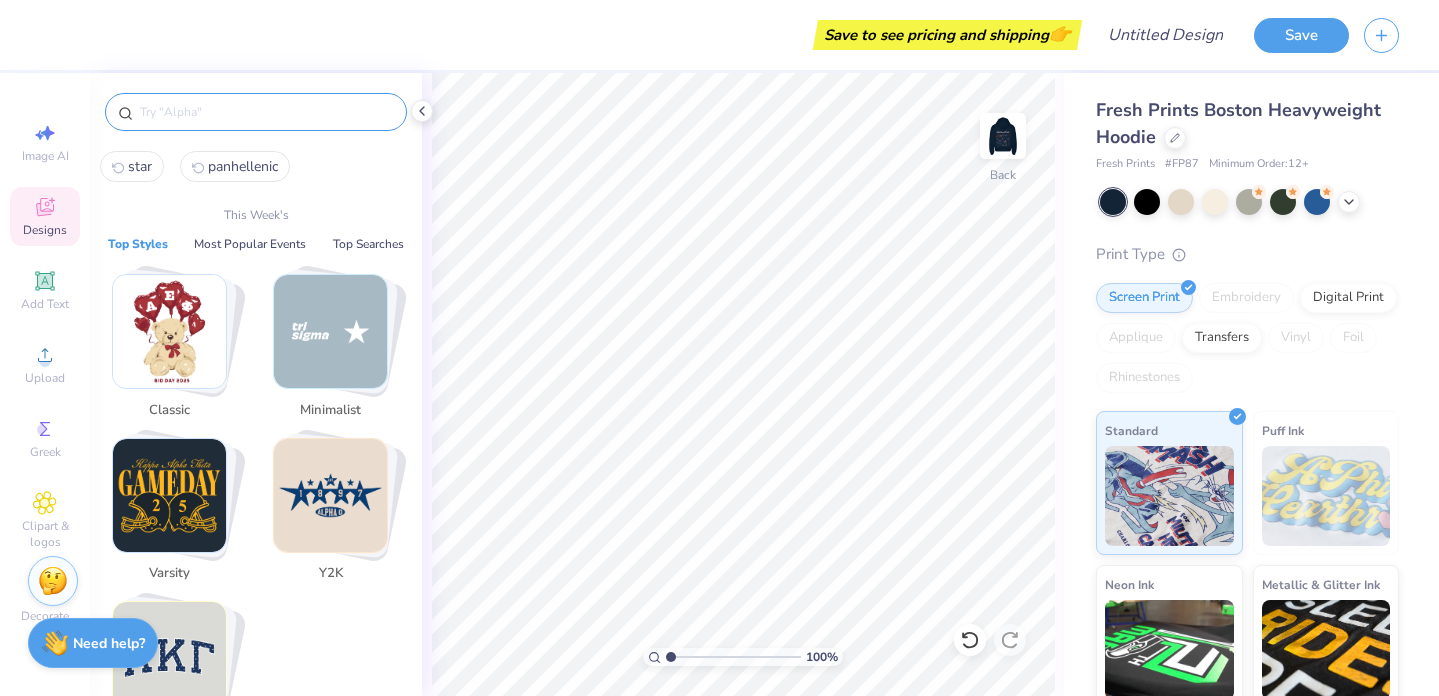 click at bounding box center [266, 112] 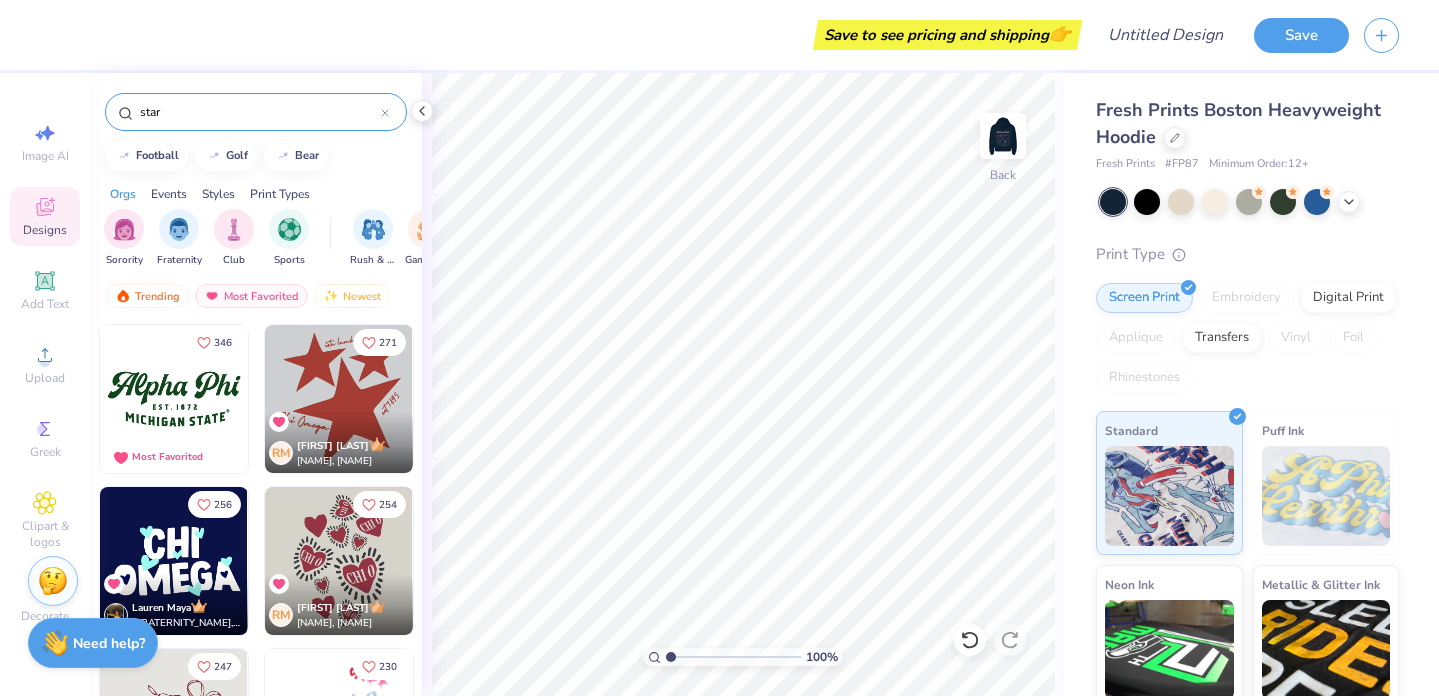 type on "star" 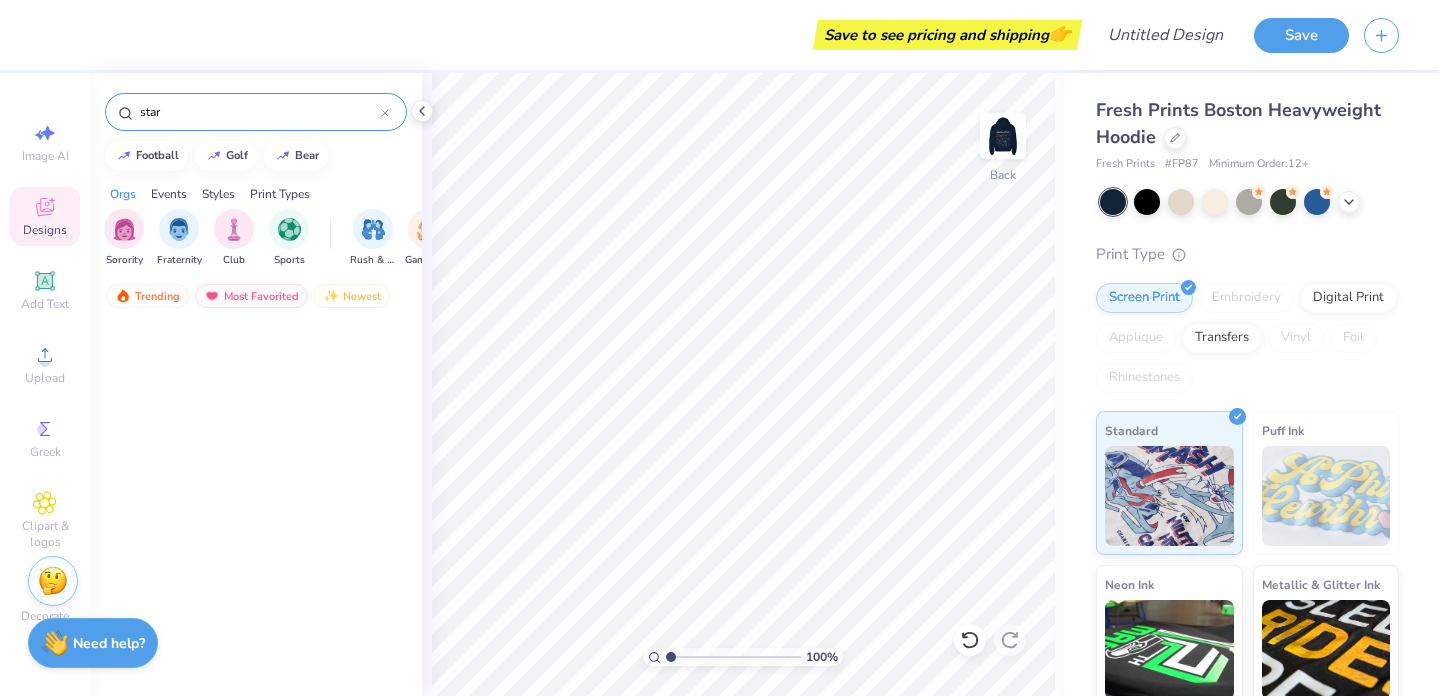 scroll, scrollTop: 0, scrollLeft: 0, axis: both 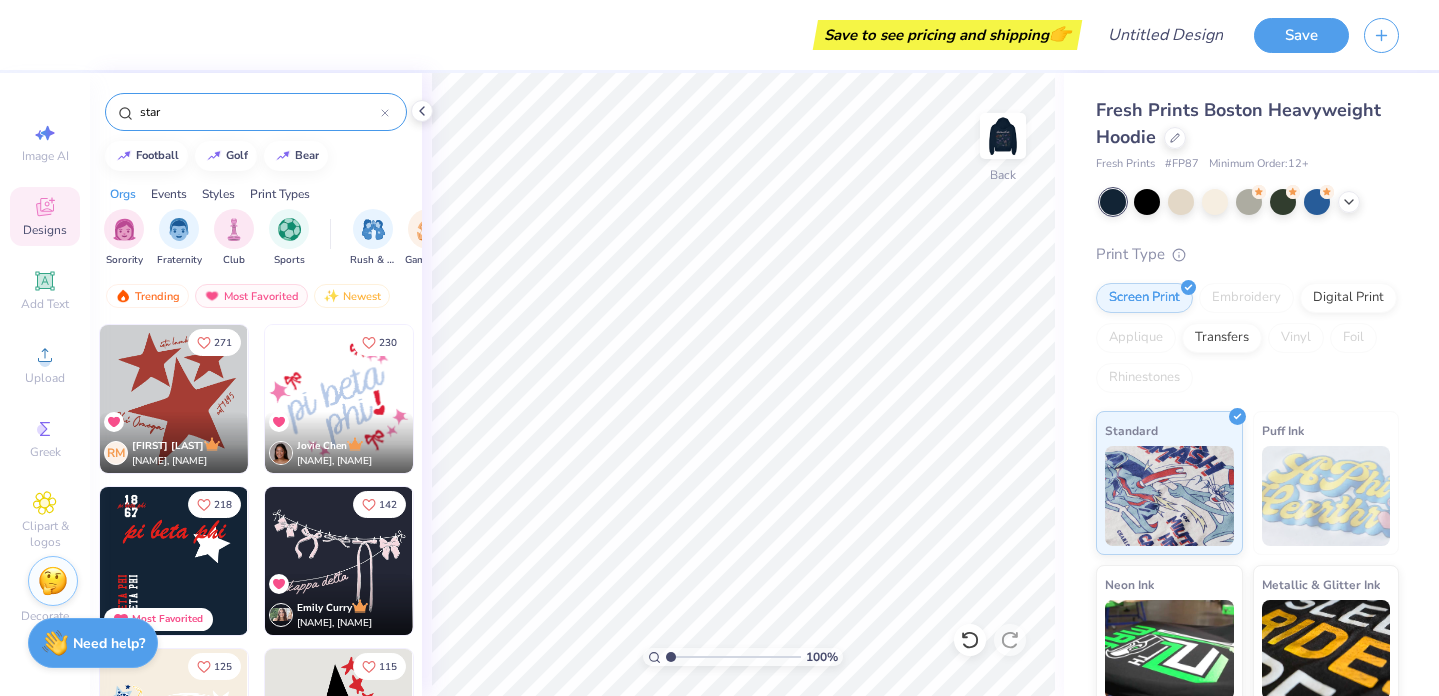 click at bounding box center [339, 399] 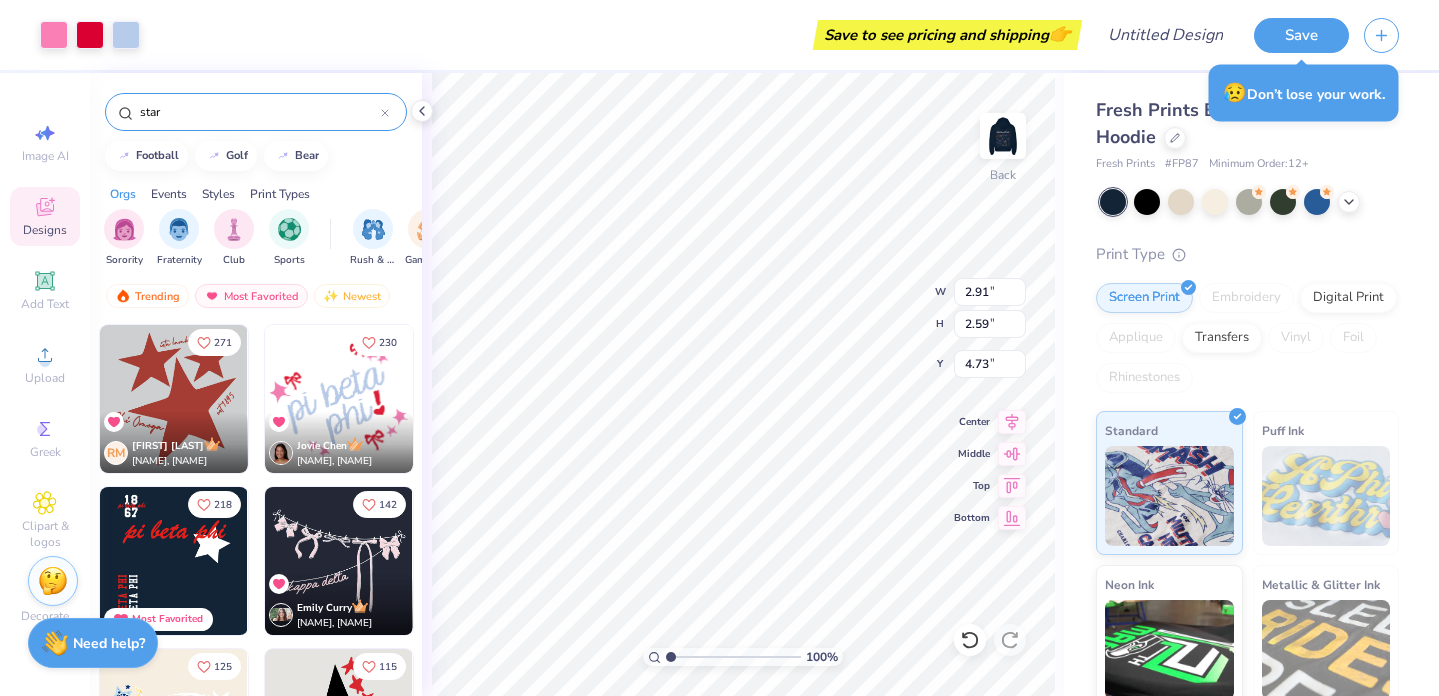 type on "2.91" 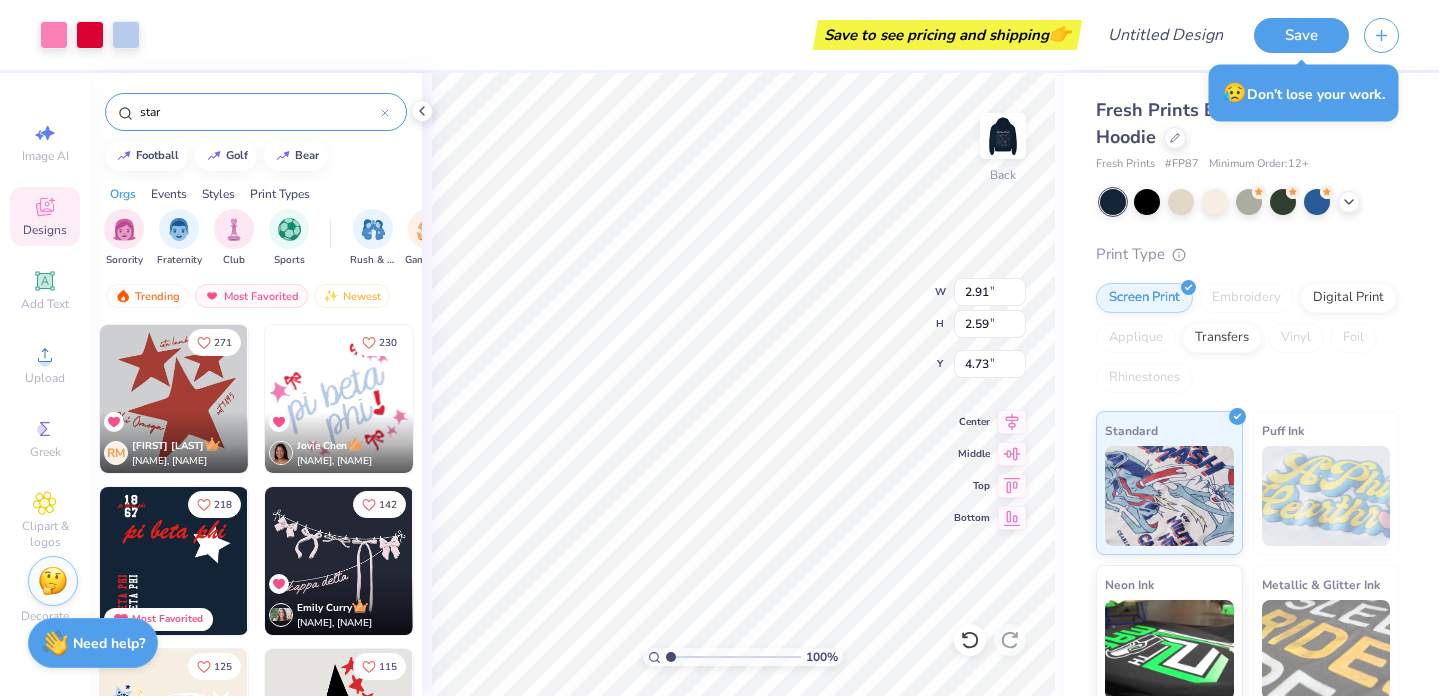 type on "2.59" 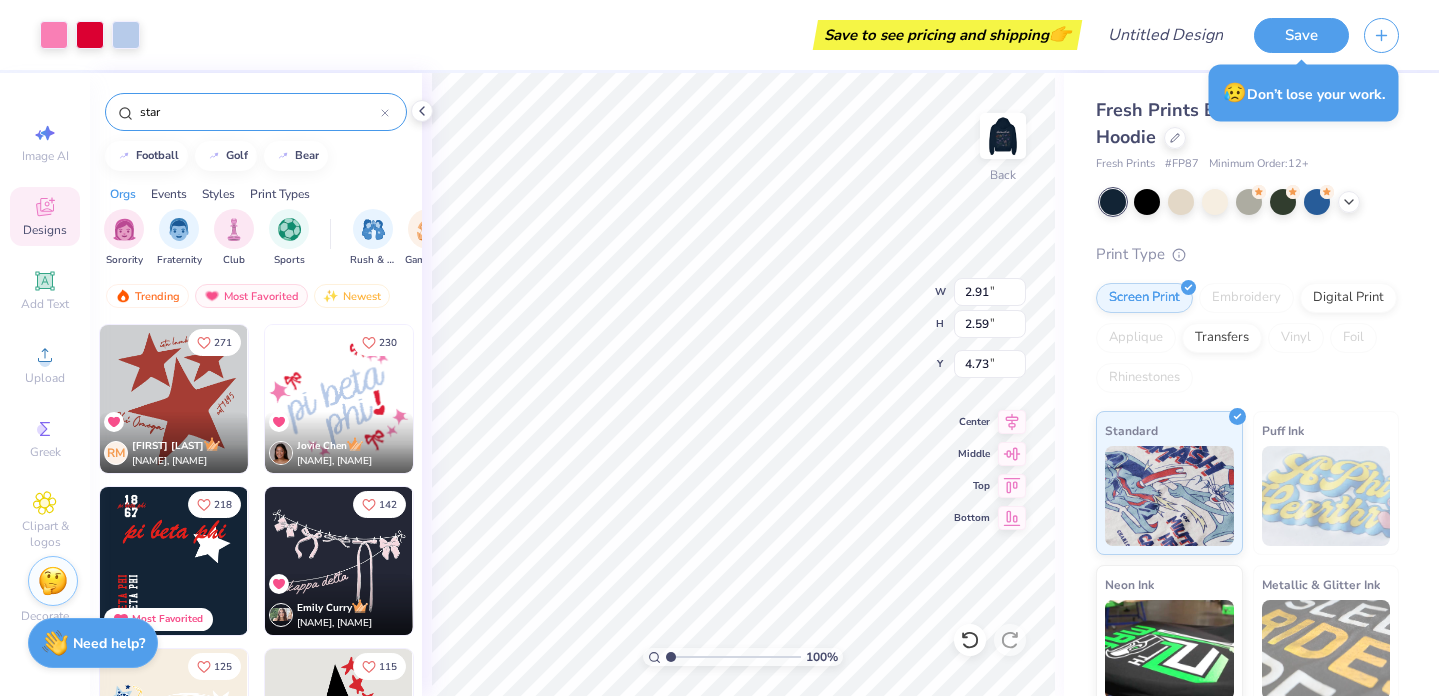 type on "4.73" 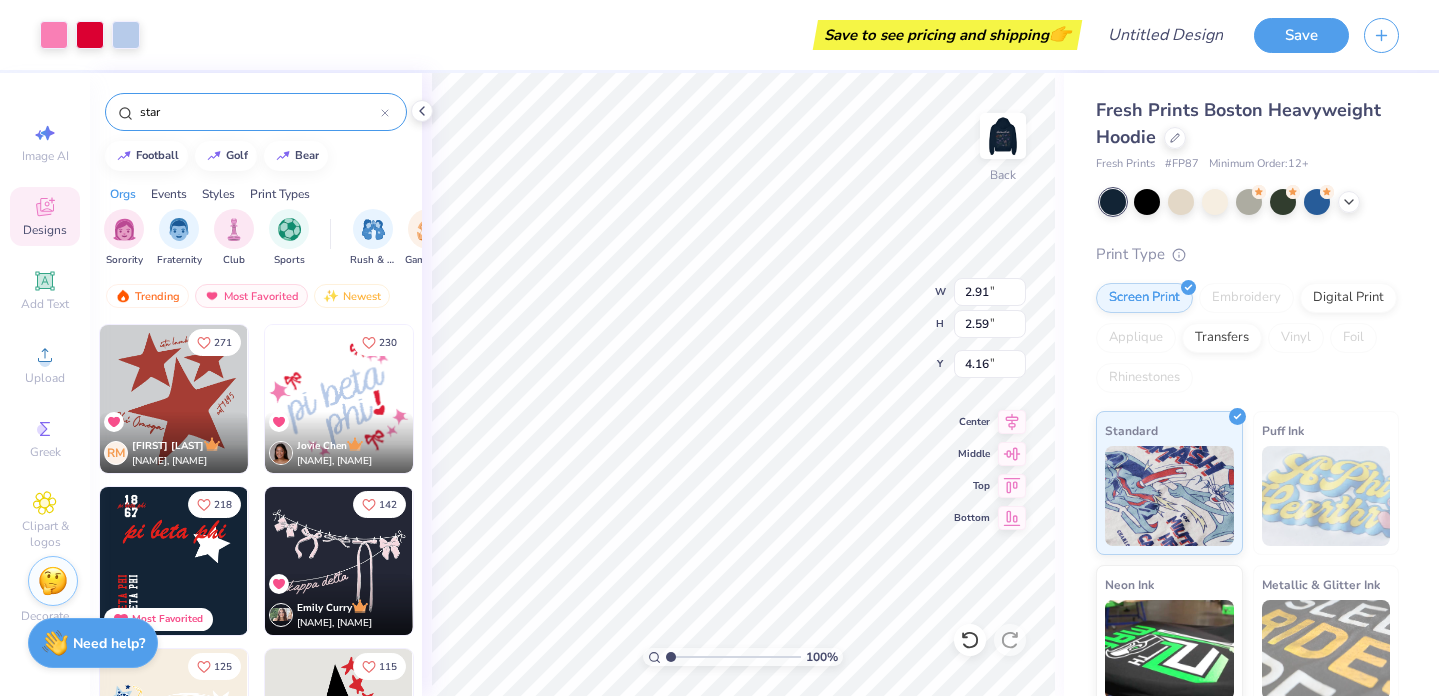 type on "4.16" 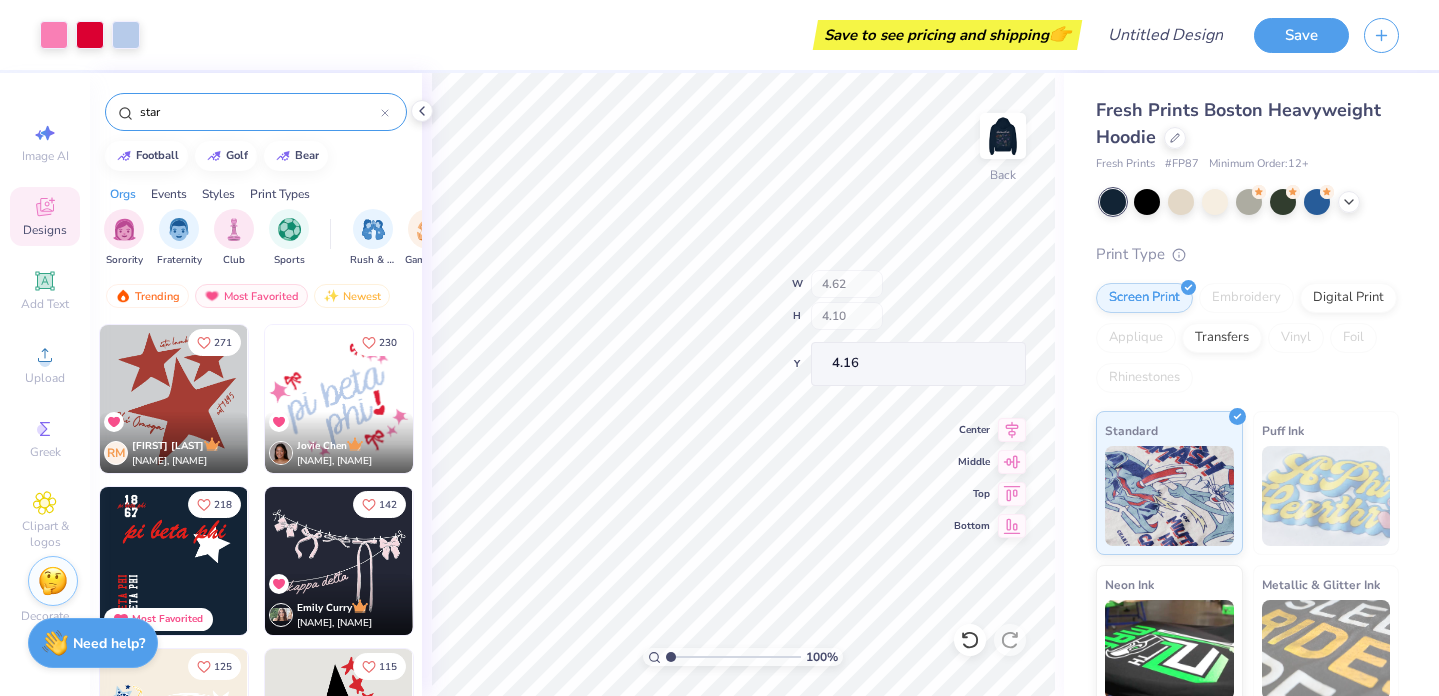 type on "4.62" 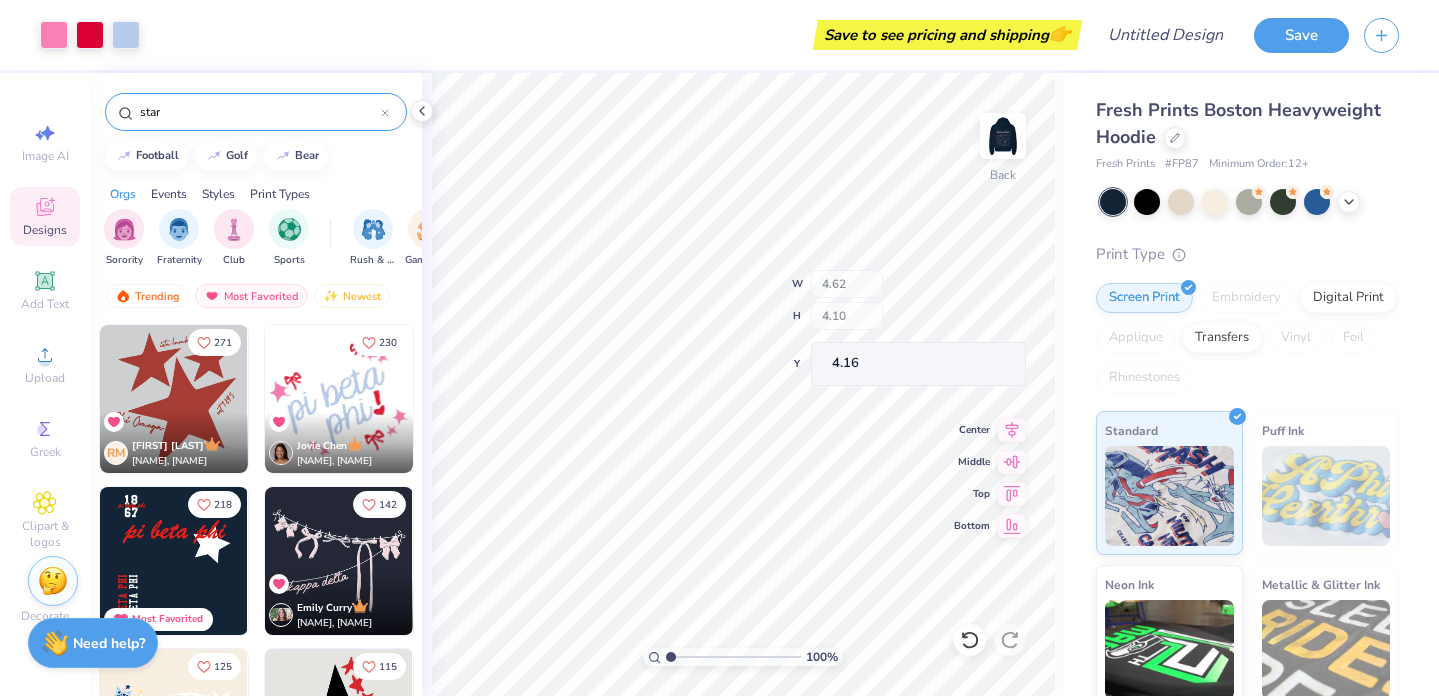 type on "4.10" 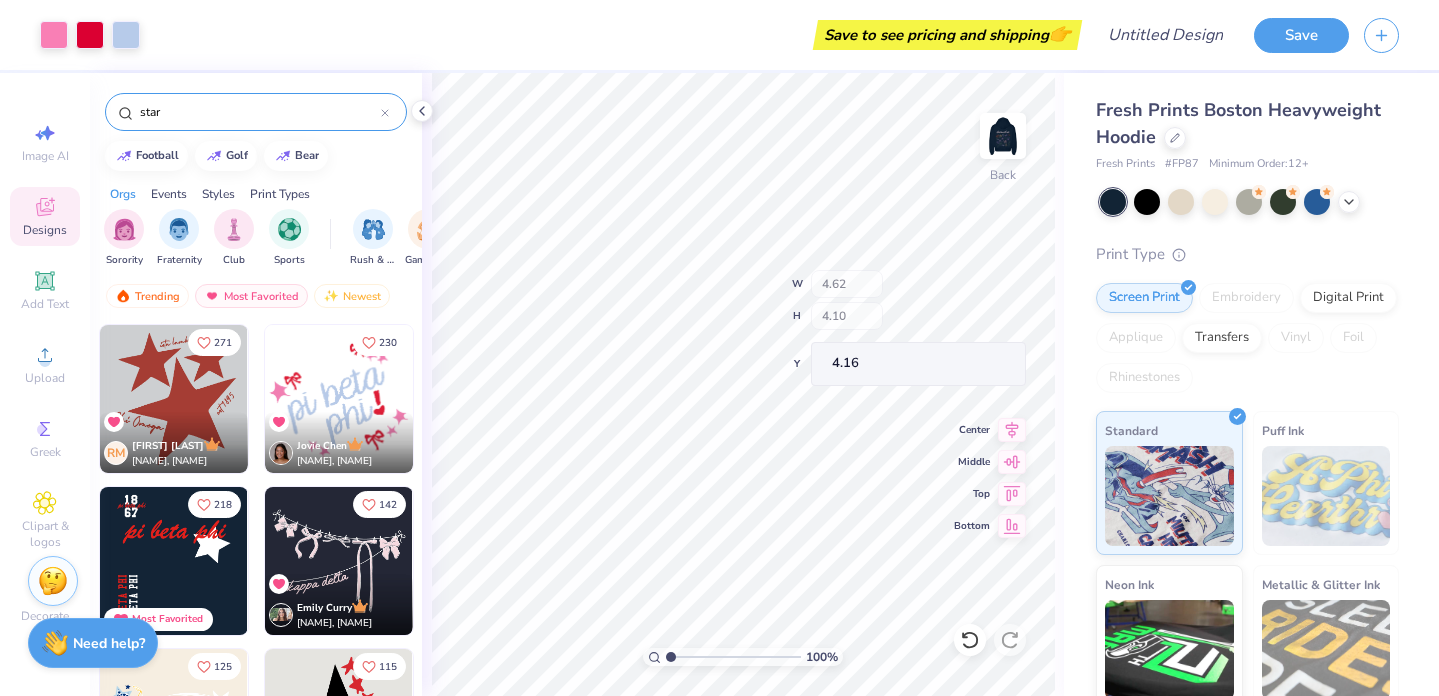 type on "3.90" 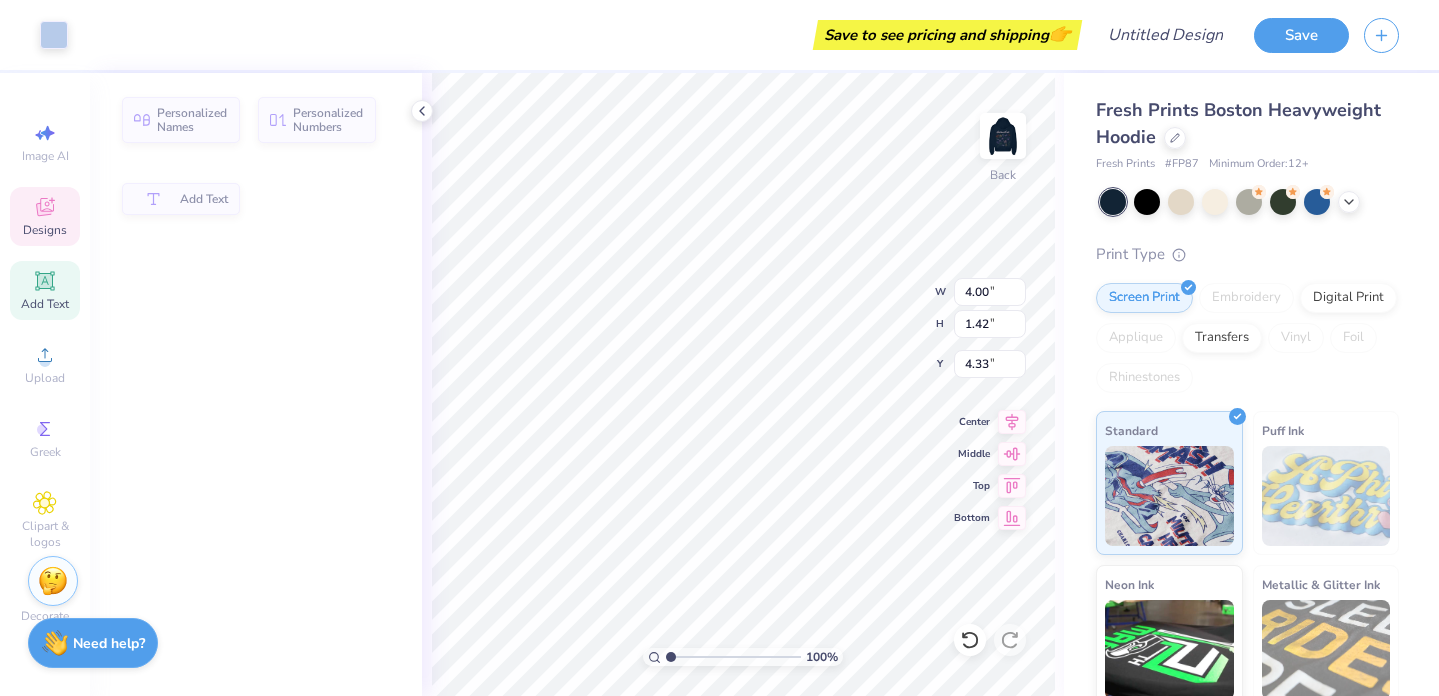 type on "4.00" 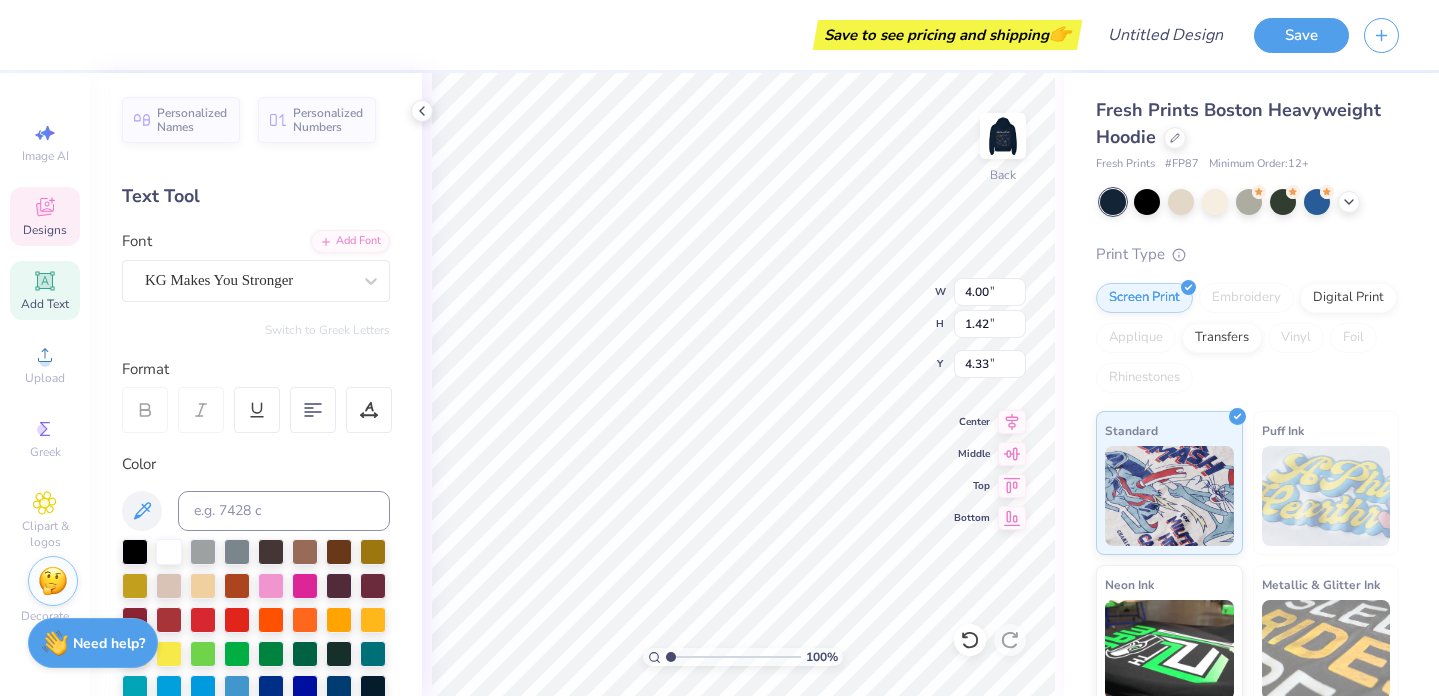click on "100  % Back W 4.00 4.00 " H 1.42 1.42 " Y 4.33 4.33 " Center Middle Top Bottom" at bounding box center [743, 384] 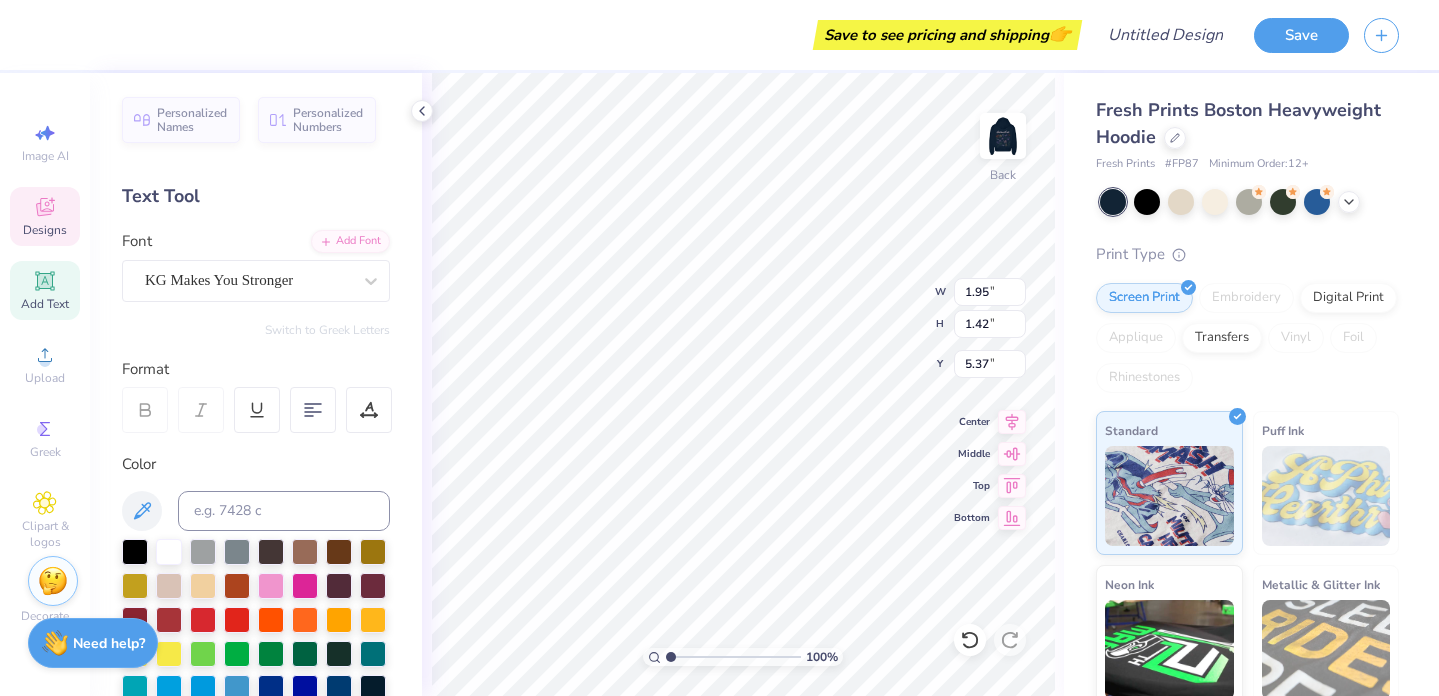 type 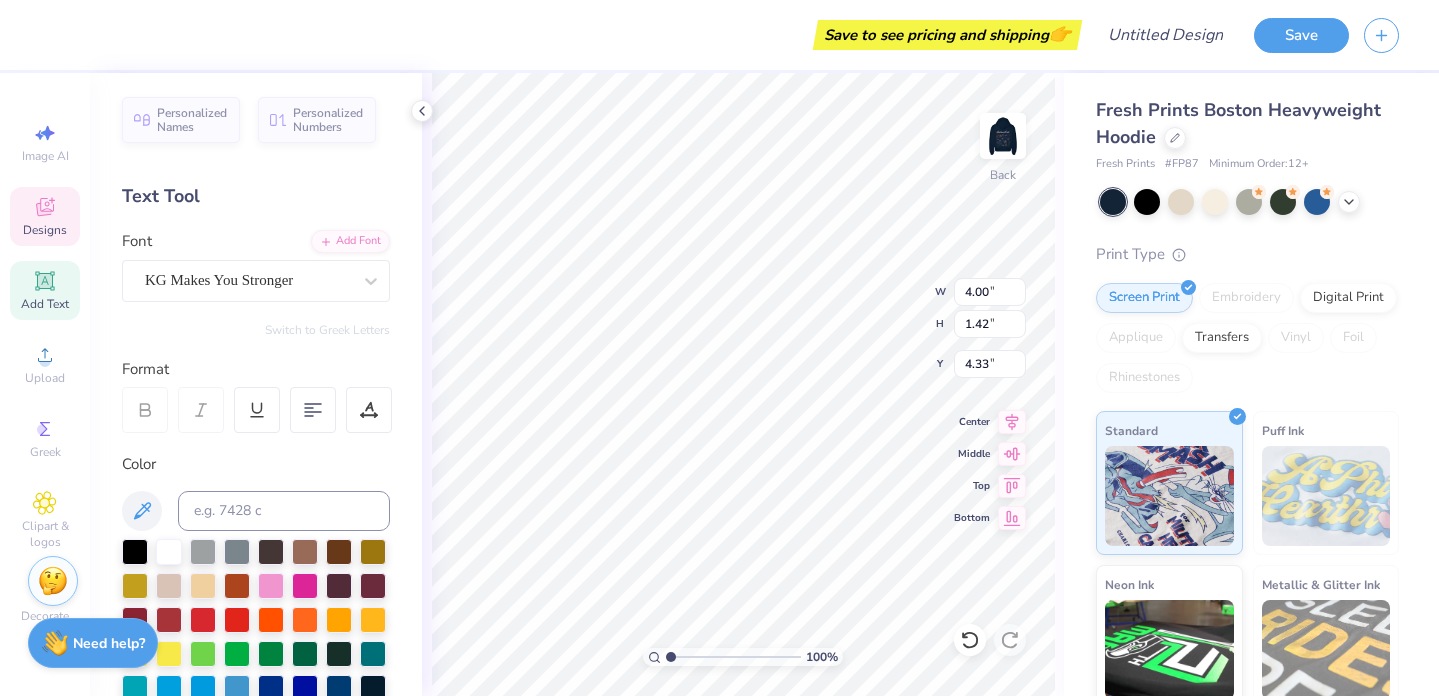scroll, scrollTop: 0, scrollLeft: 0, axis: both 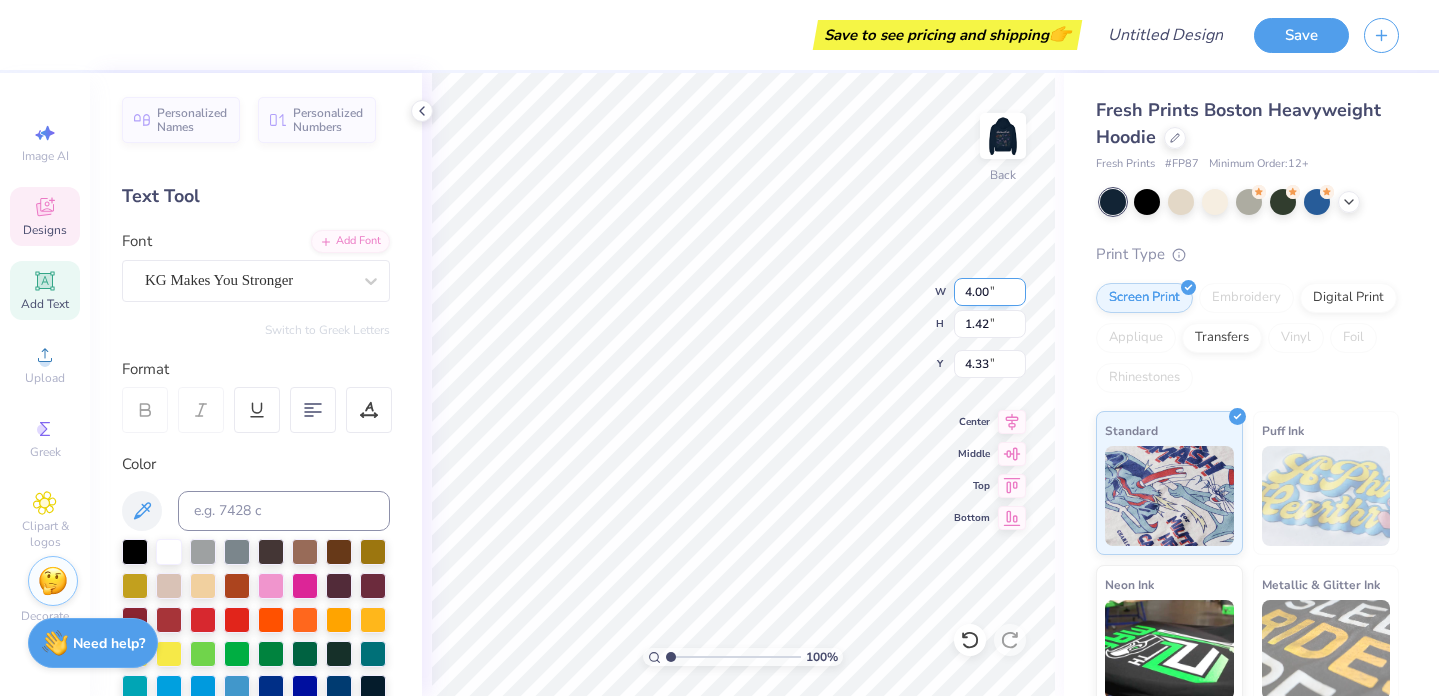type on "isc!" 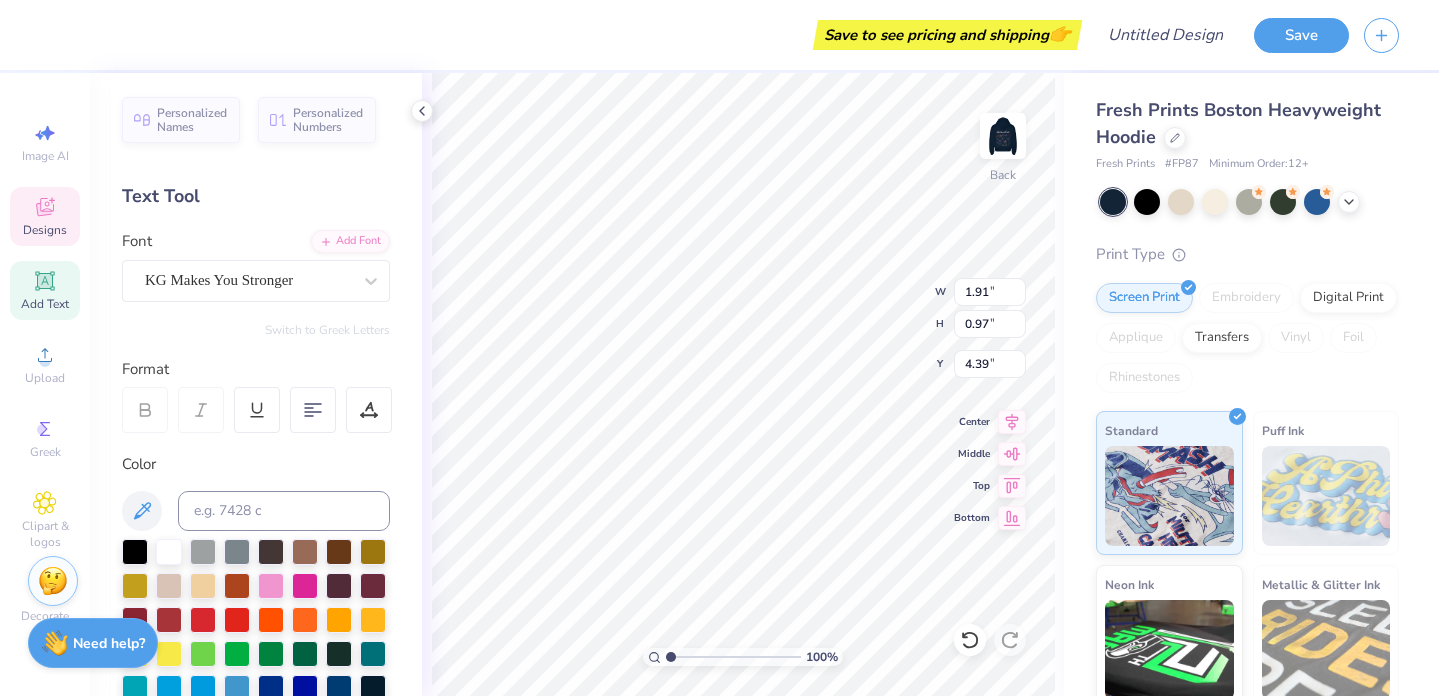 type on "isc" 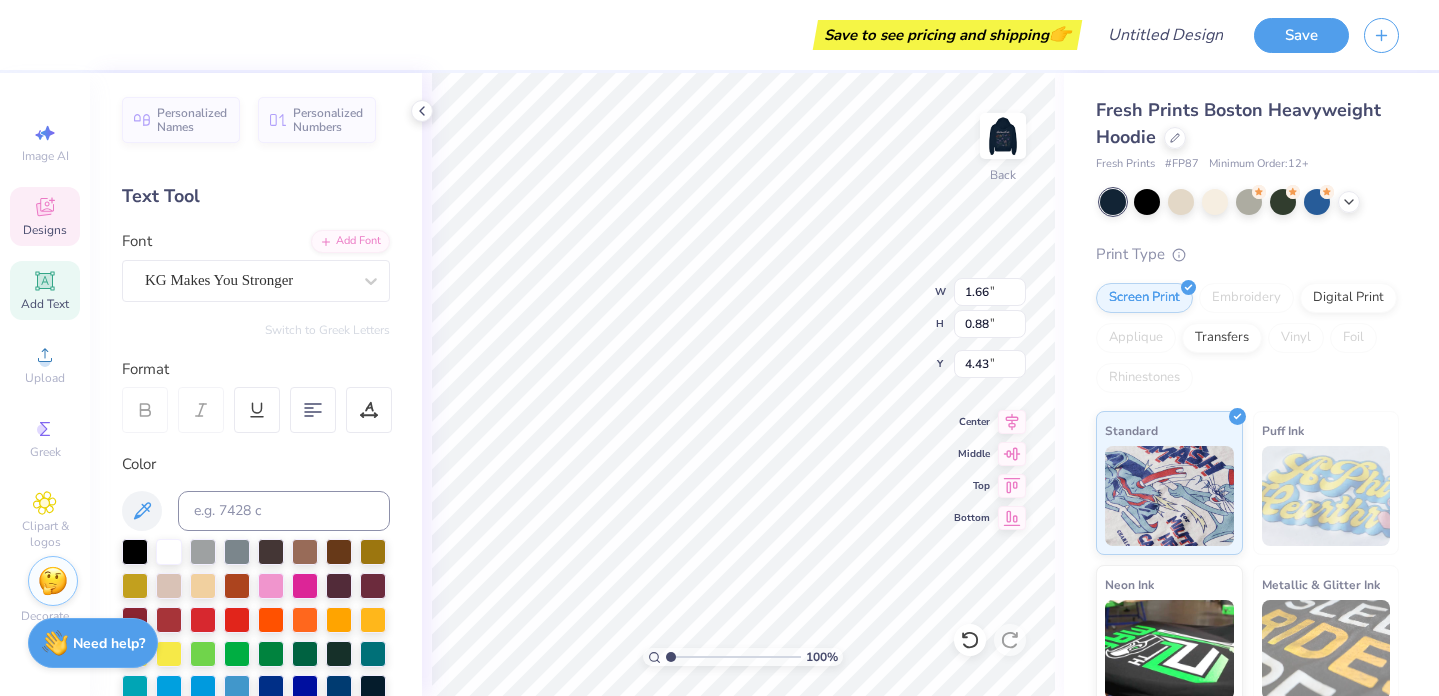 type on "4.95" 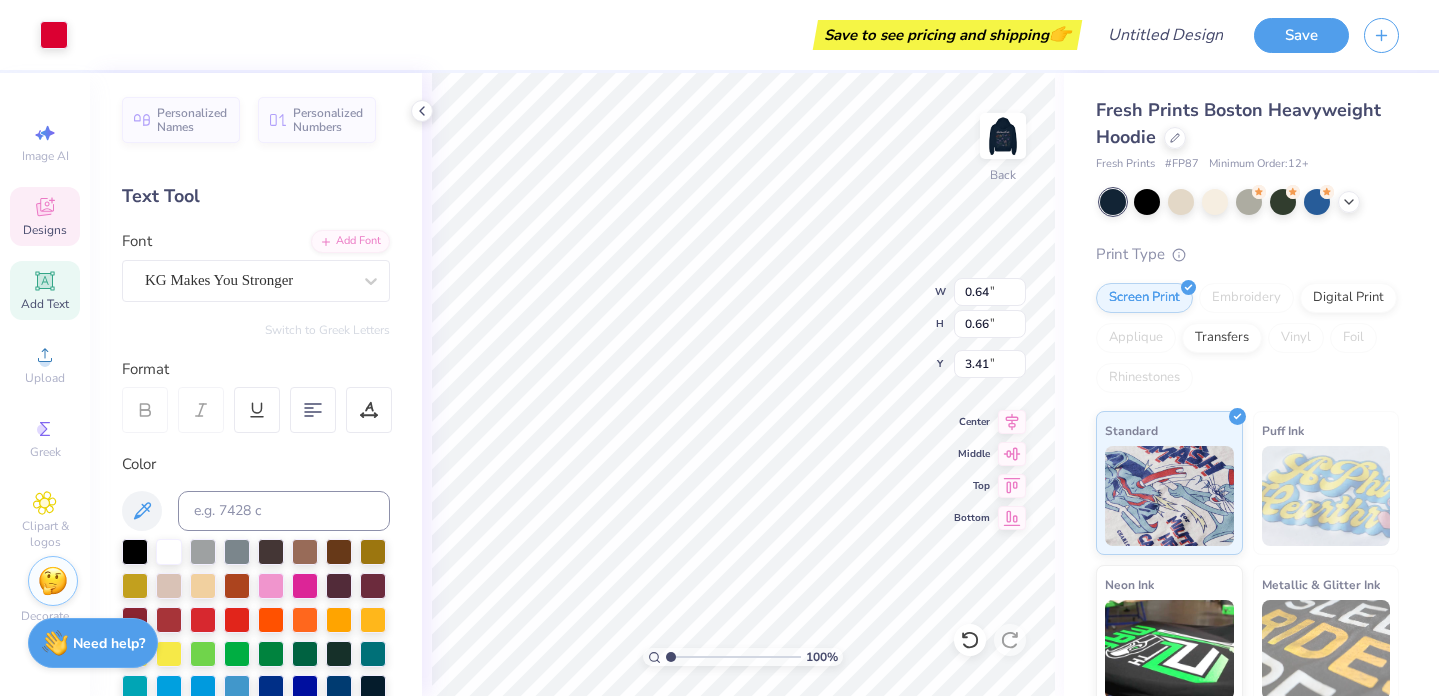 drag, startPoint x: 66, startPoint y: 34, endPoint x: 52, endPoint y: 33, distance: 14.035668 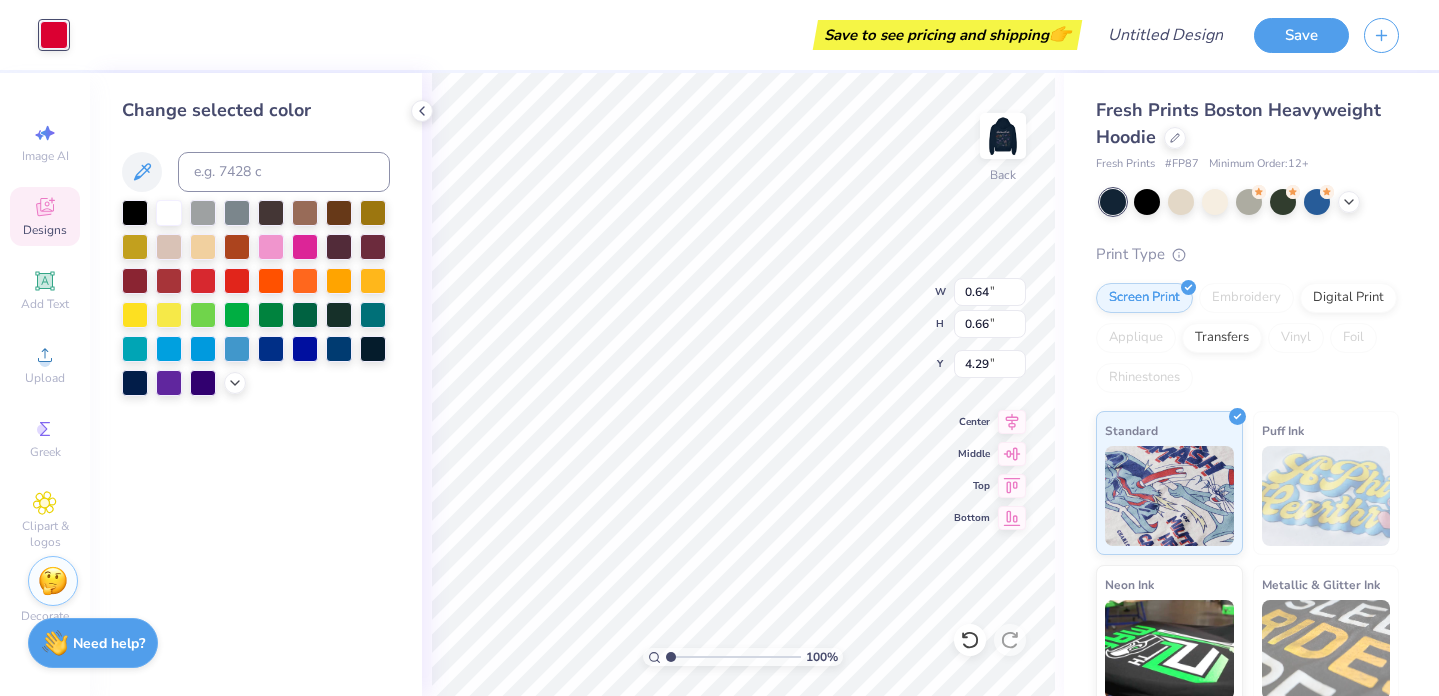 type on "4.29" 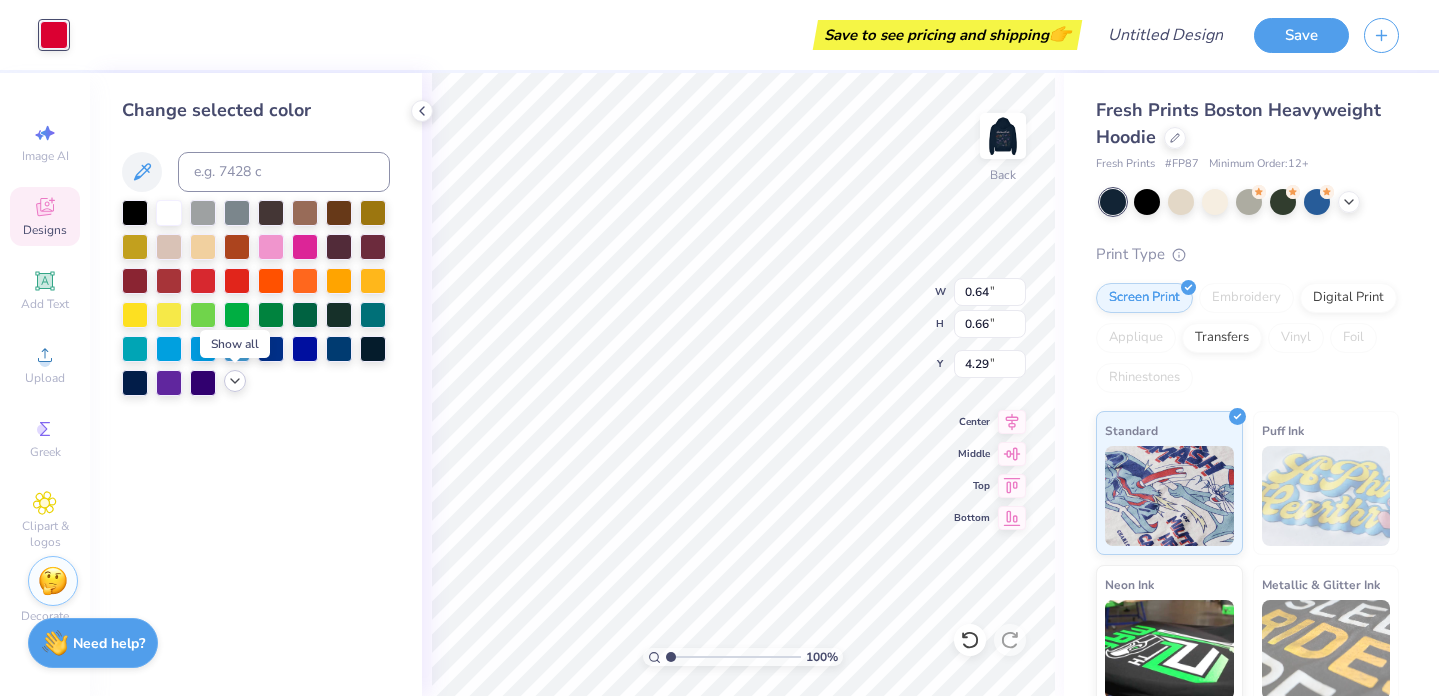 click 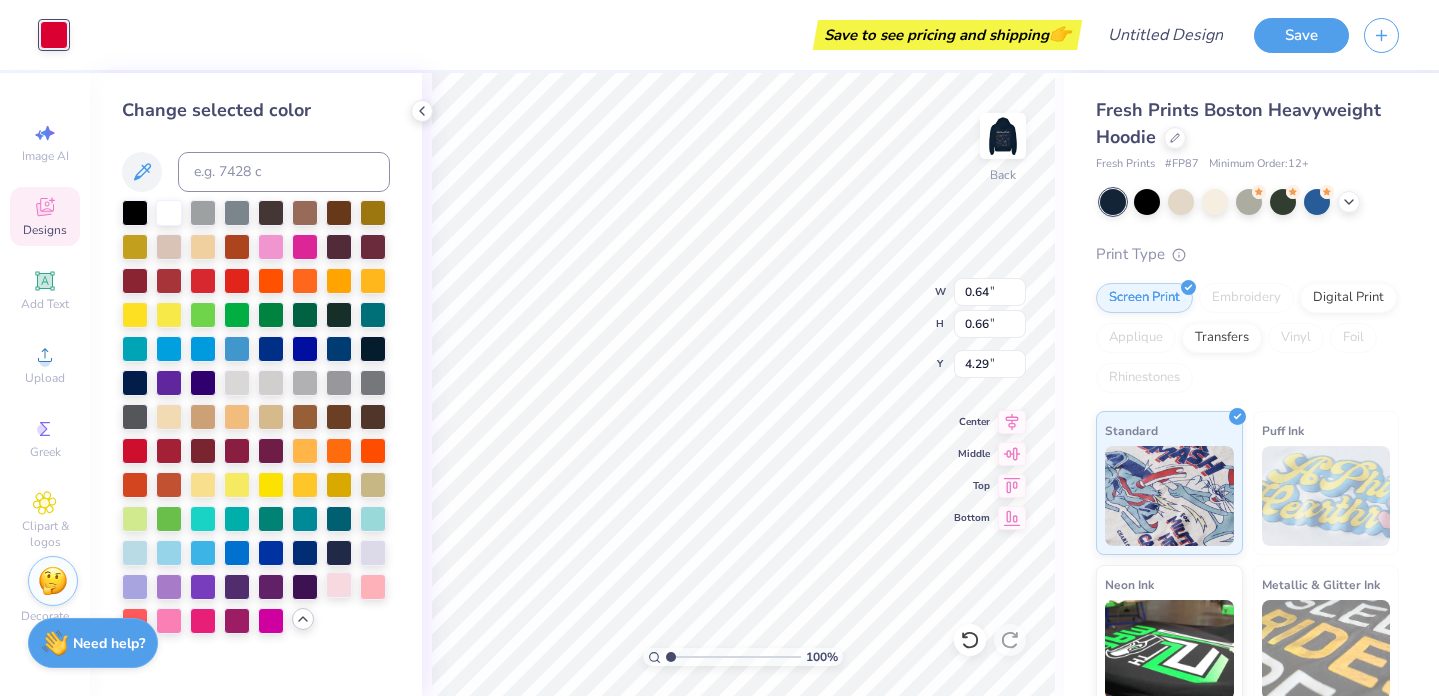 click at bounding box center (339, 585) 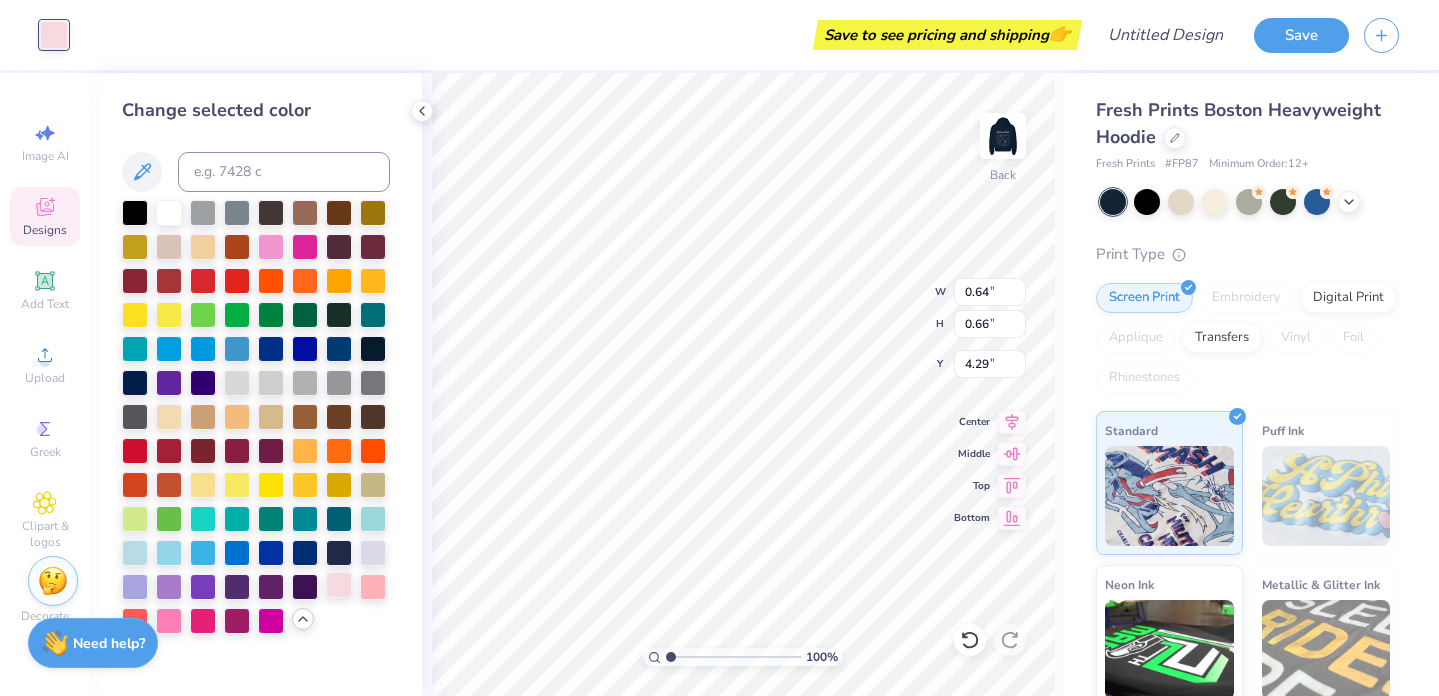 click at bounding box center [339, 585] 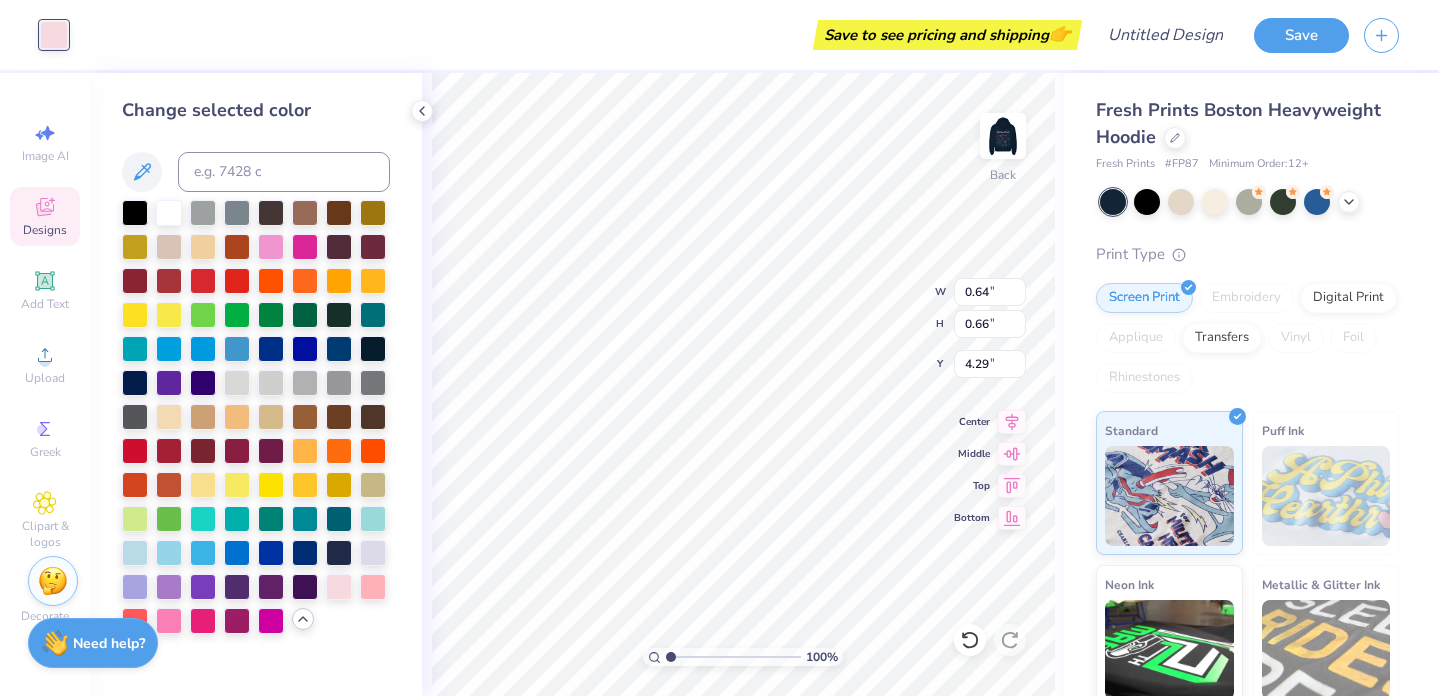 type on "0.62" 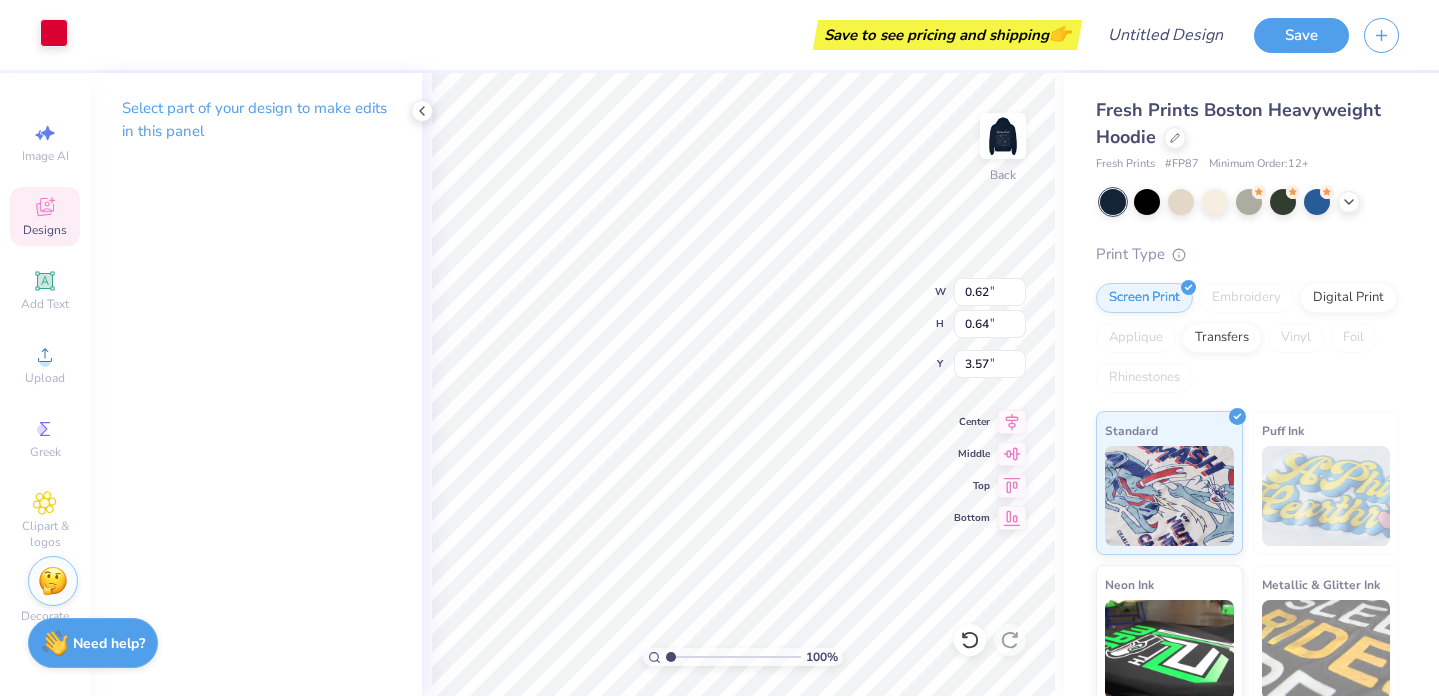 click at bounding box center [54, 33] 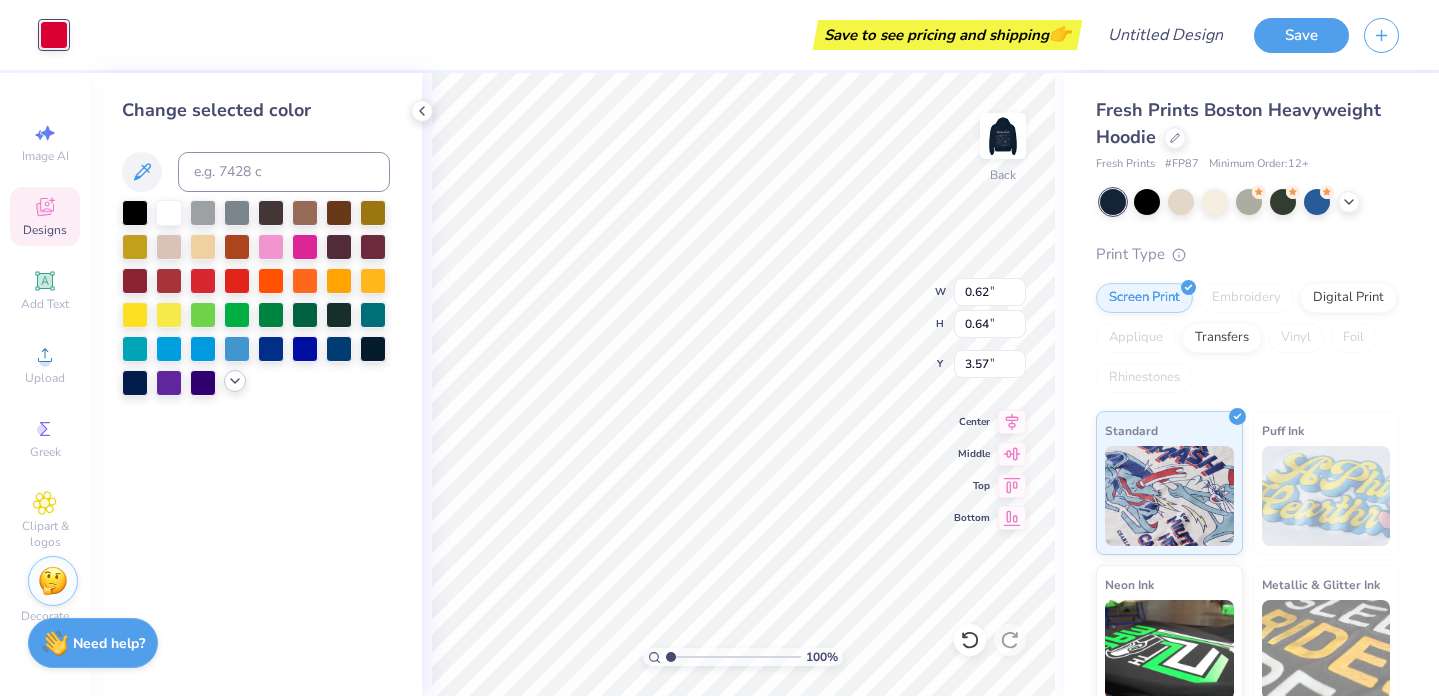 click 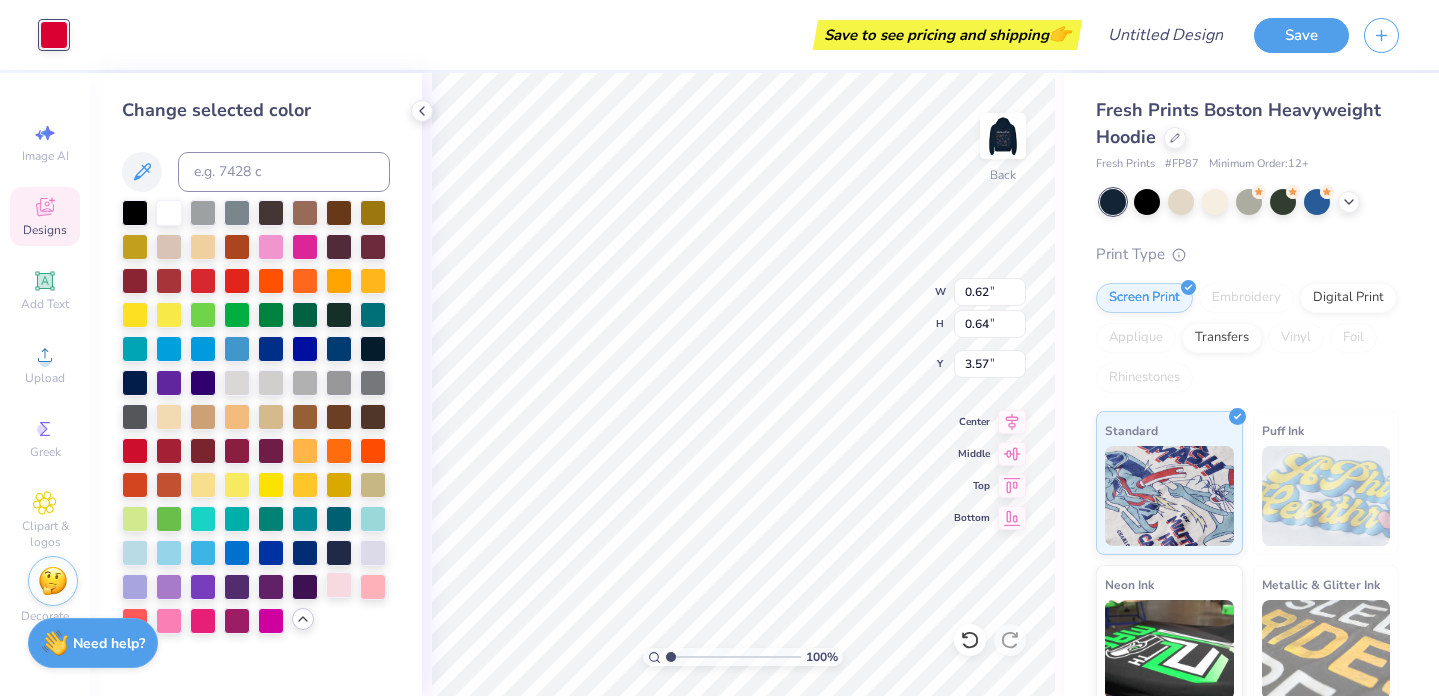 click at bounding box center (339, 585) 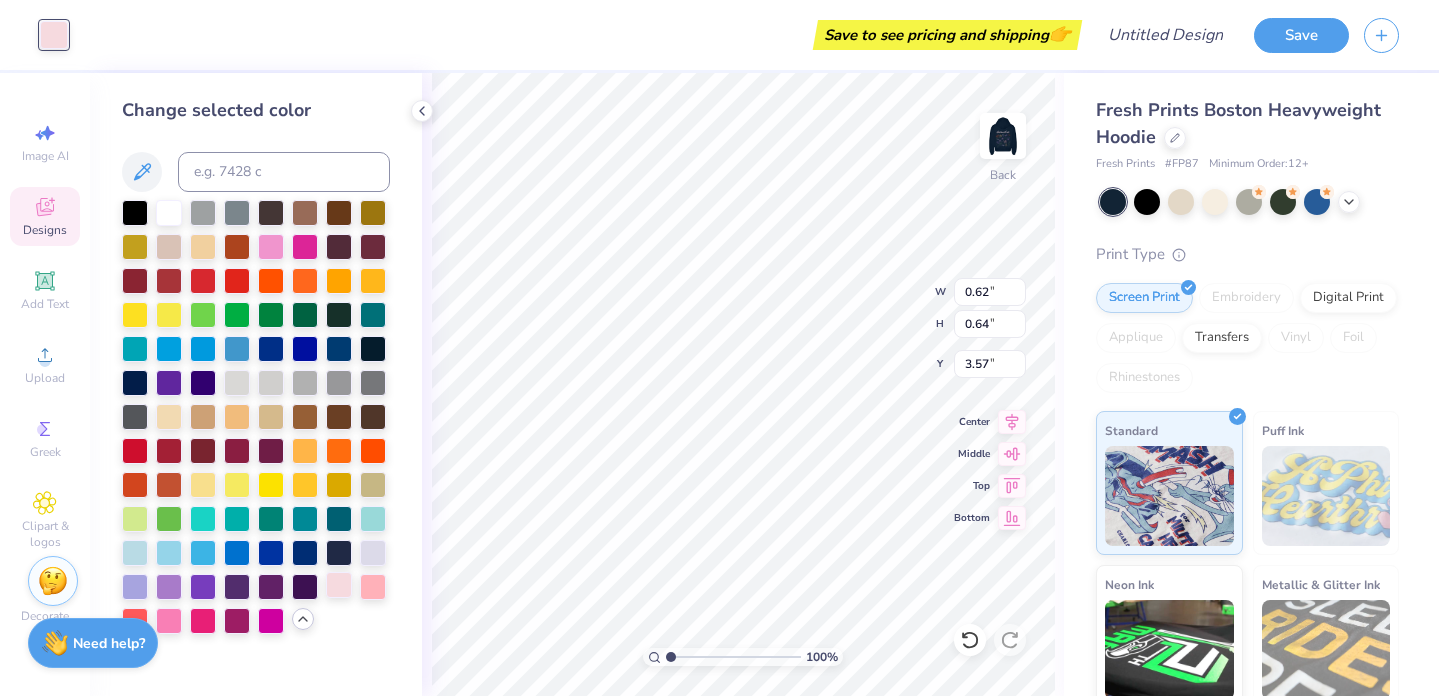 type on "4.30" 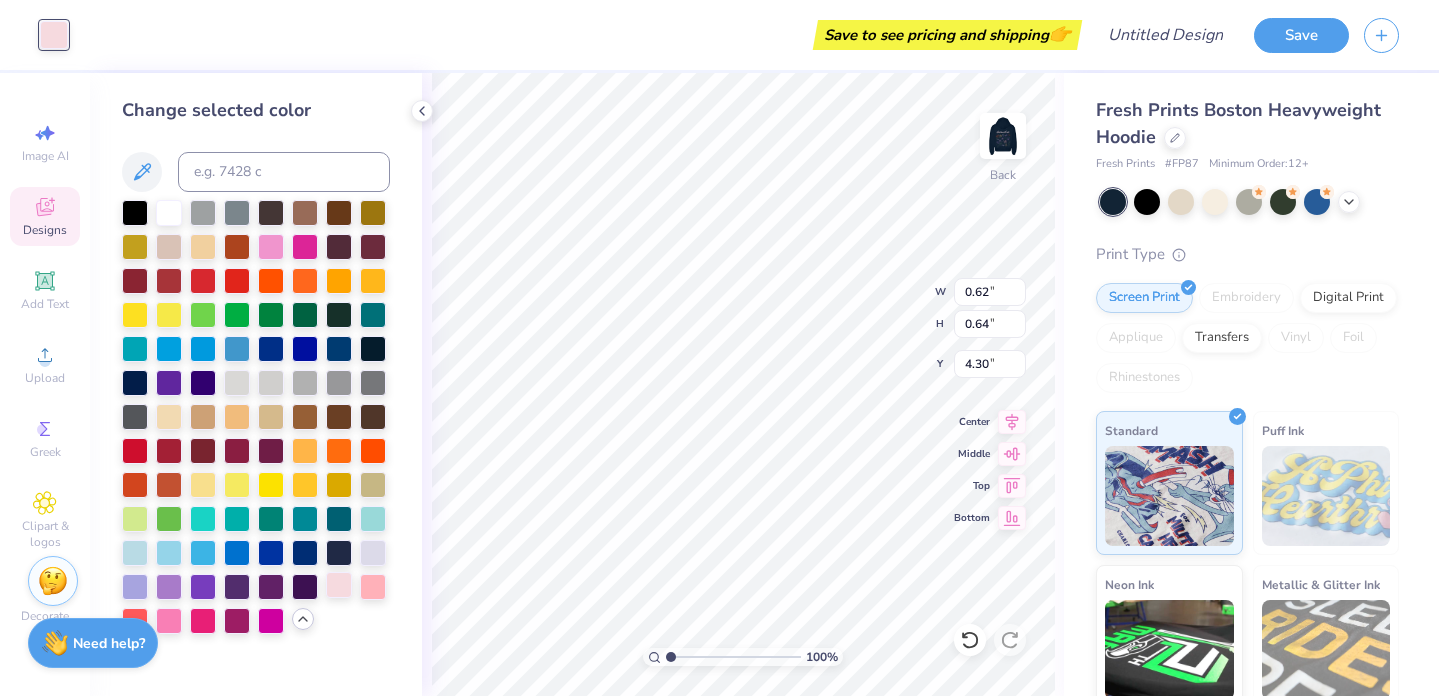 type on "0.72" 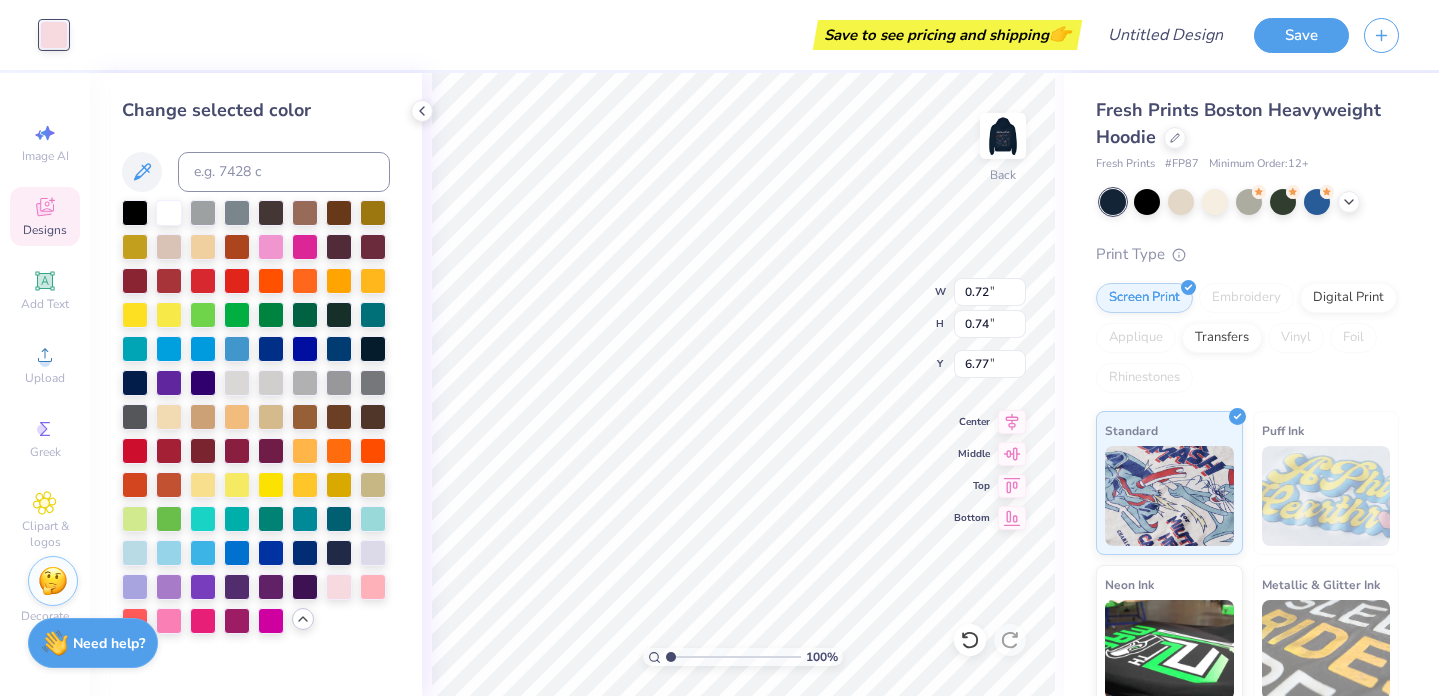 click on "Art colors" at bounding box center [34, 35] 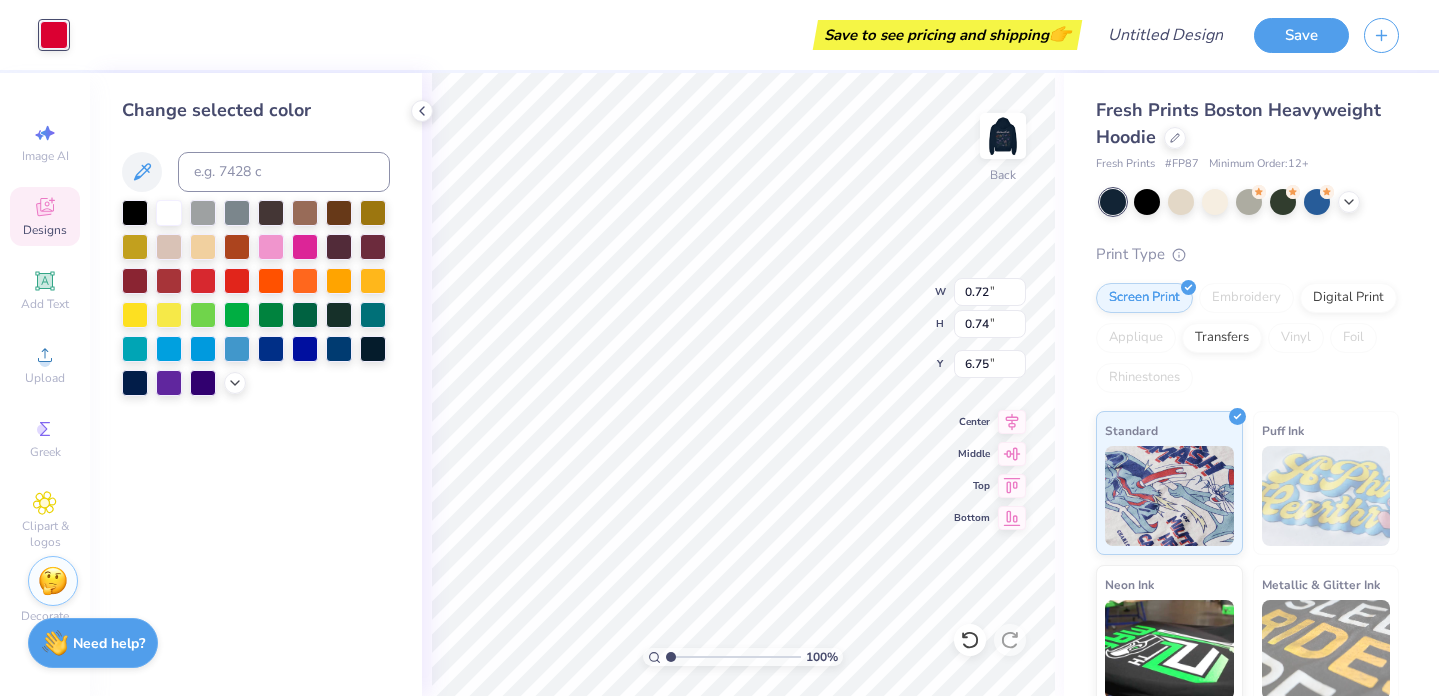 click at bounding box center (54, 35) 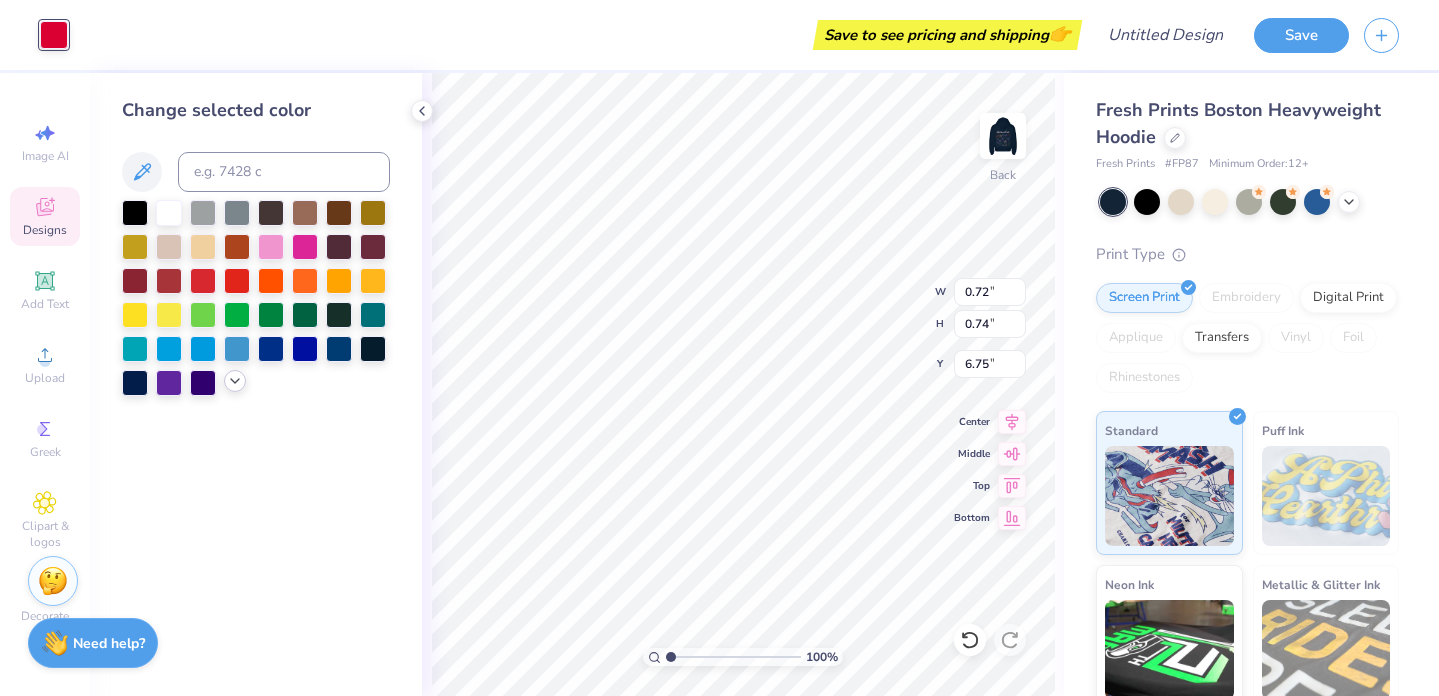 click 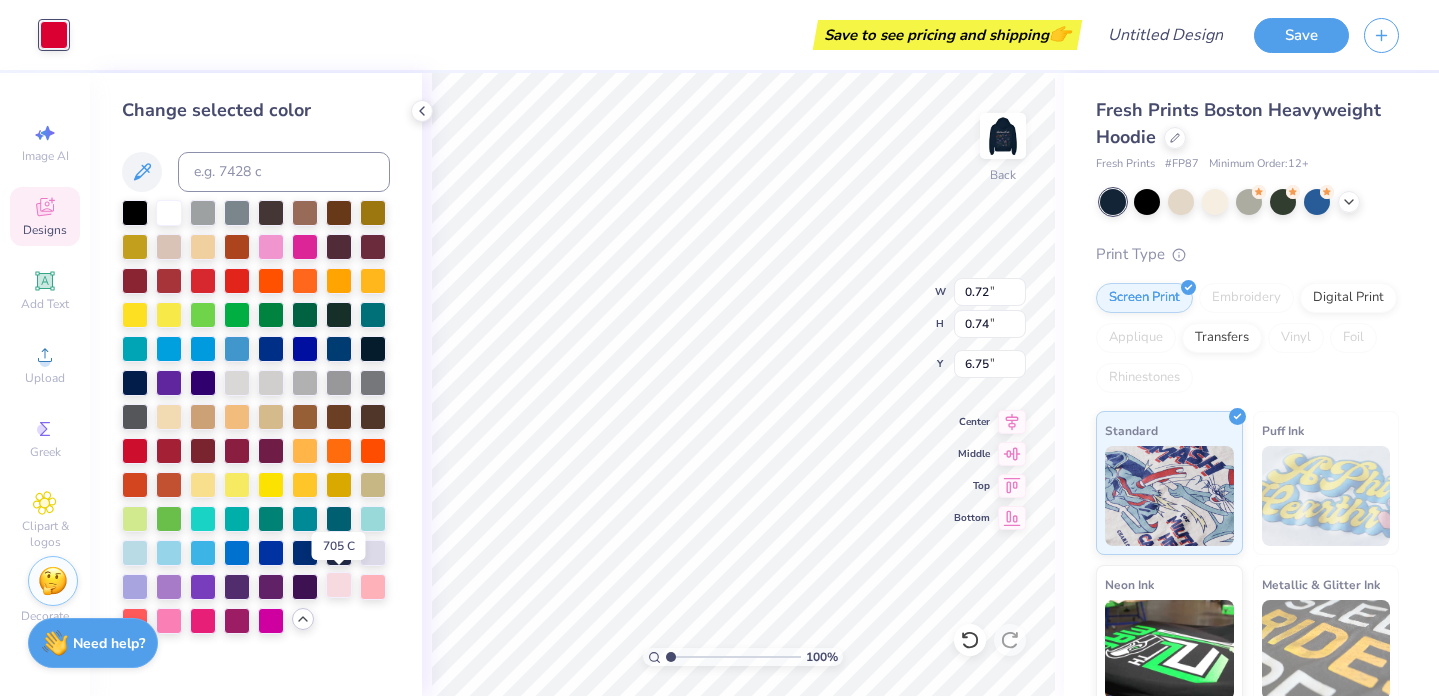 click at bounding box center [339, 585] 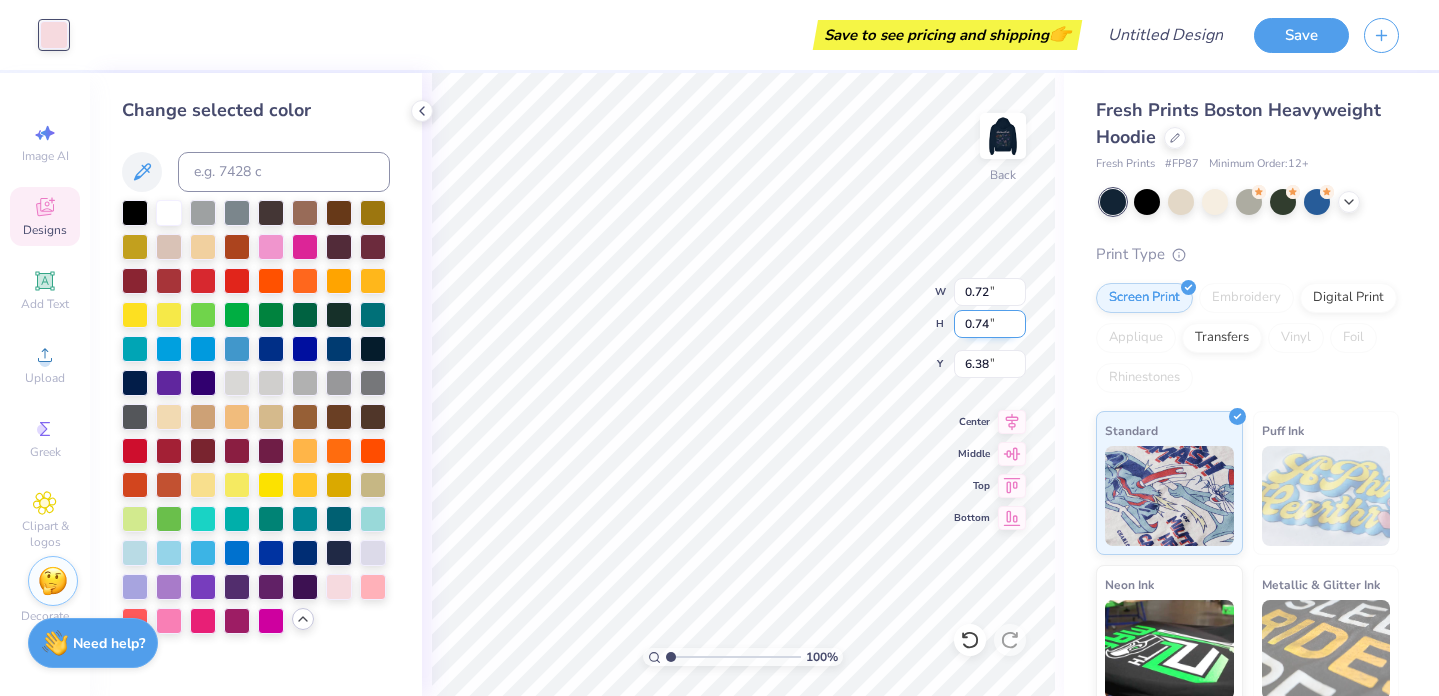 type on "6.01" 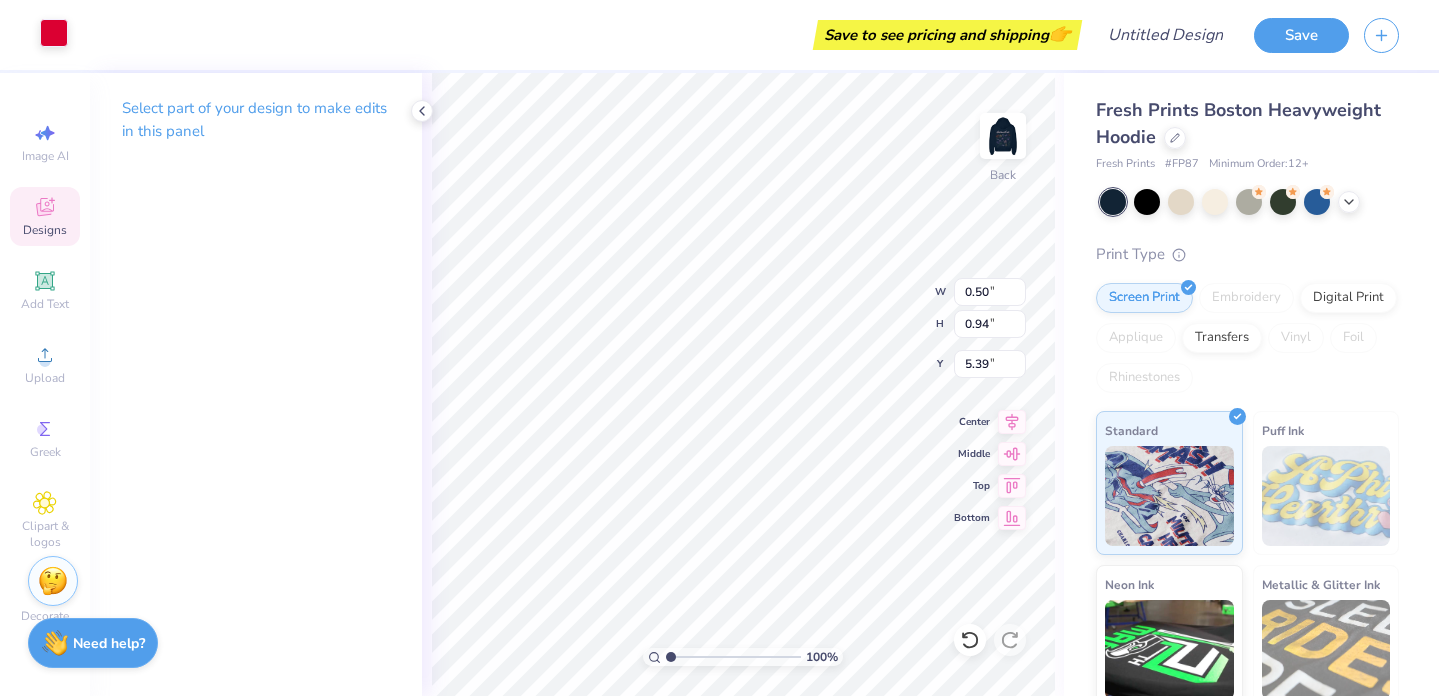 click at bounding box center [54, 33] 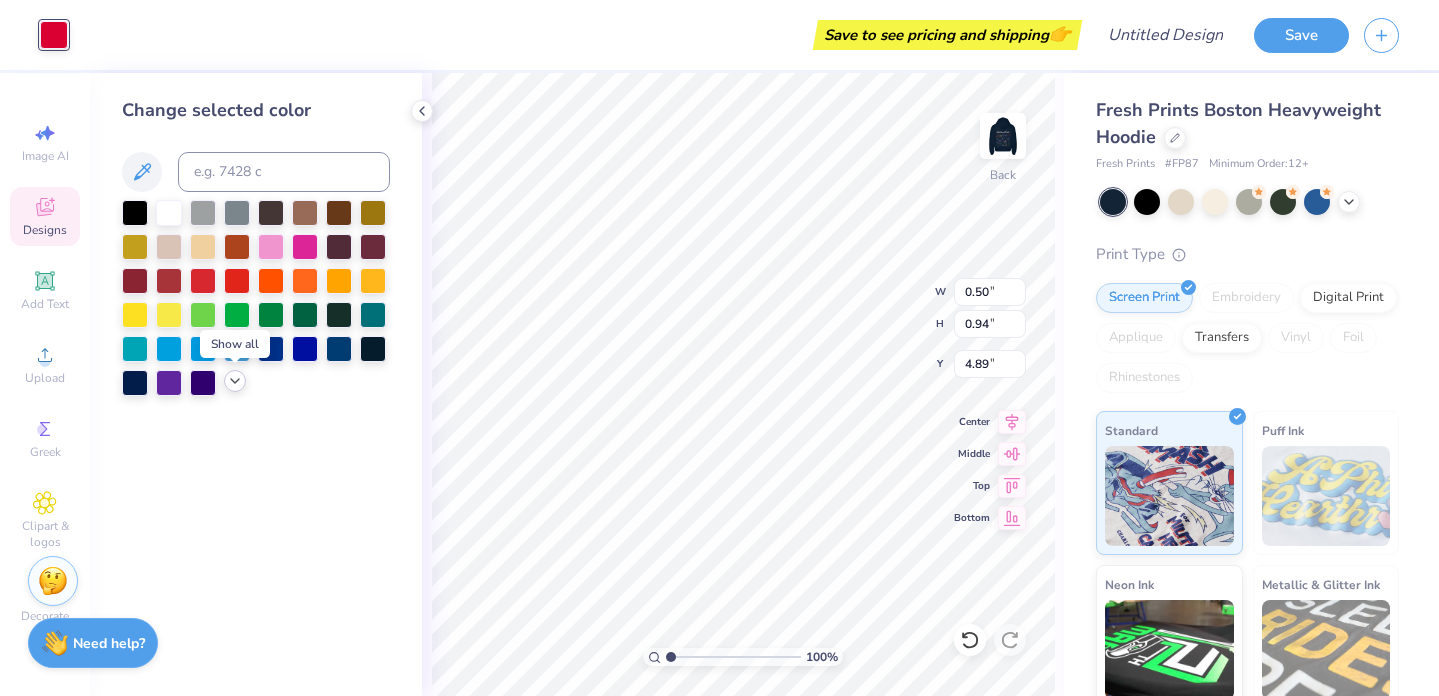 click 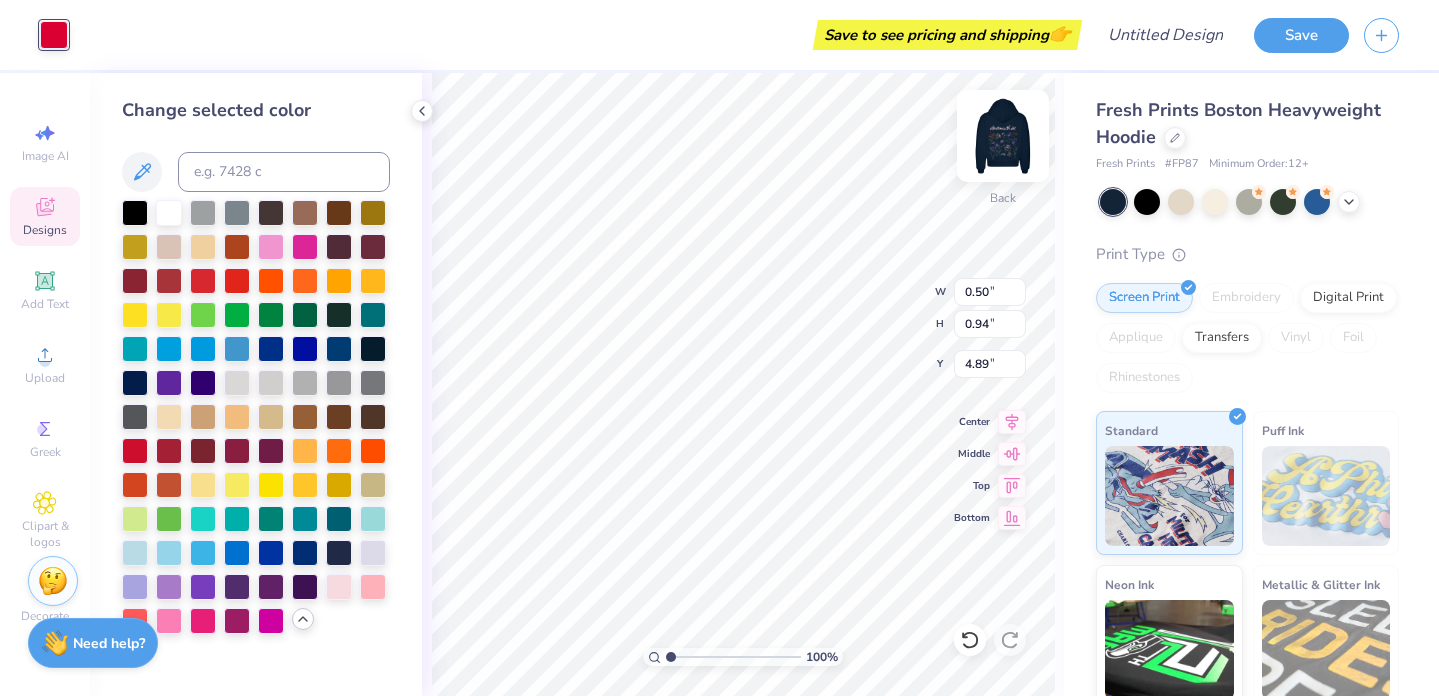 click at bounding box center (1003, 136) 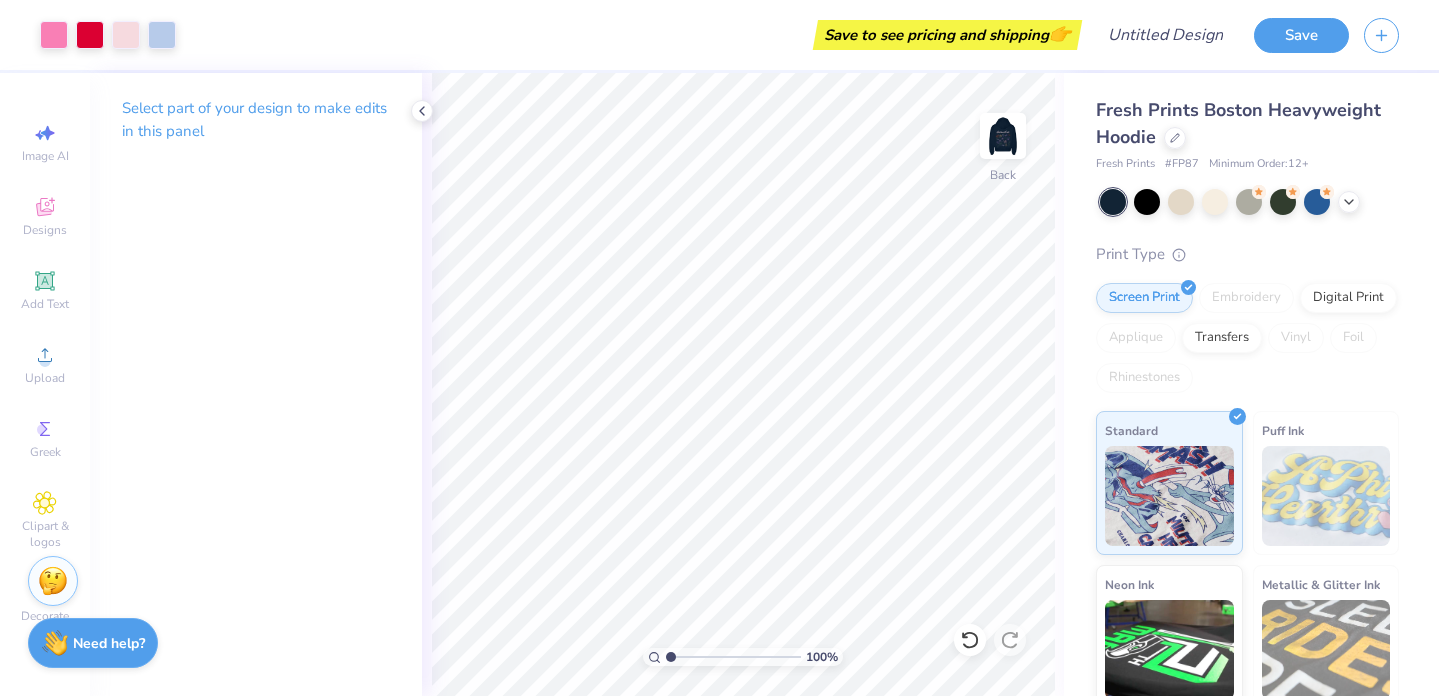 click at bounding box center [1003, 136] 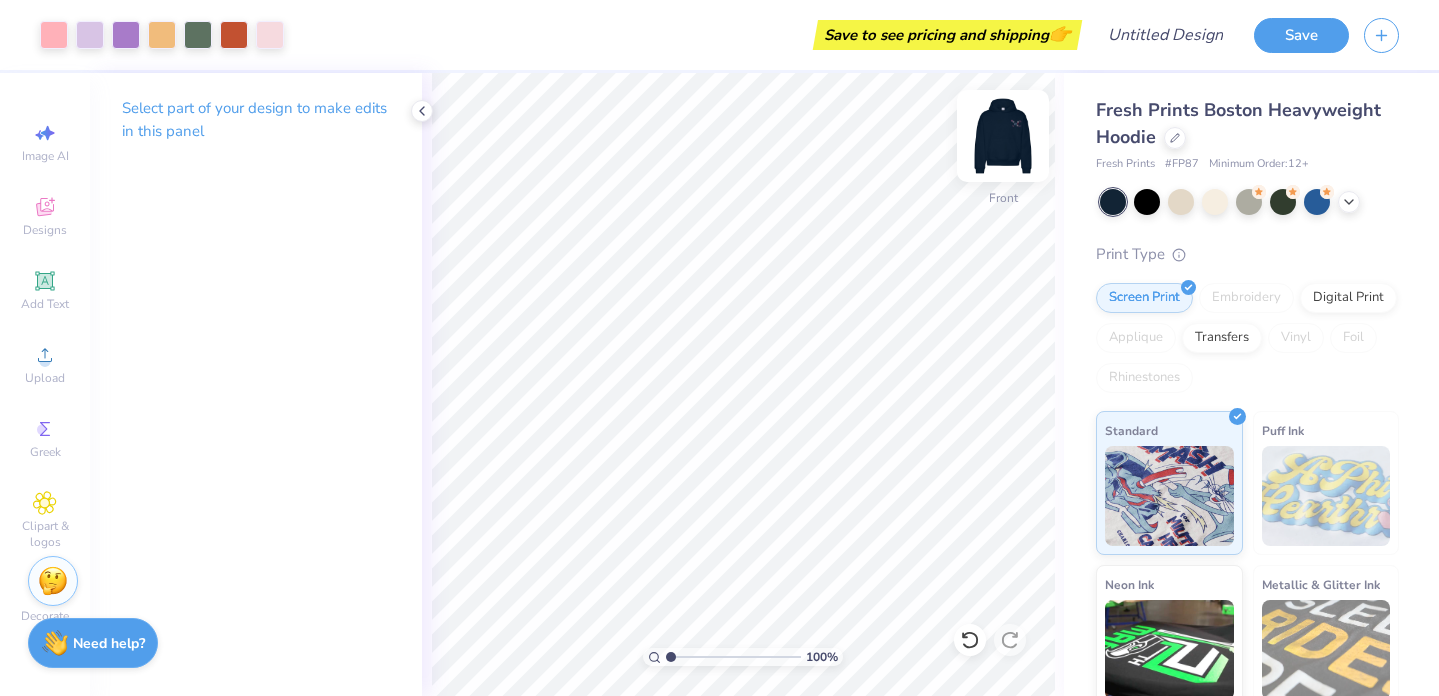 click at bounding box center [1003, 136] 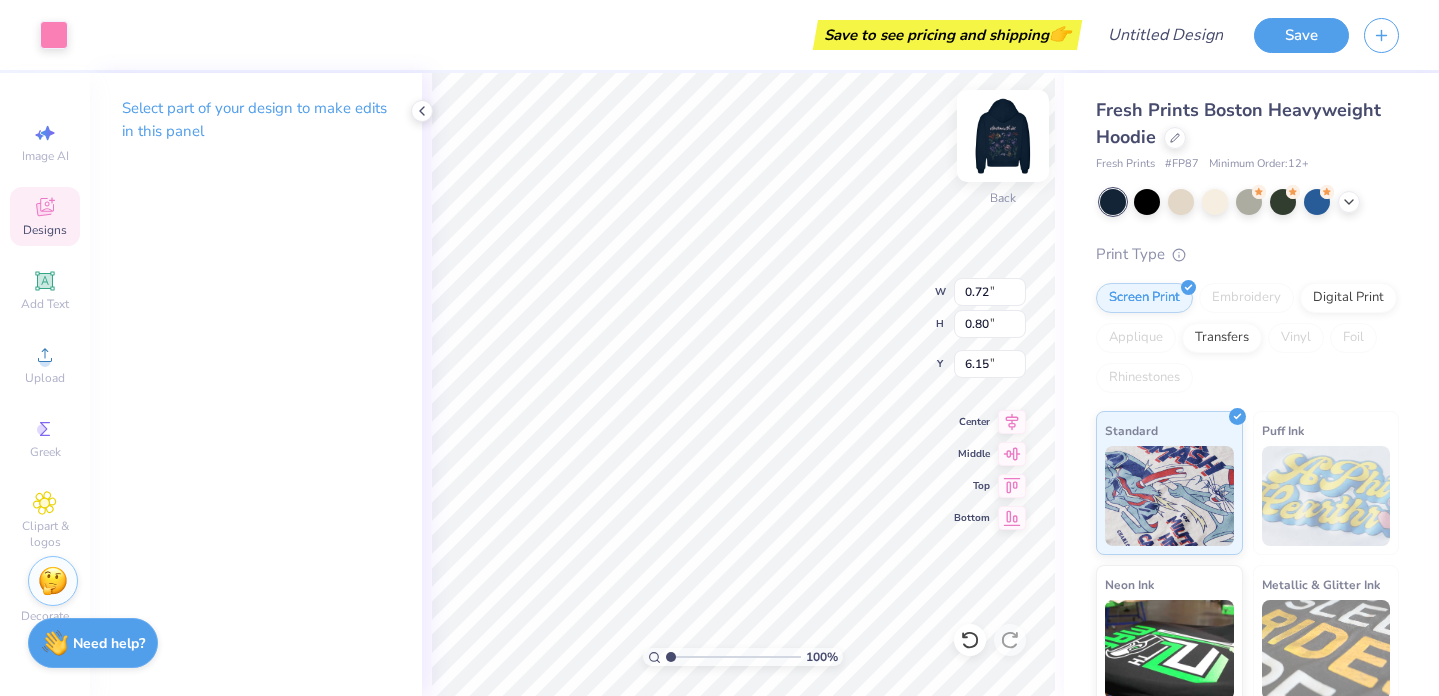 type on "5.43" 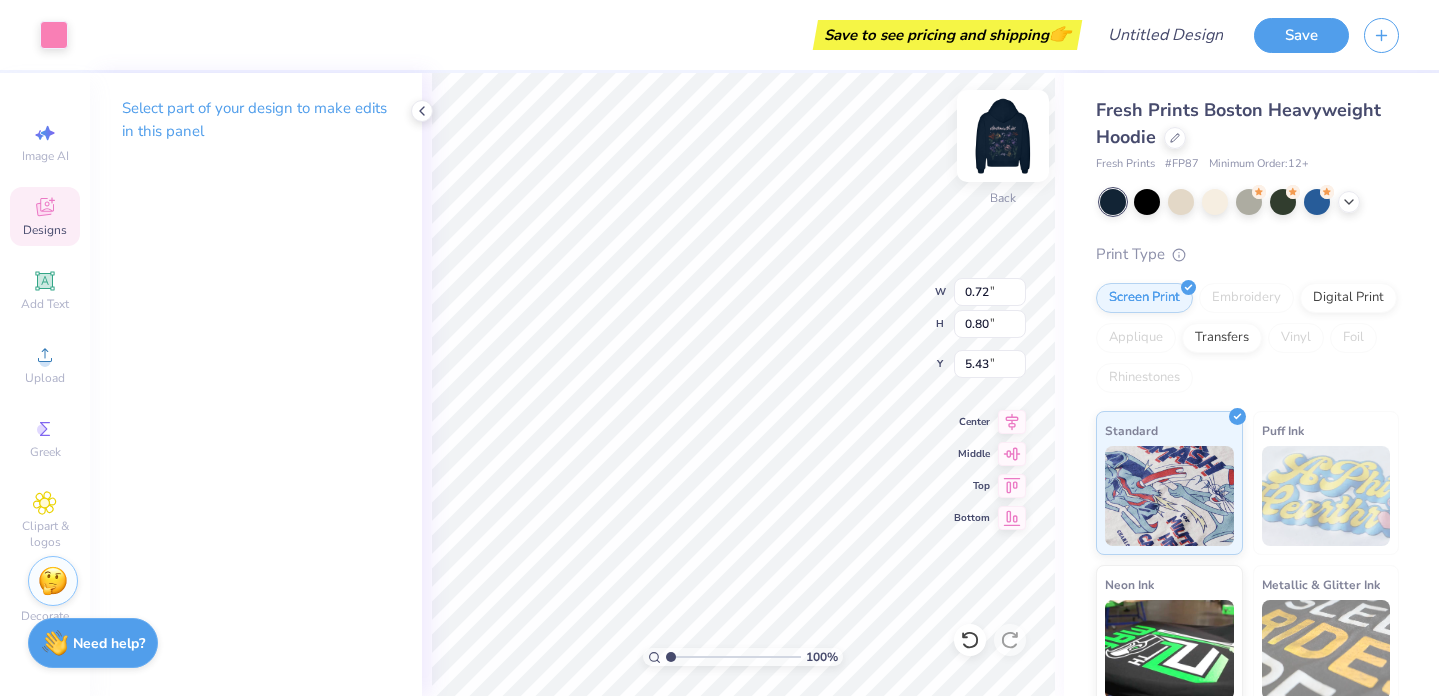 type on "0.50" 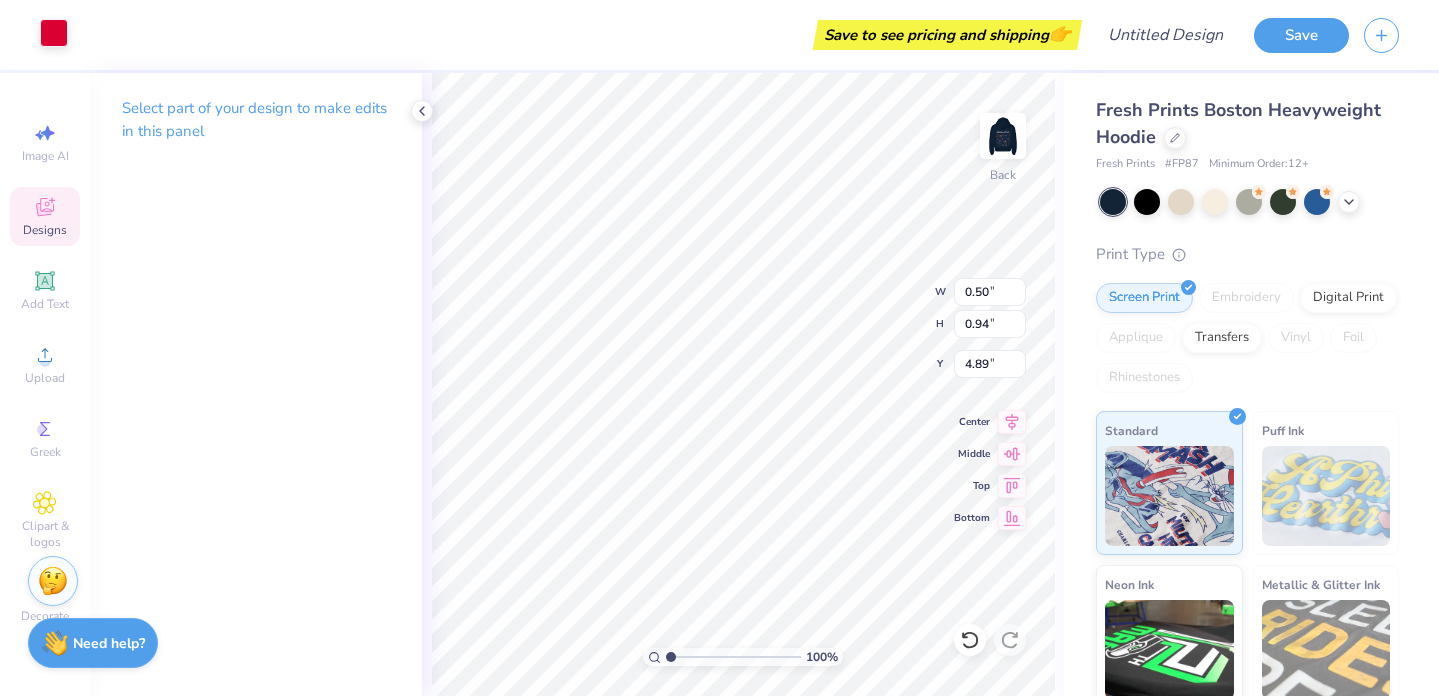 click at bounding box center [54, 33] 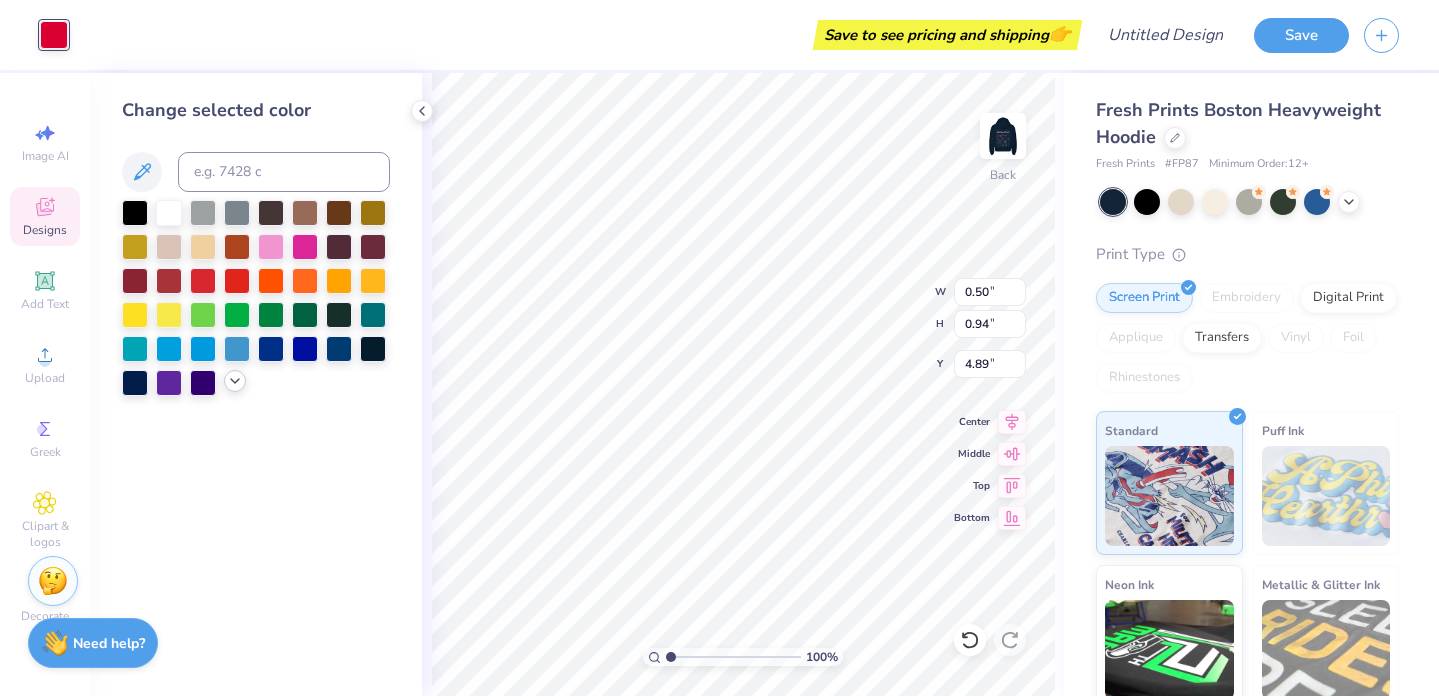click 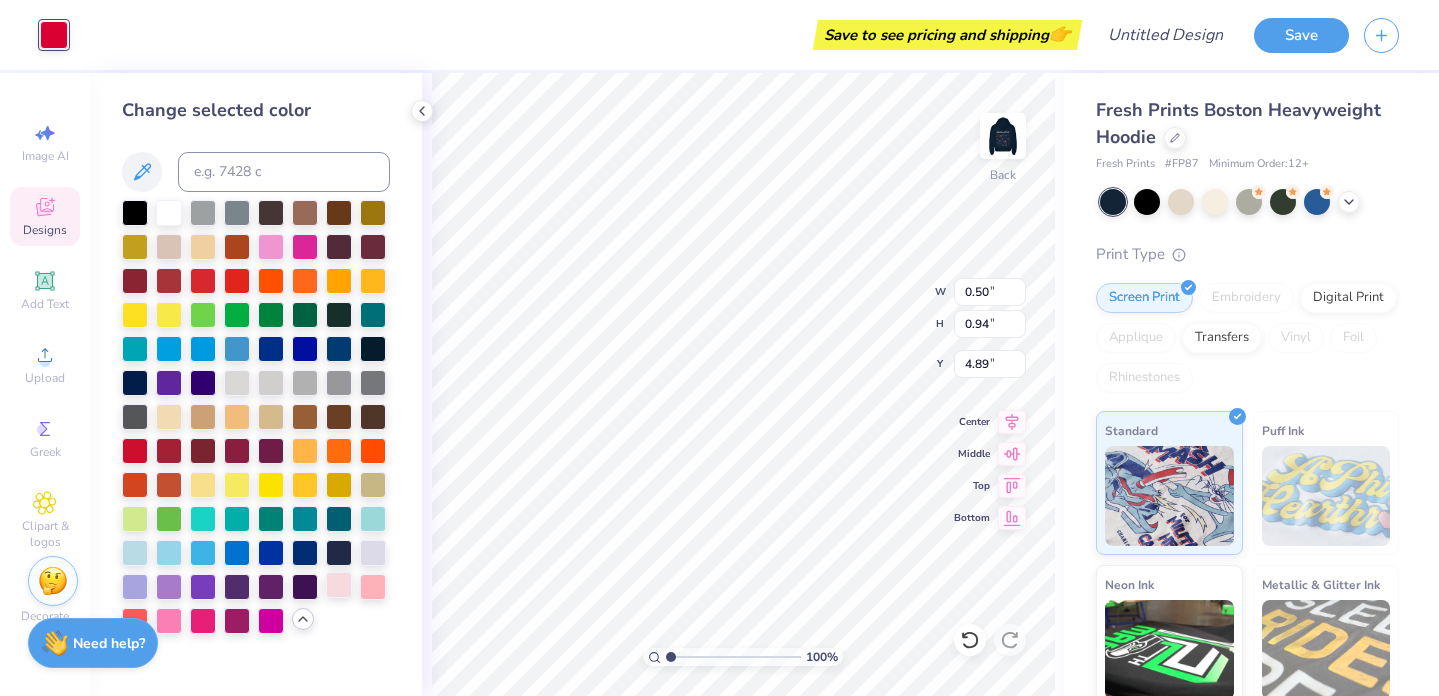 click at bounding box center (339, 585) 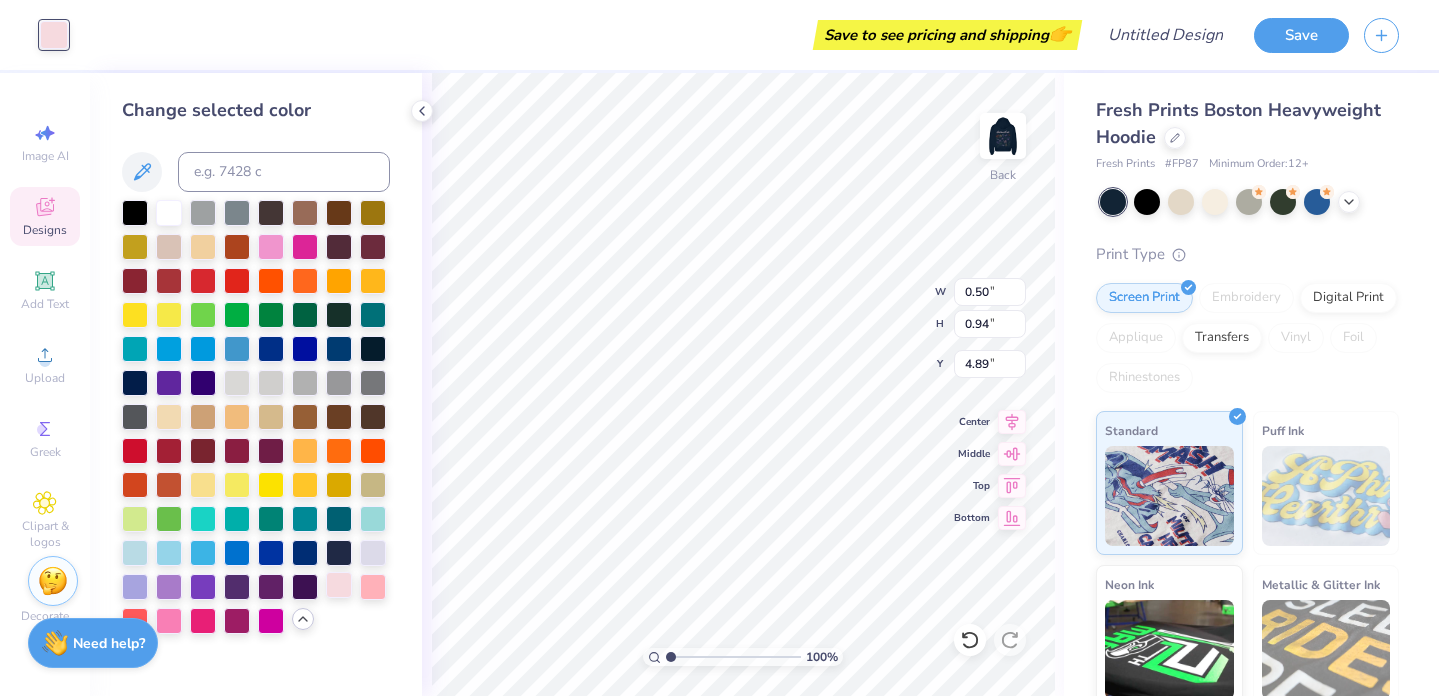 type on "1.66" 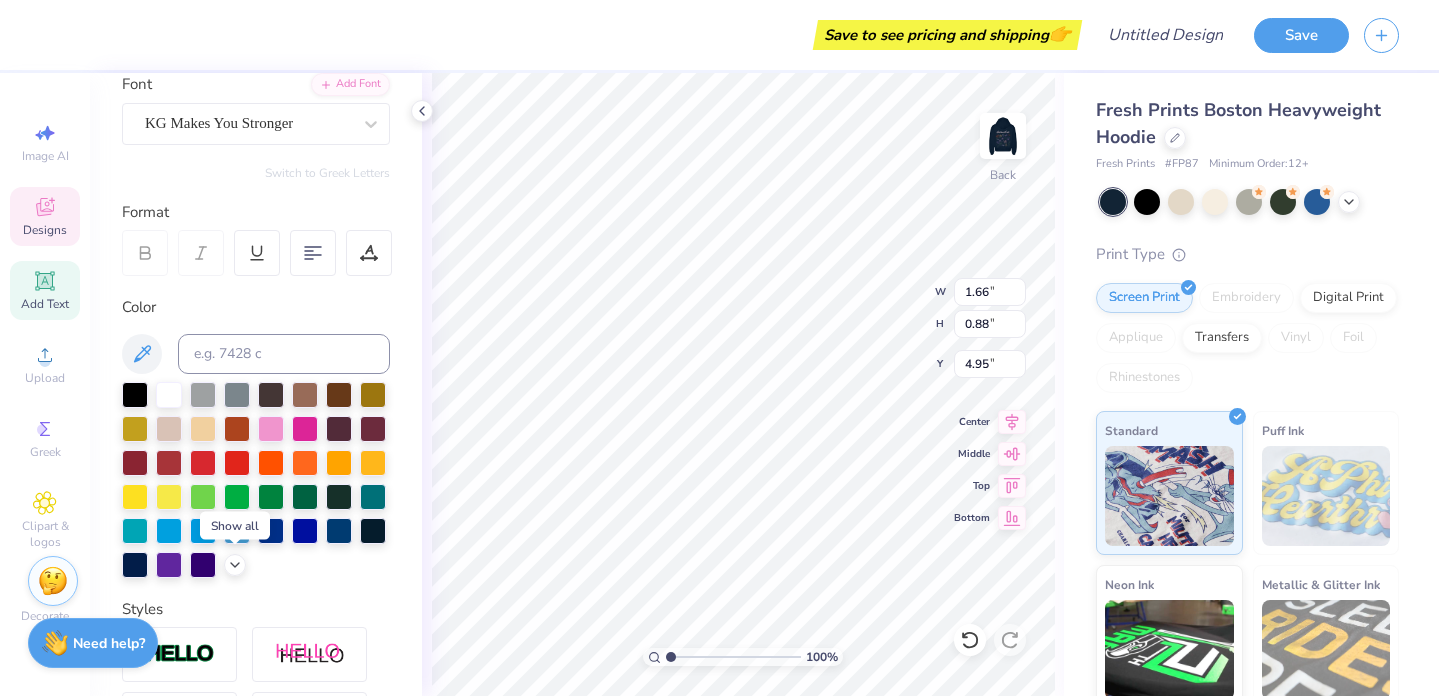 click 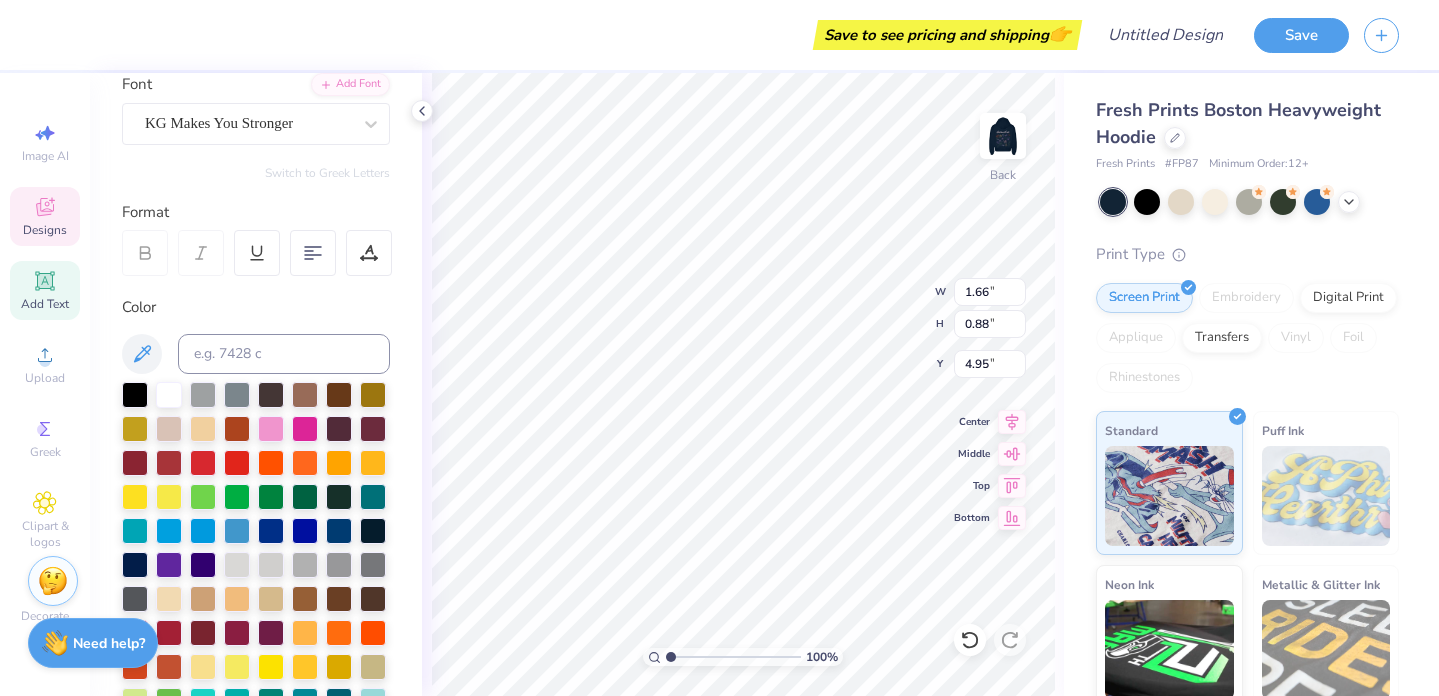 scroll, scrollTop: 704, scrollLeft: 0, axis: vertical 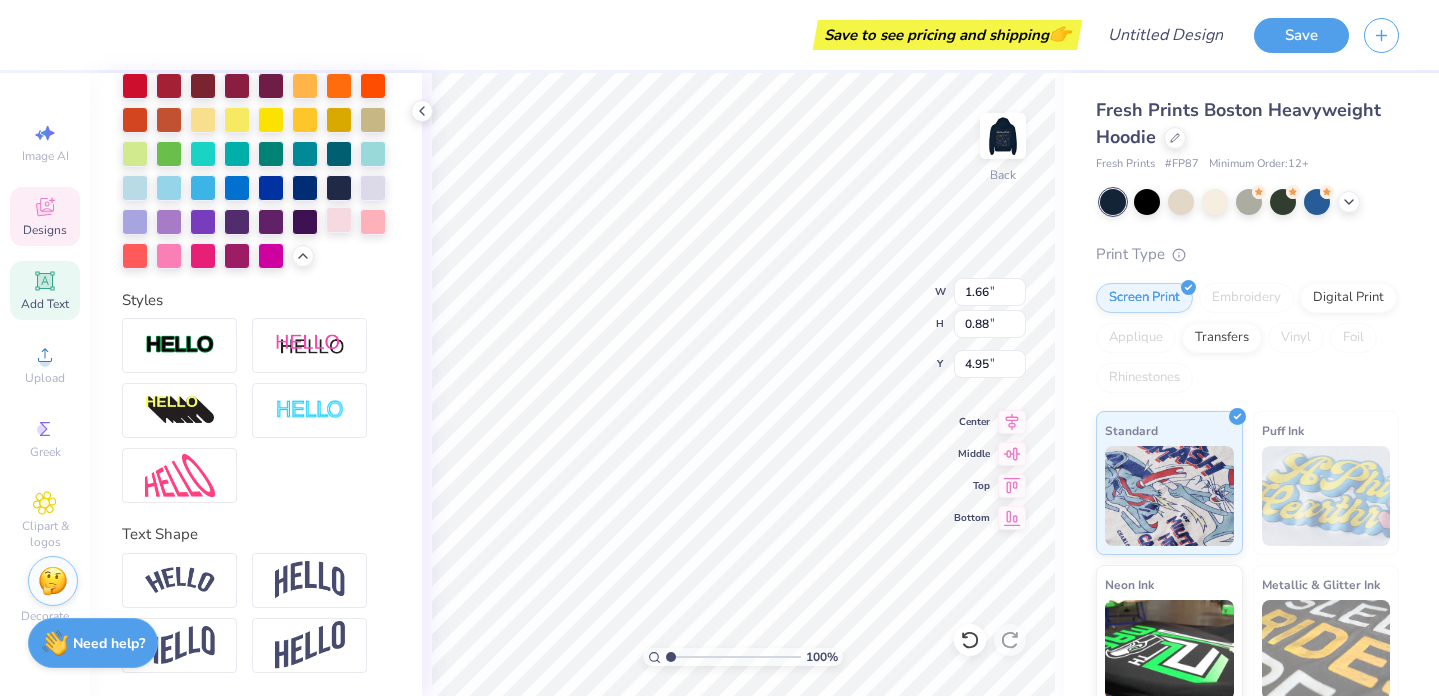 click at bounding box center [339, 220] 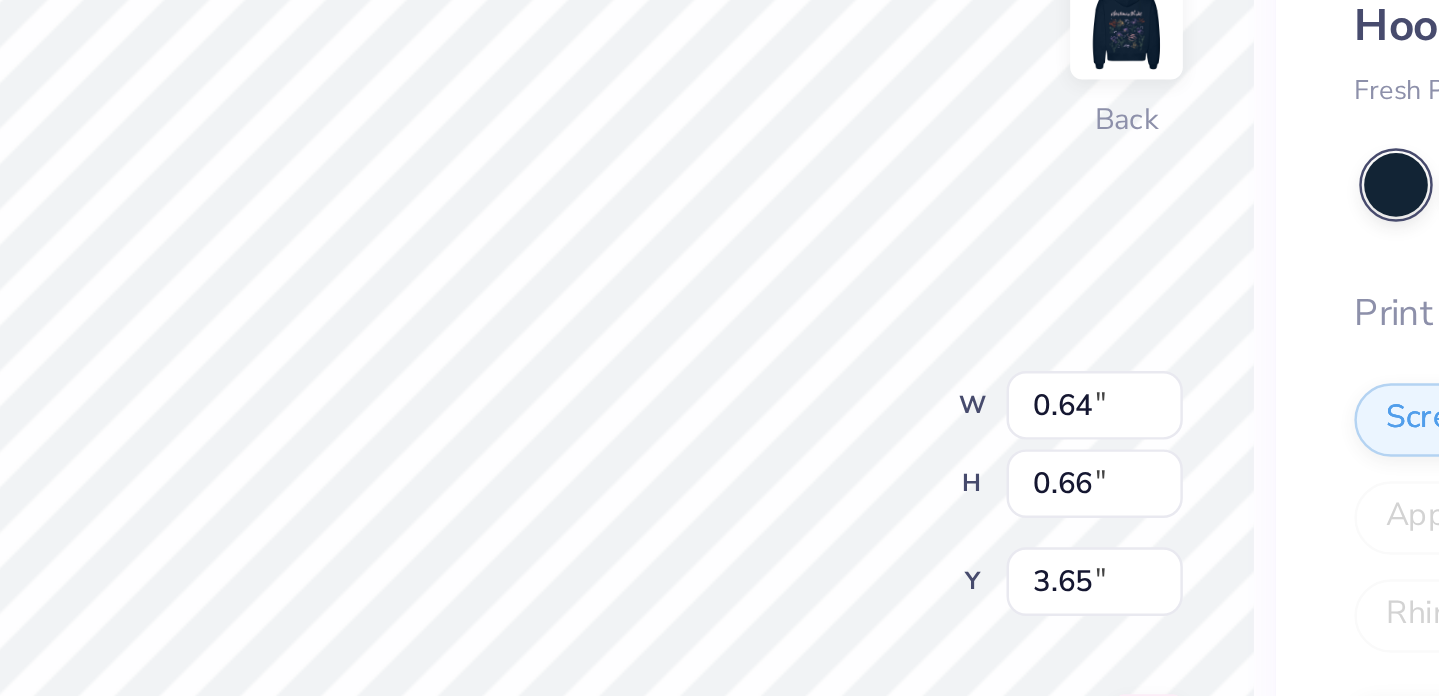 type on "0.64" 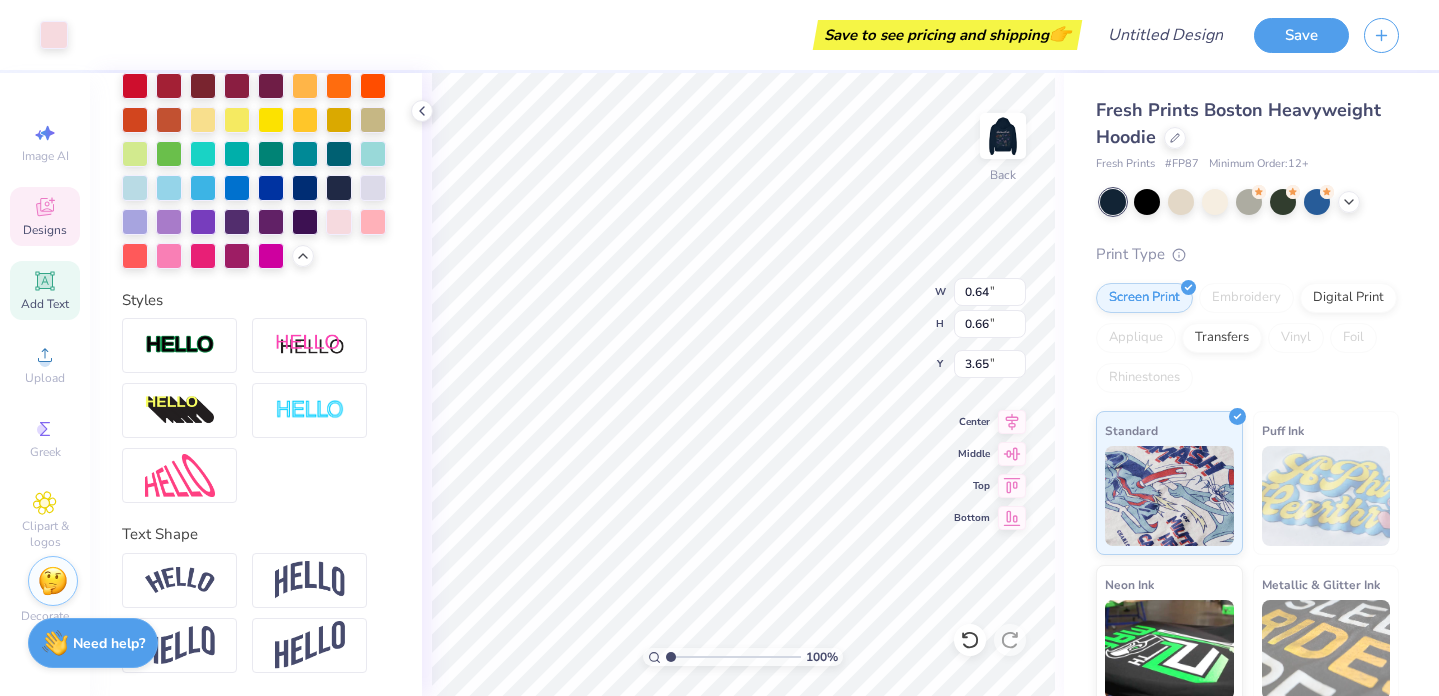 click on "Designs" at bounding box center [45, 216] 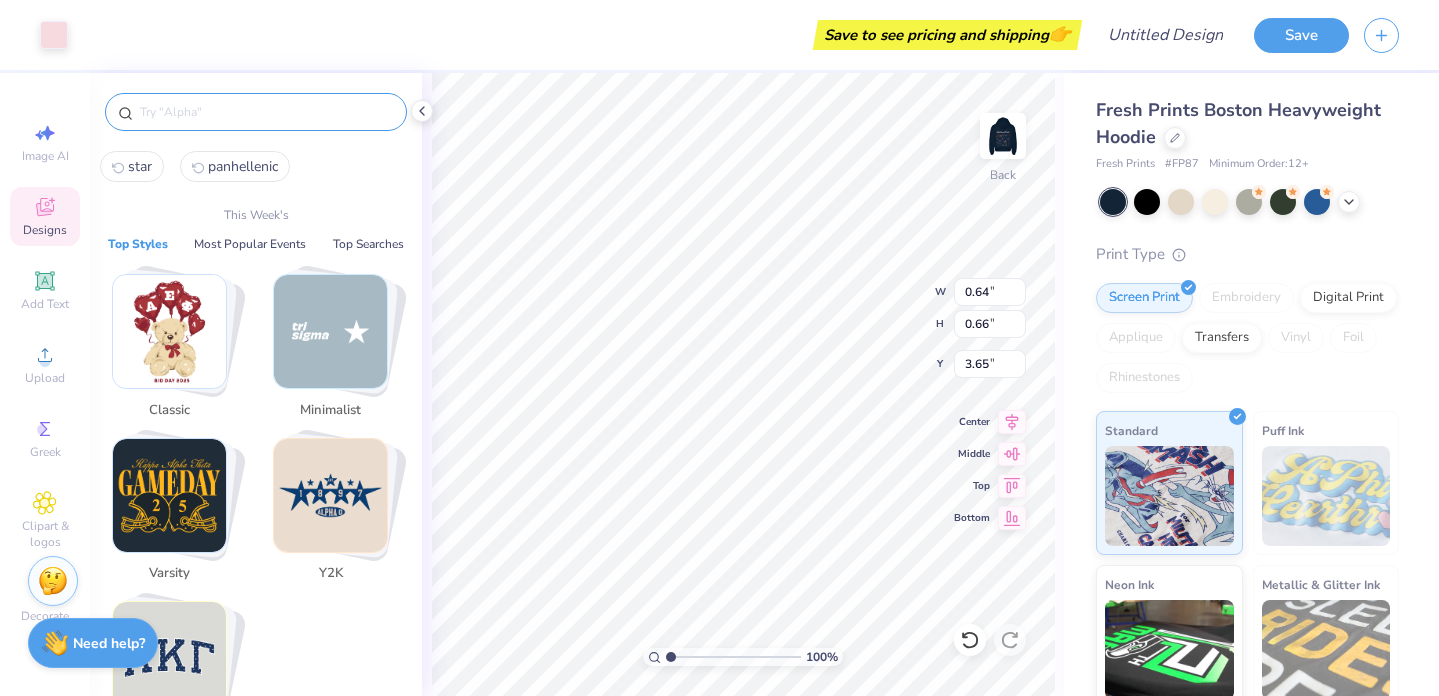 click at bounding box center (266, 112) 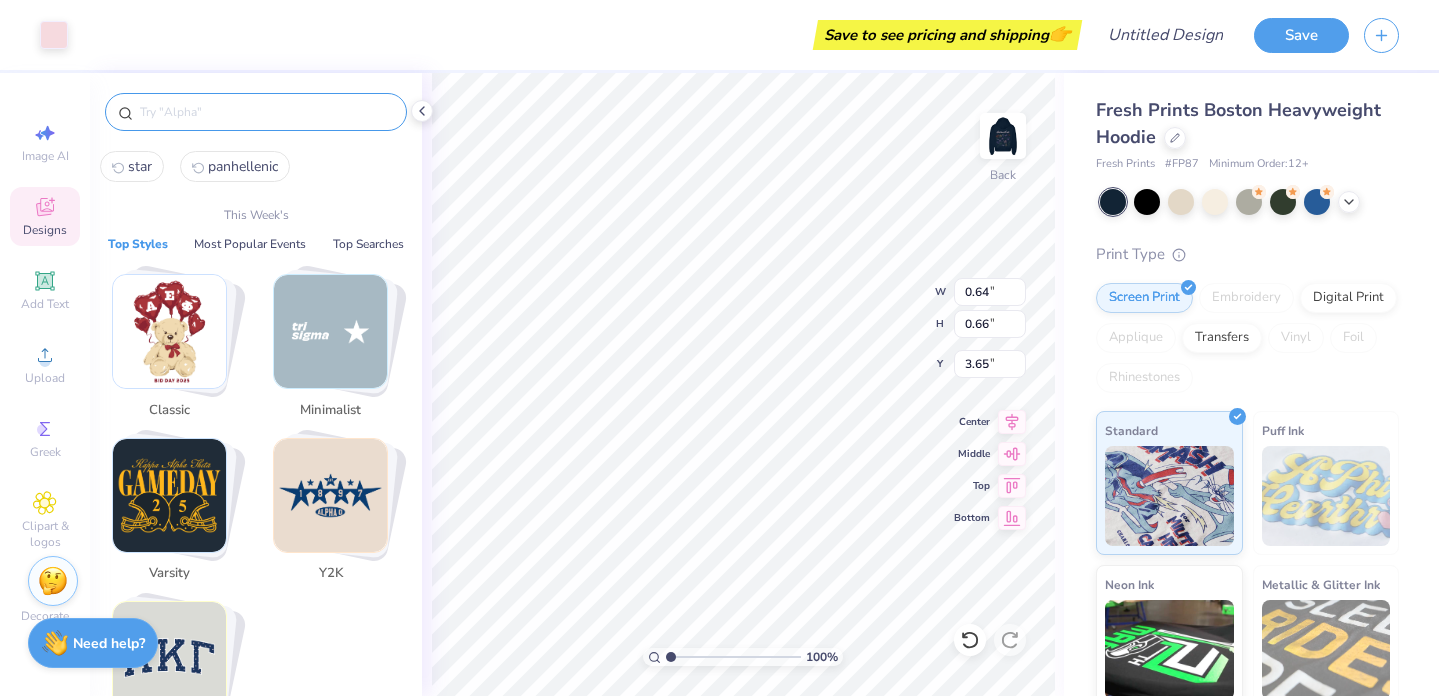 click at bounding box center (330, 331) 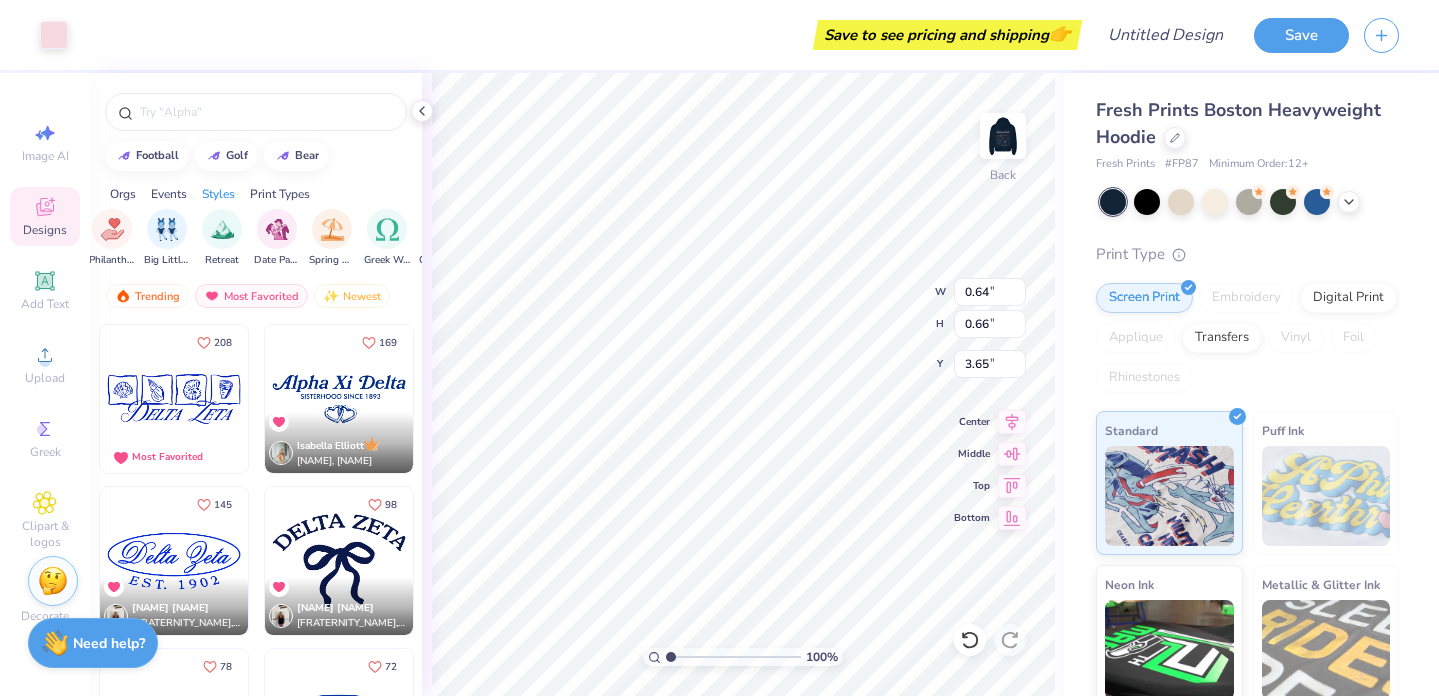 scroll, scrollTop: 0, scrollLeft: 949, axis: horizontal 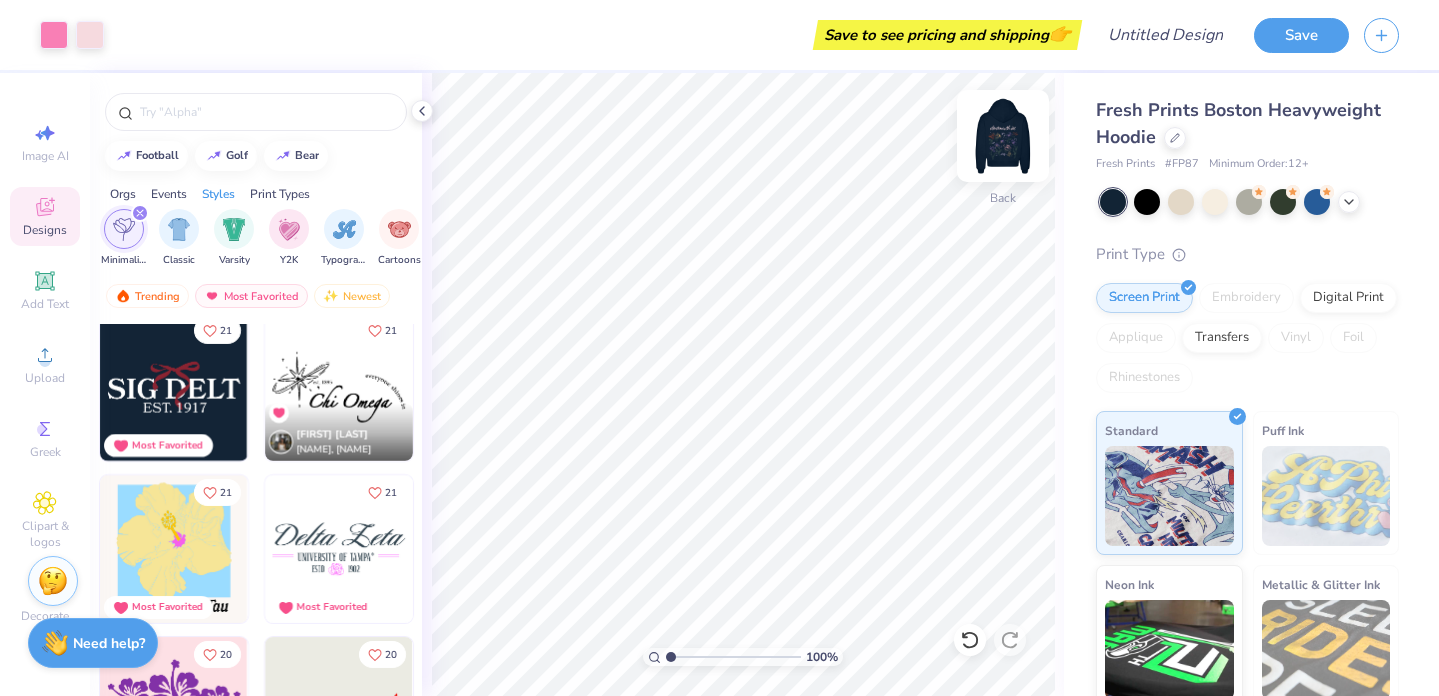 click at bounding box center [1003, 136] 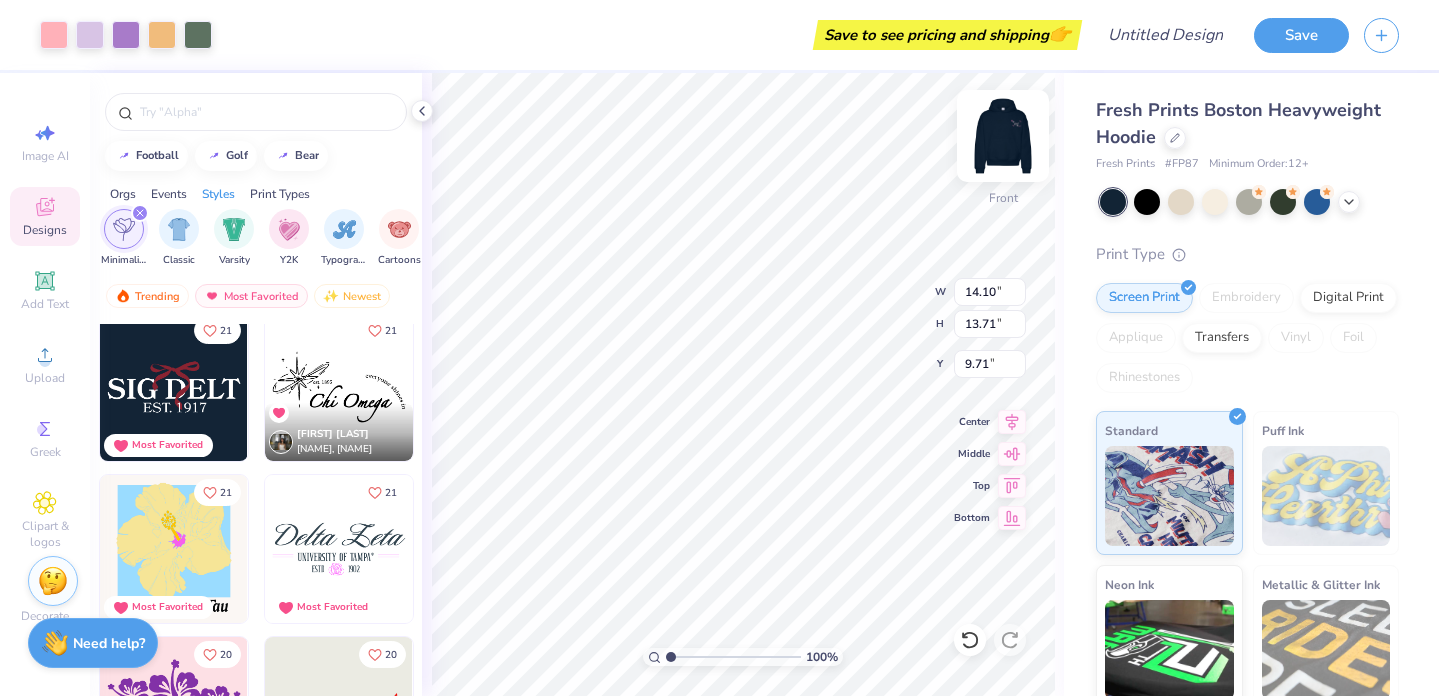click at bounding box center (1003, 136) 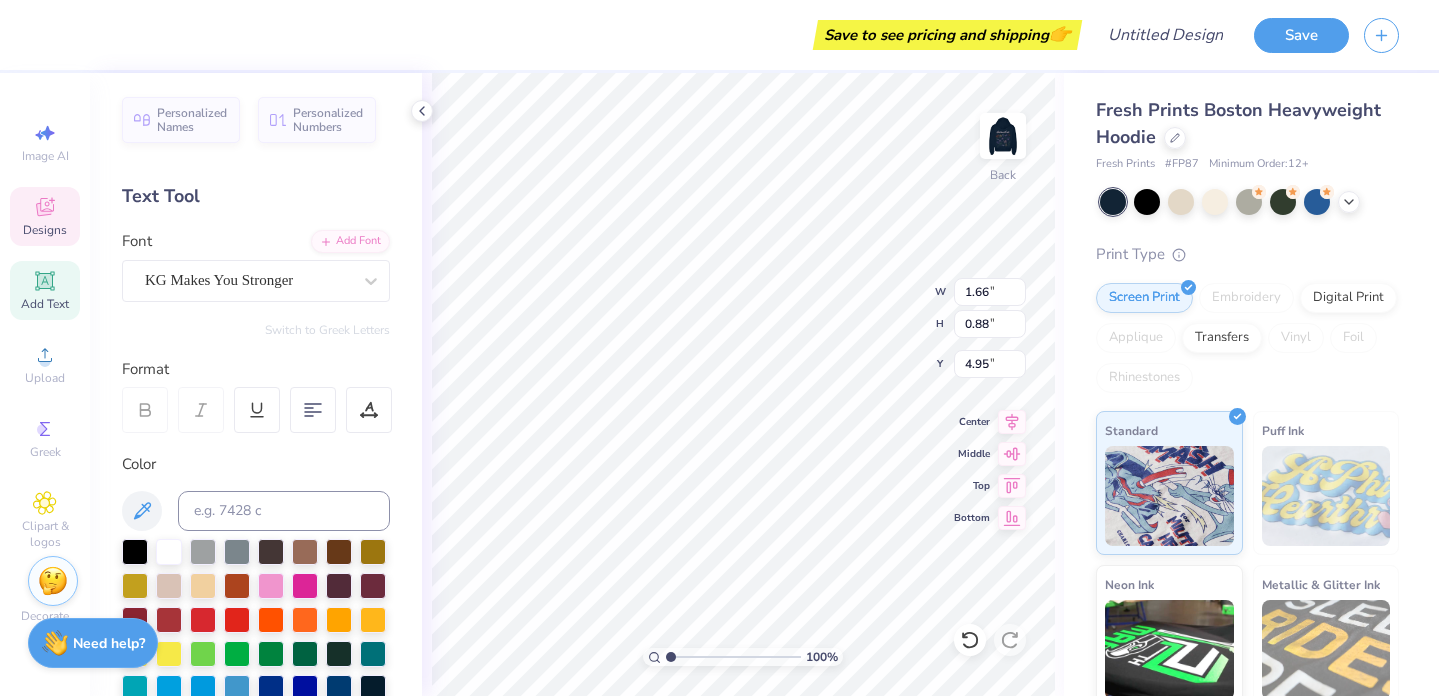 click on "100  % Back W 1.66 1.66 " H 0.88 0.88 " Y 4.95 4.95 " Center Middle Top Bottom" at bounding box center (743, 384) 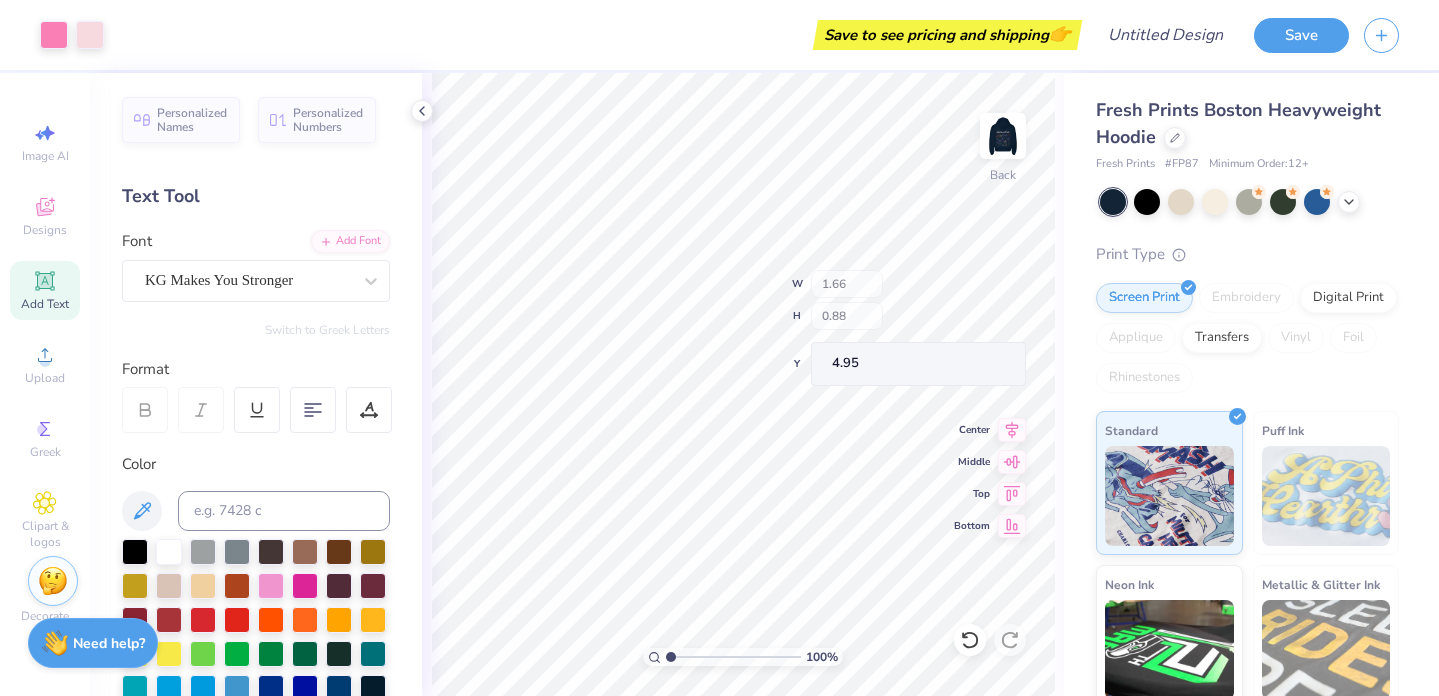 click on "100  % Back W 1.66 H 0.88 Y 4.95 Center Middle Top Bottom" at bounding box center [743, 384] 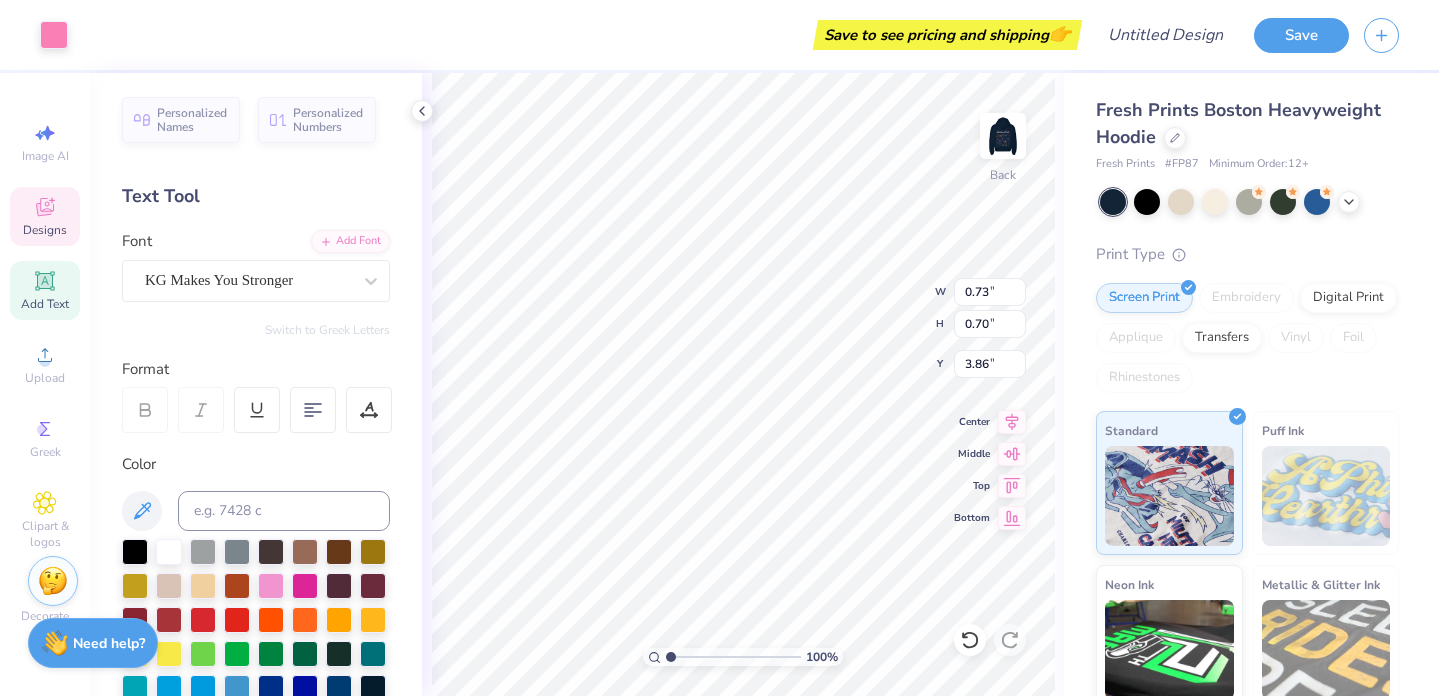 click on "Back" at bounding box center (1003, 148) 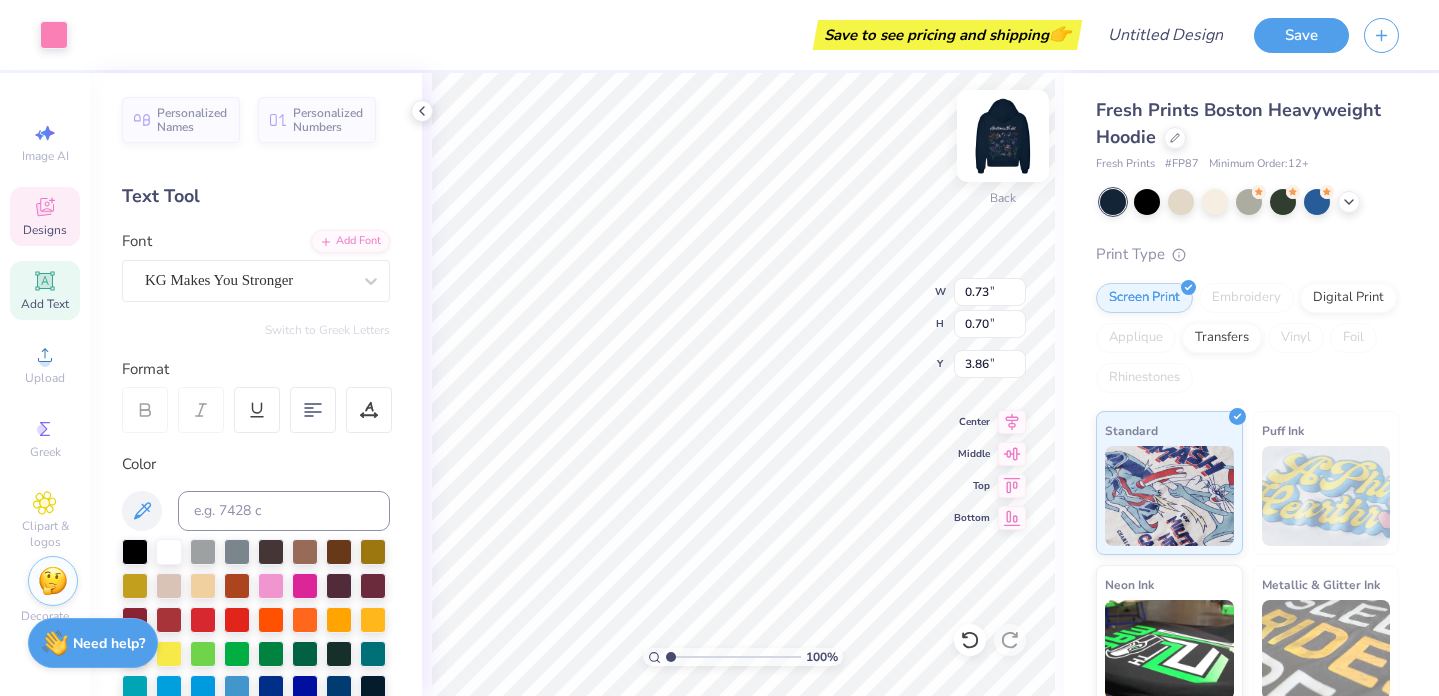 type on "4.25" 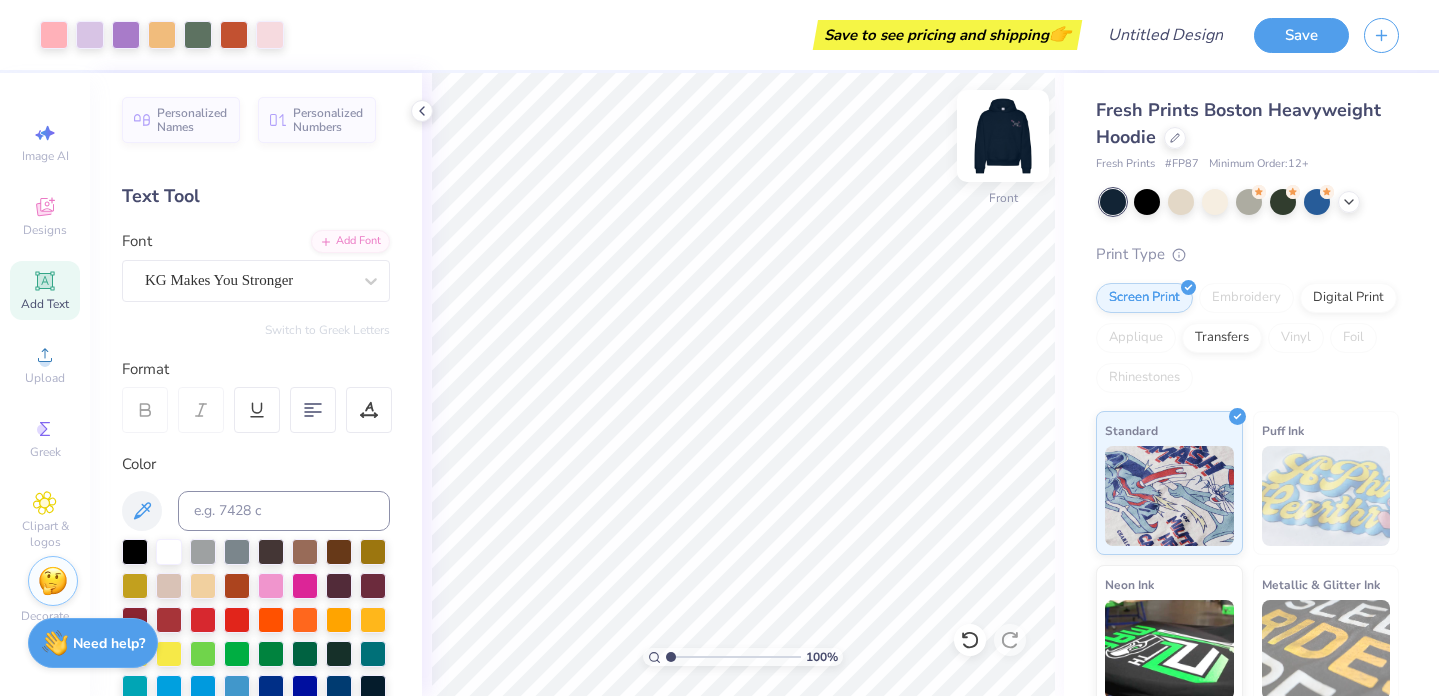 click at bounding box center [1003, 136] 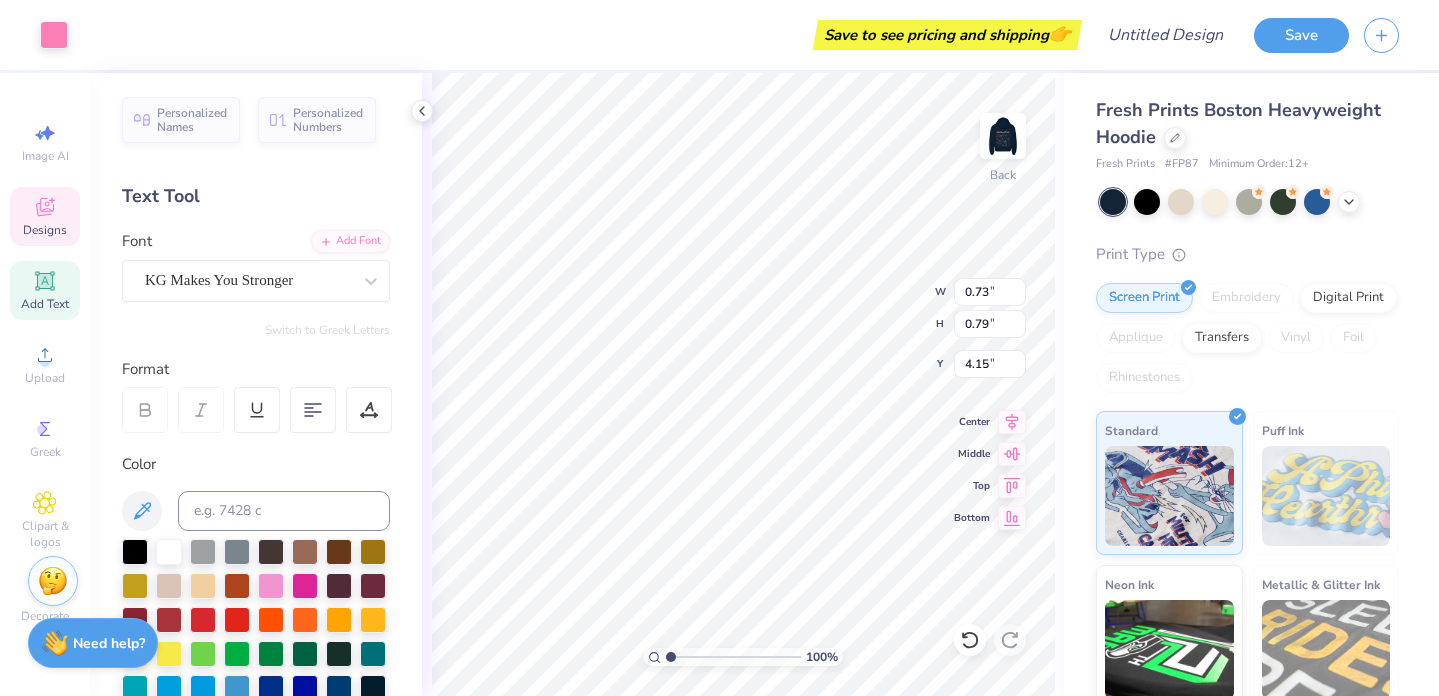 type on "0.73" 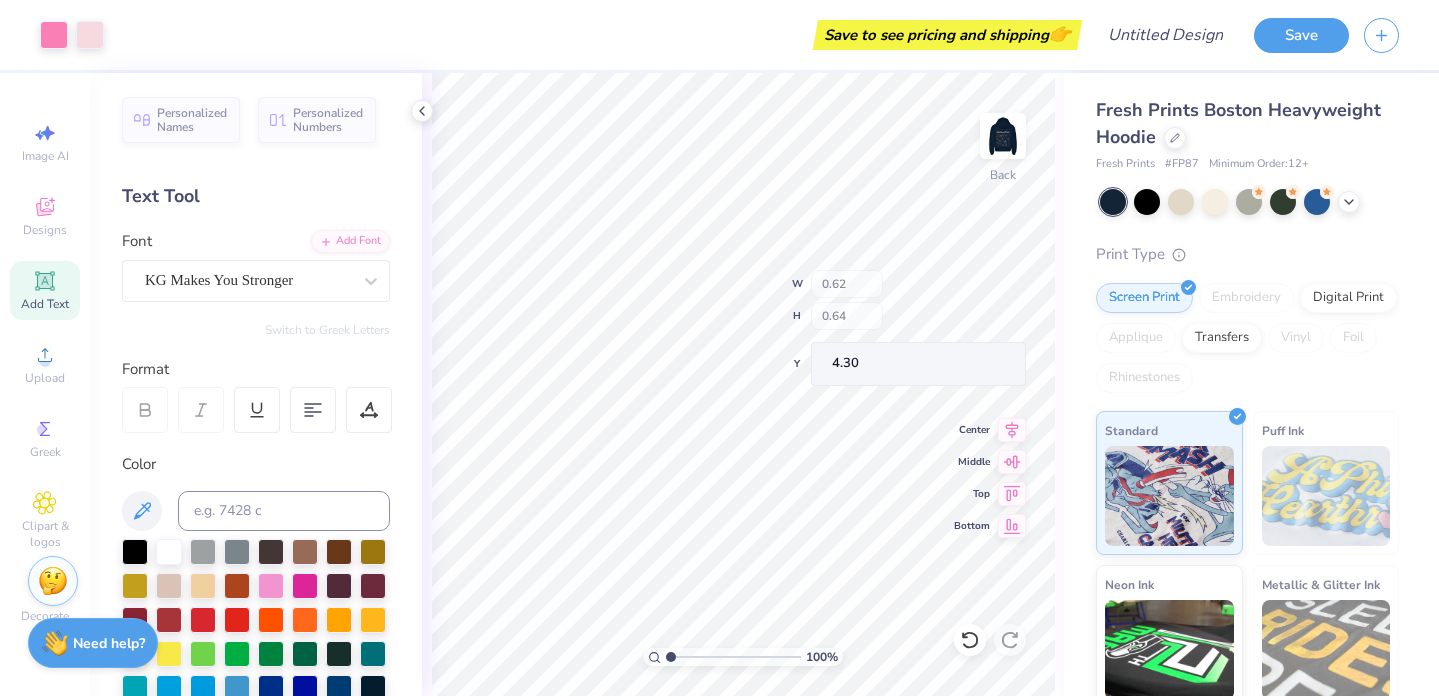 type on "1.66" 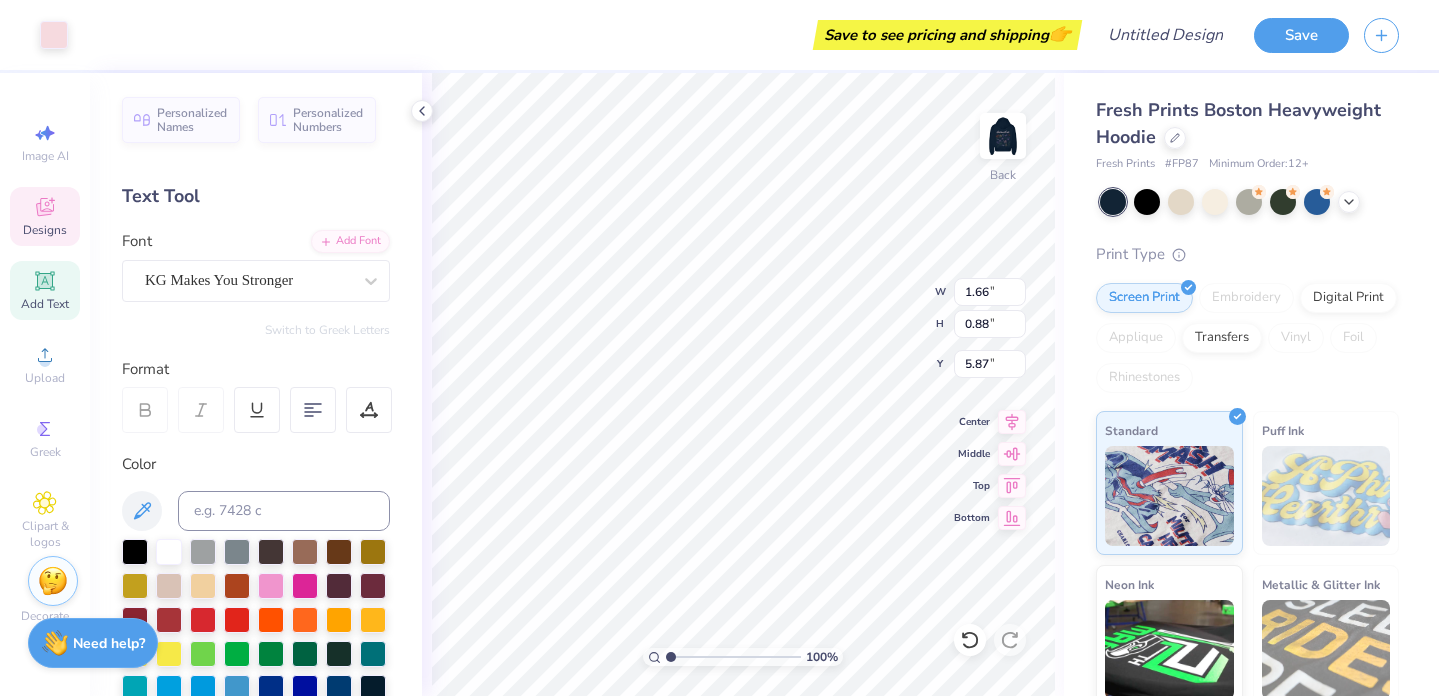 type on "1.66" 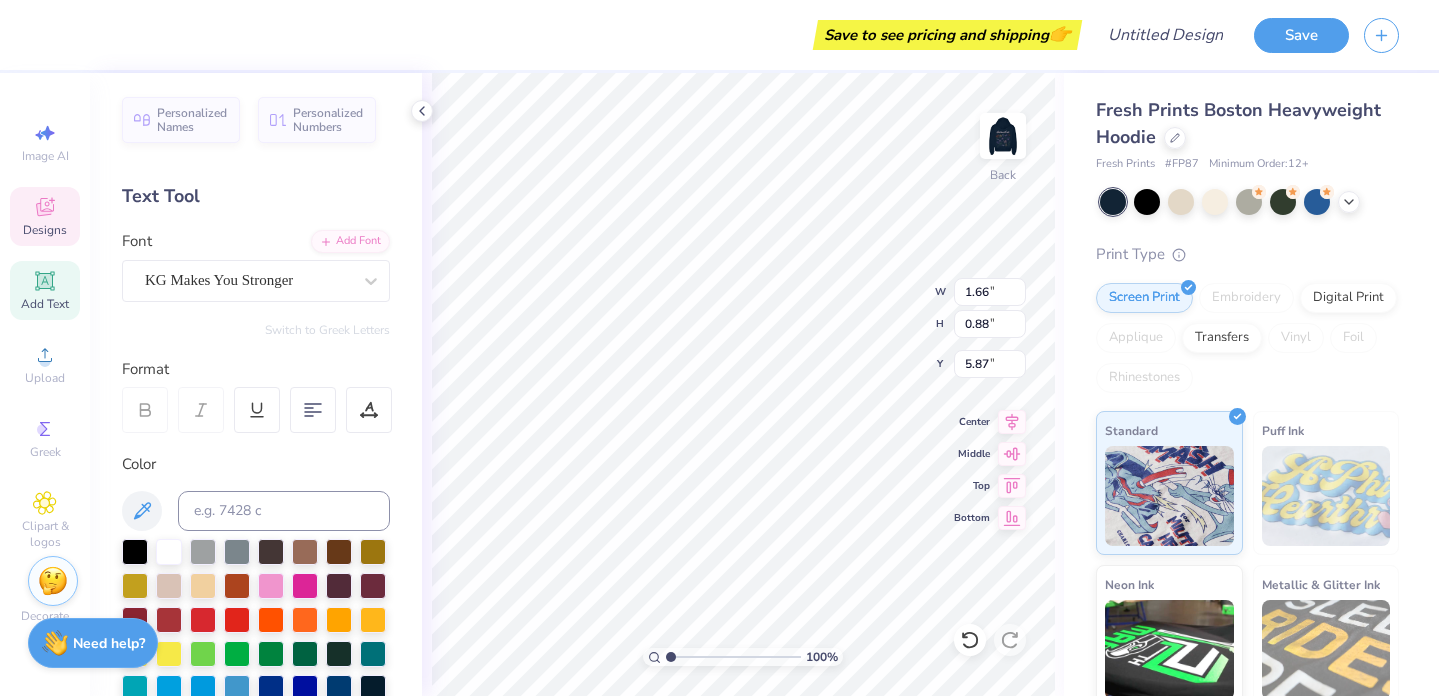 type on "4.95" 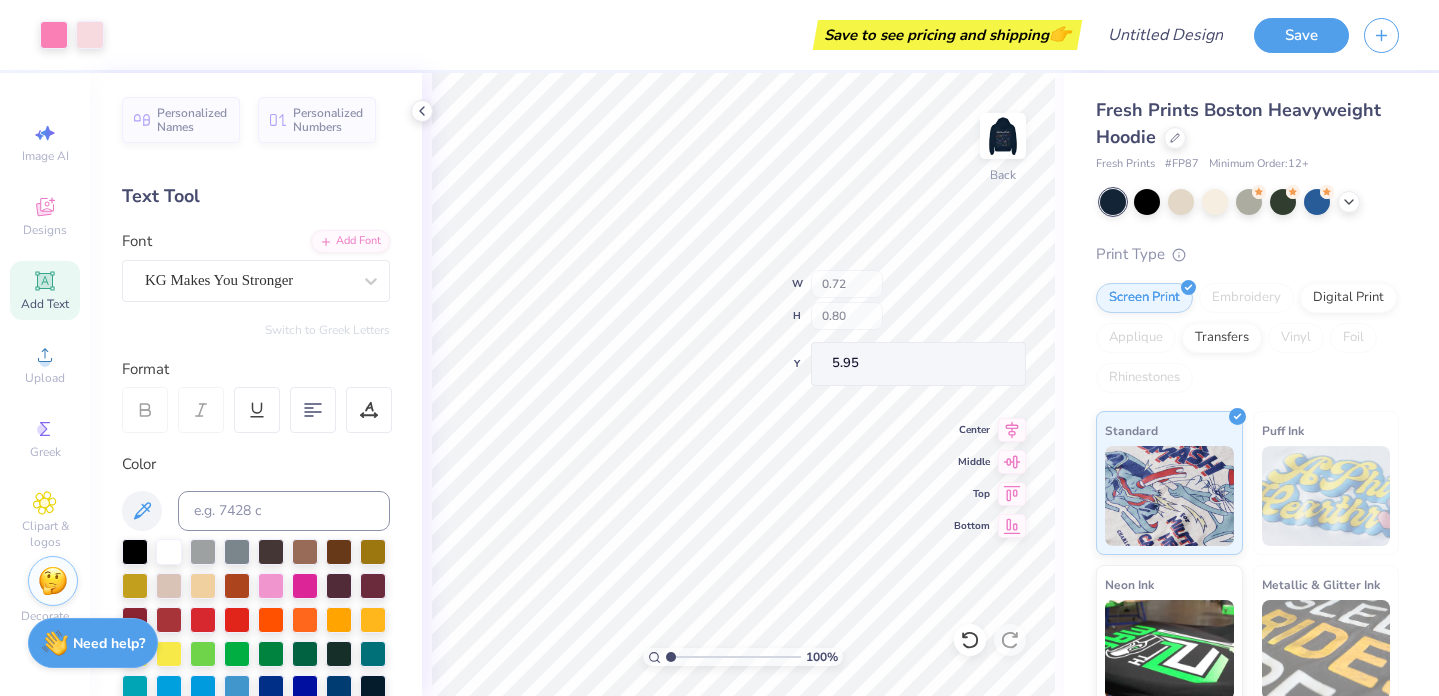 click on "100  % Back W 0.72 H 0.80 Y 5.95 Center Middle Top Bottom" at bounding box center [743, 384] 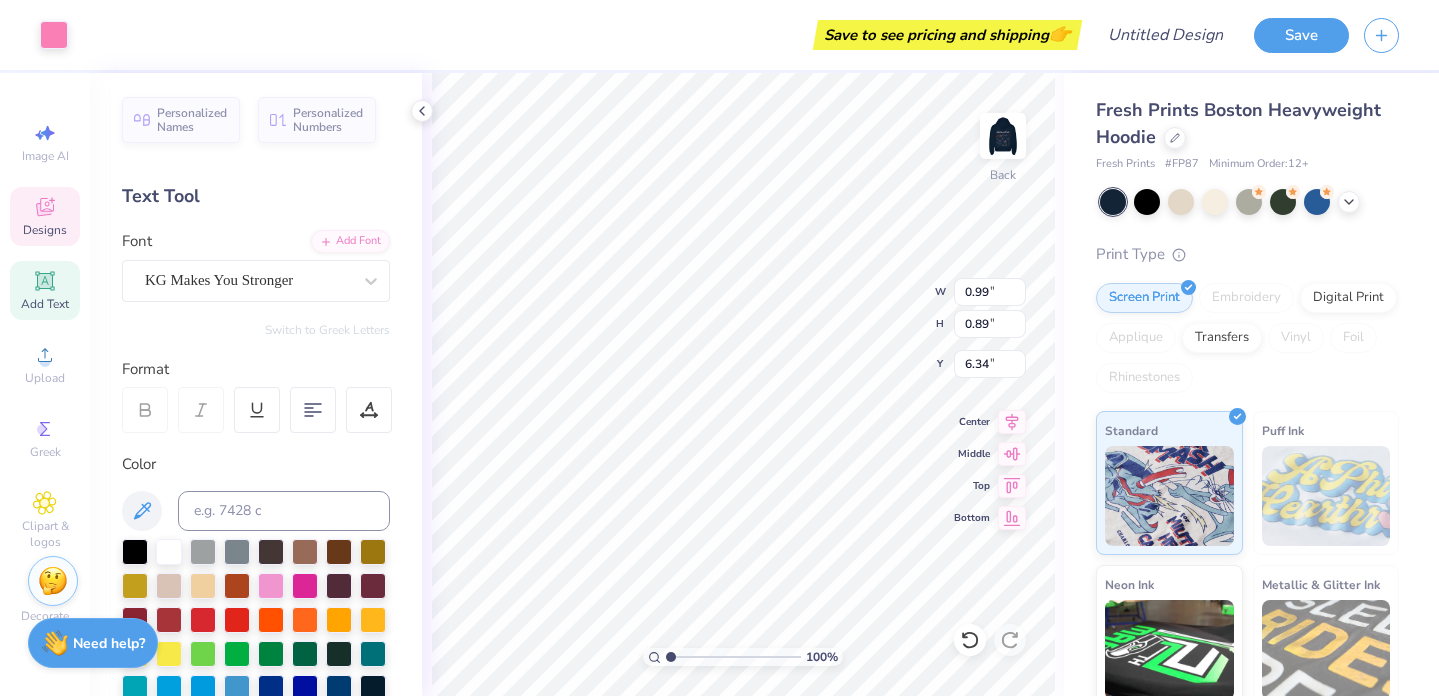 type on "0.72" 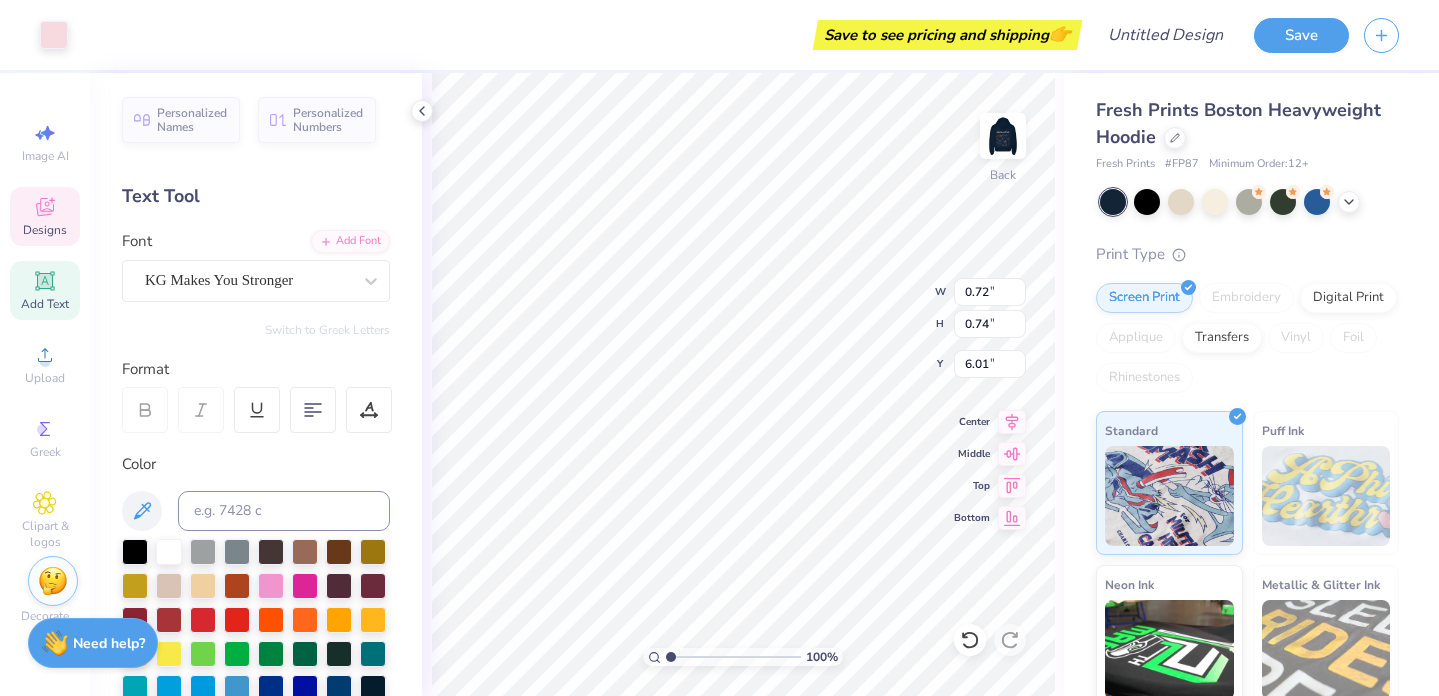 click on "100  % Back W 0.72 0.72 " H 0.74 0.74 " Y 6.01 6.01 " Center Middle Top Bottom" at bounding box center [743, 384] 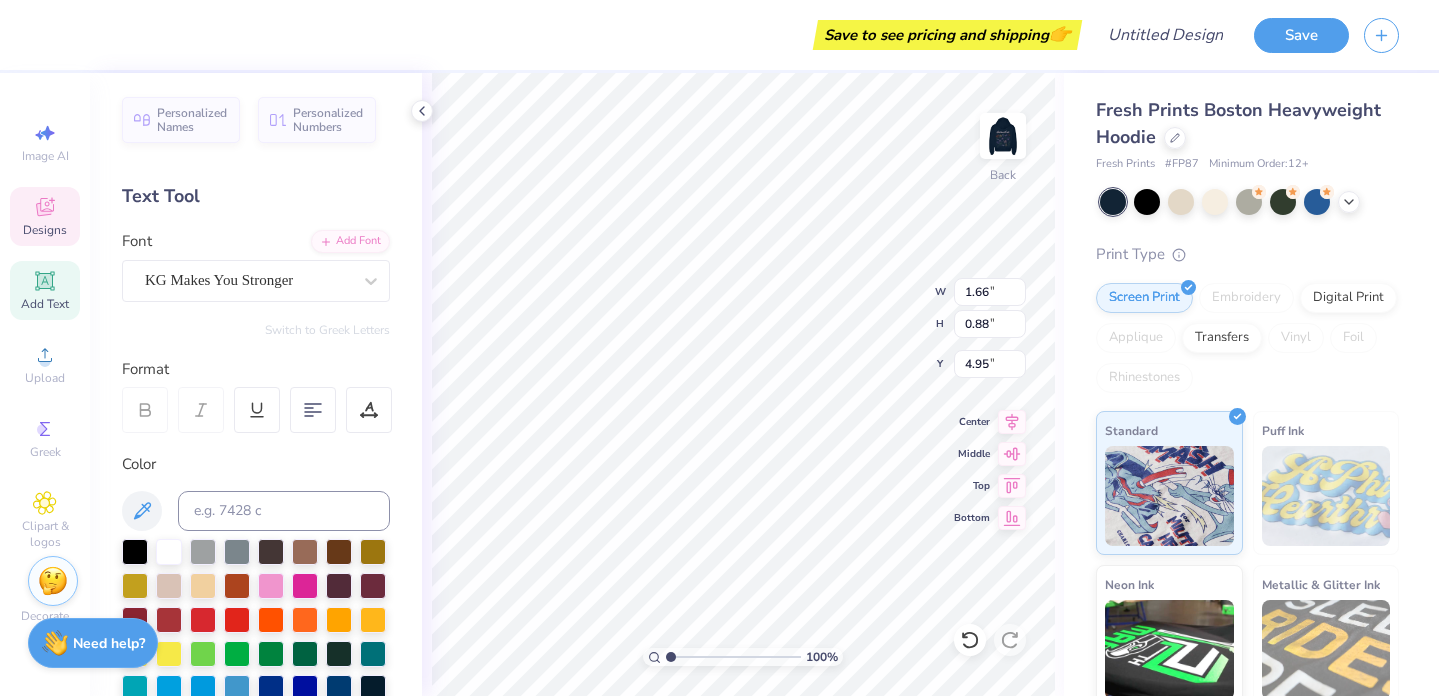 type on "2.20" 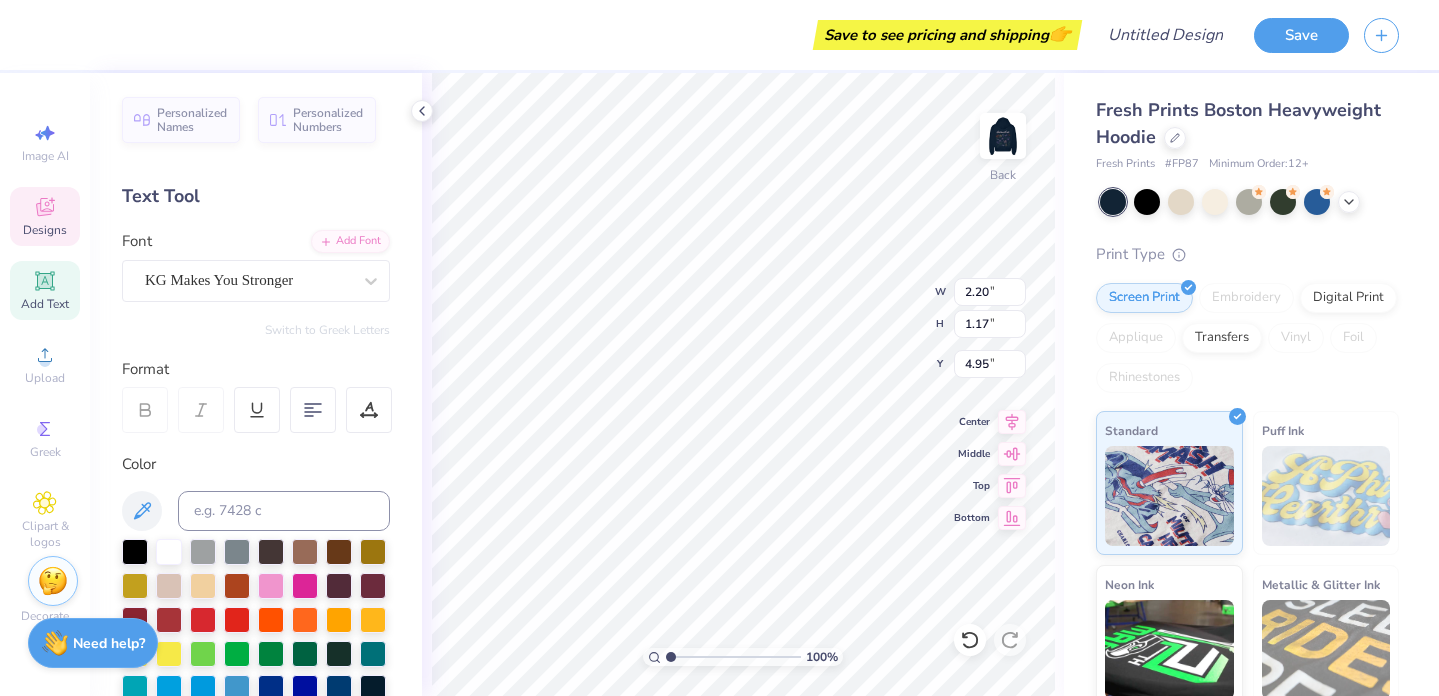 click on "100  % Back W 2.20 2.20 " H 1.17 1.17 " Y 4.95 4.95 " Center Middle Top Bottom" at bounding box center [743, 384] 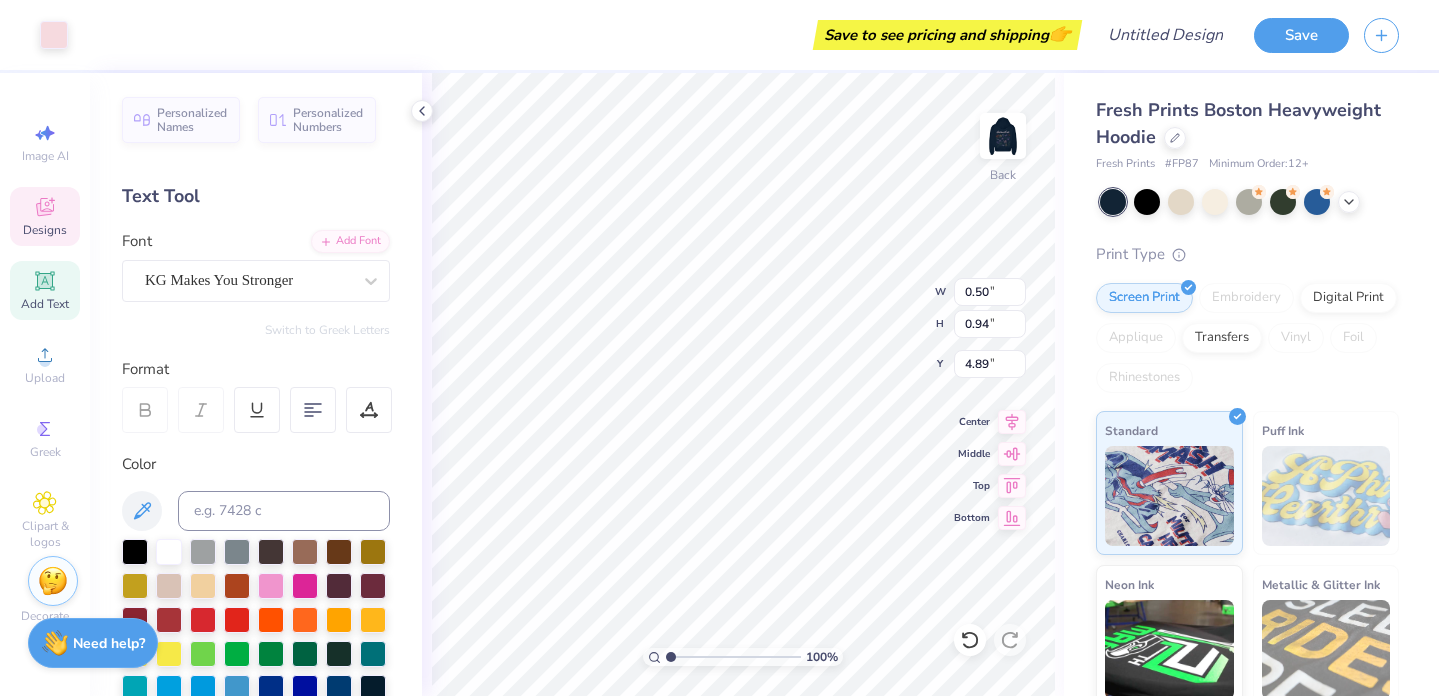 type on "2.20" 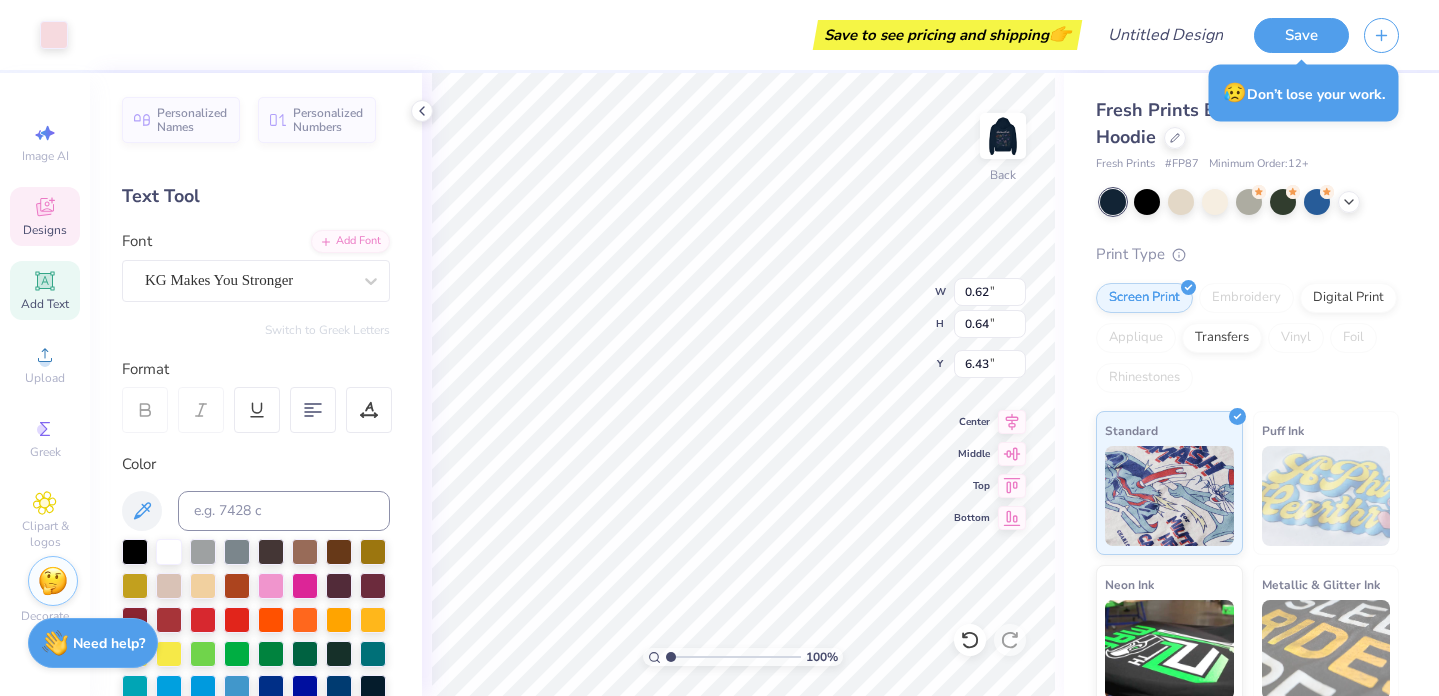 type on "6.43" 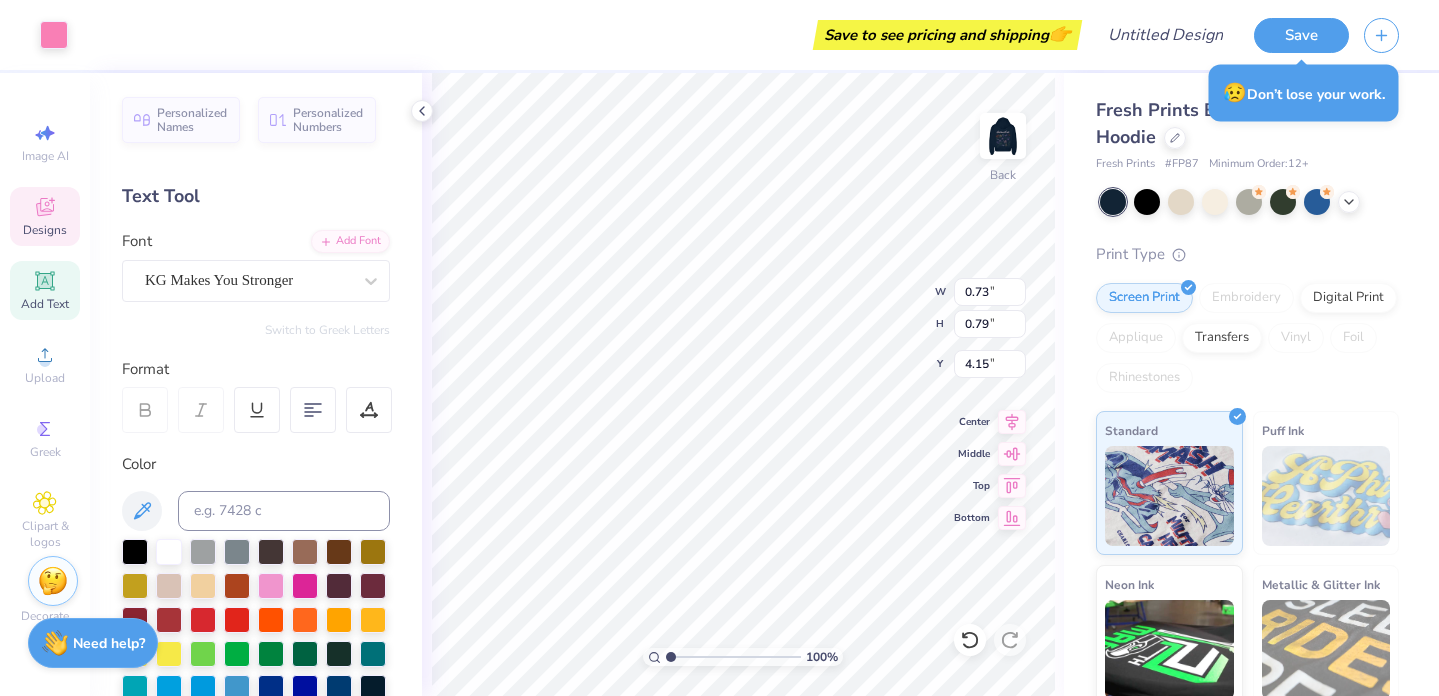 type on "4.55" 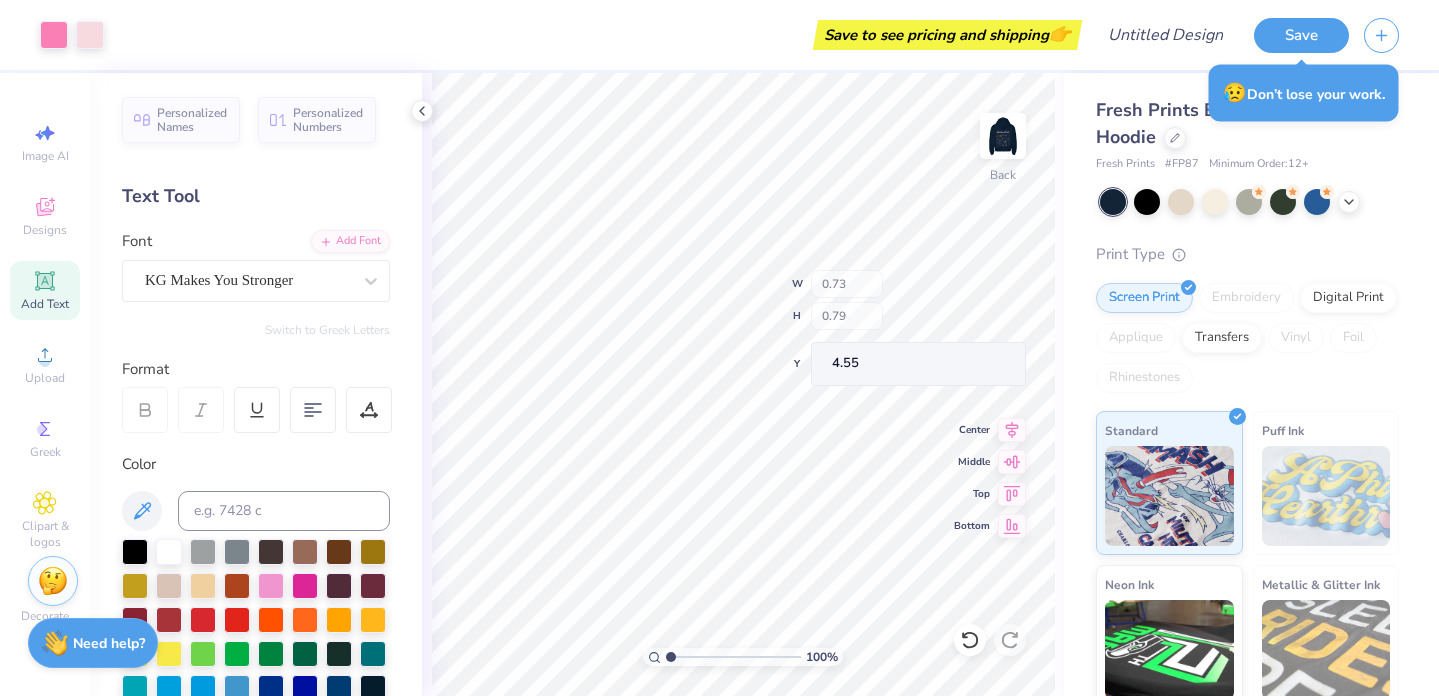 click on "100  % Back W 0.73 H 0.79 Y 4.55 Center Middle Top Bottom" at bounding box center (743, 384) 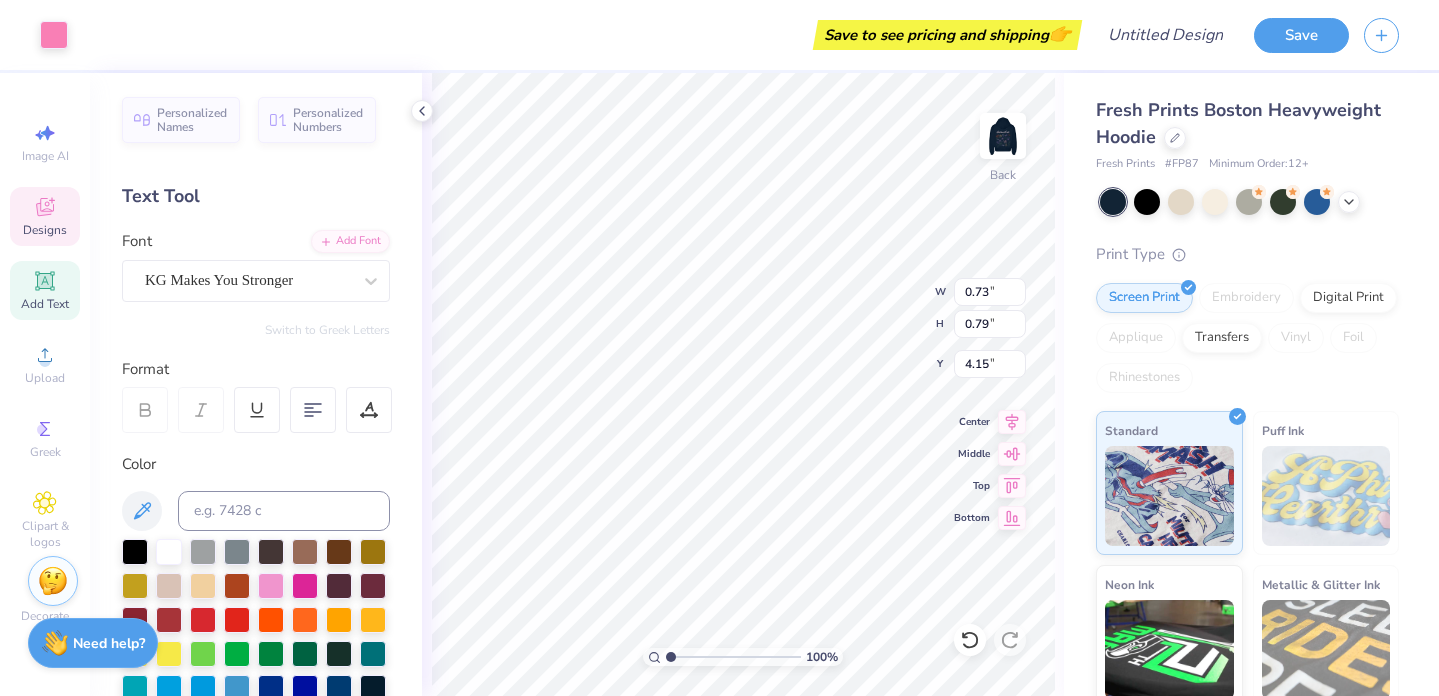 type on "4.74" 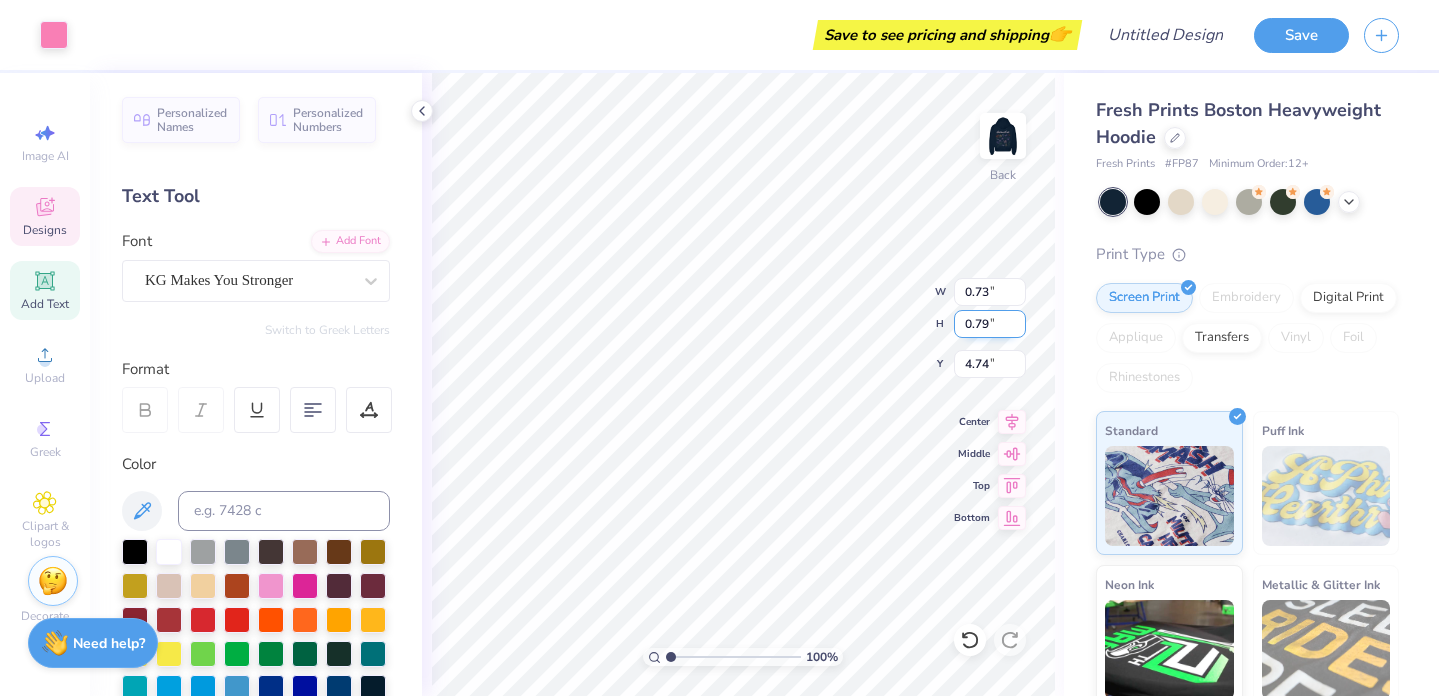 click on "100  % Back W 0.73 0.73 " H 0.79 0.79 " Y 4.74 4.74 " Center Middle Top Bottom" at bounding box center [743, 384] 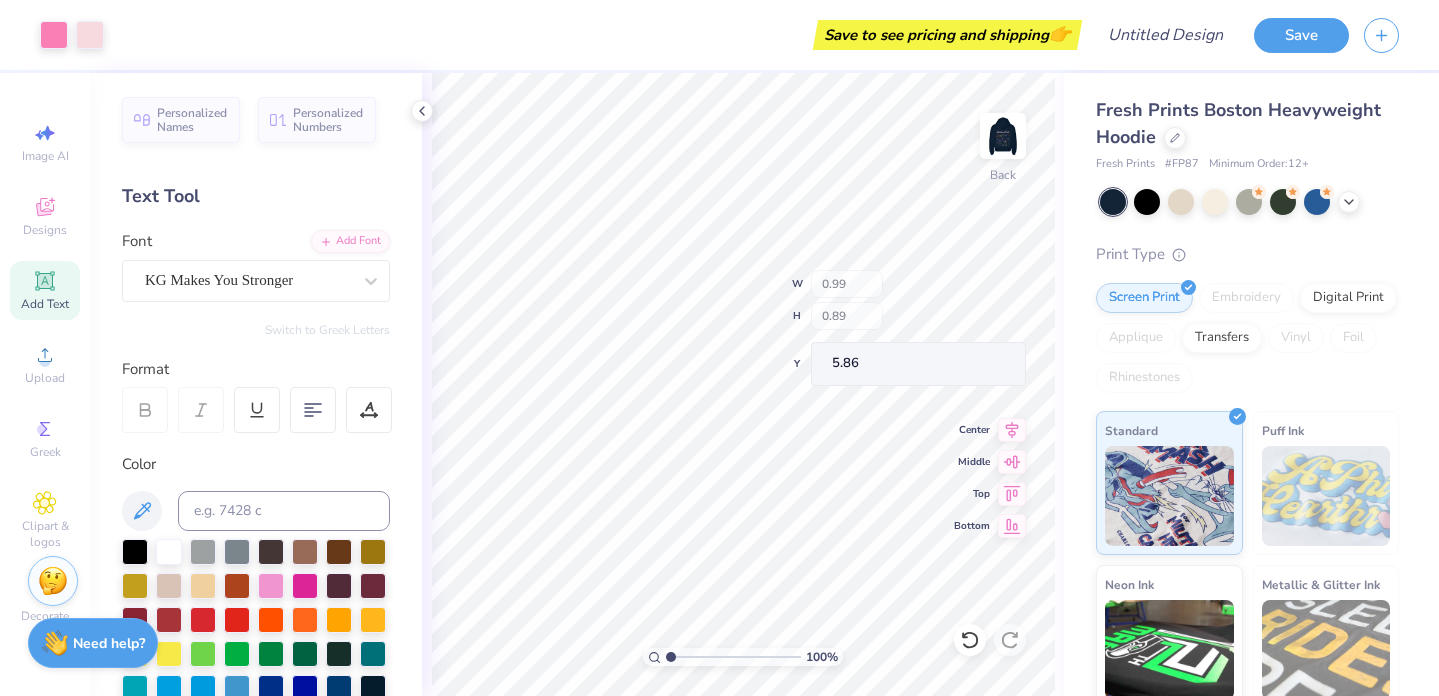 type on "3.72" 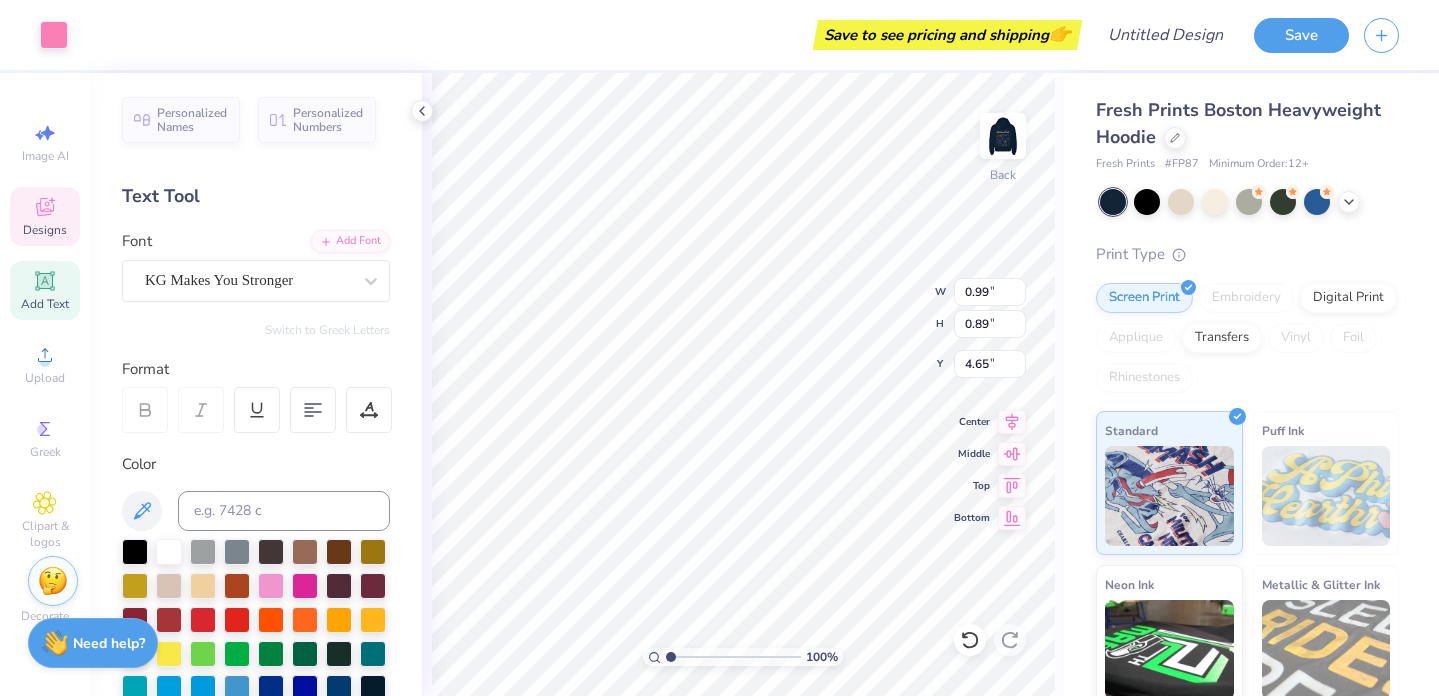 type on "4.65" 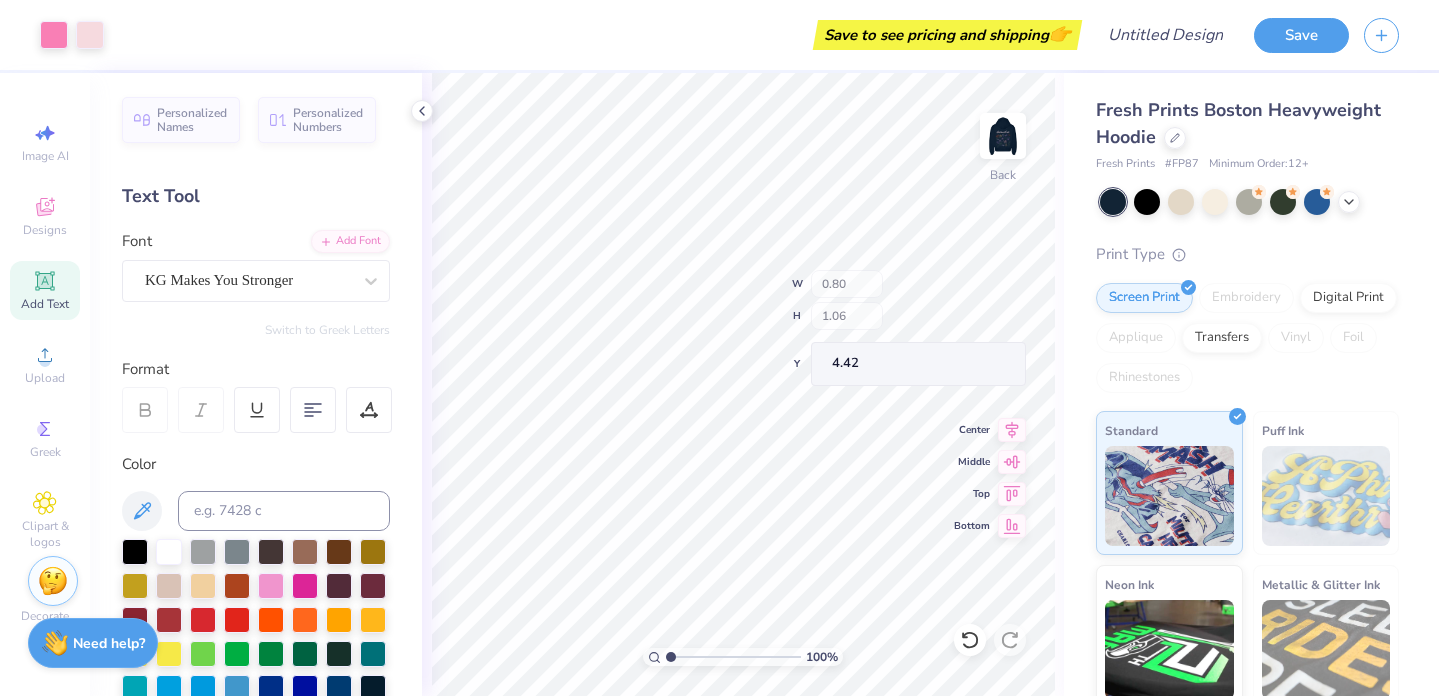 type on "0.87" 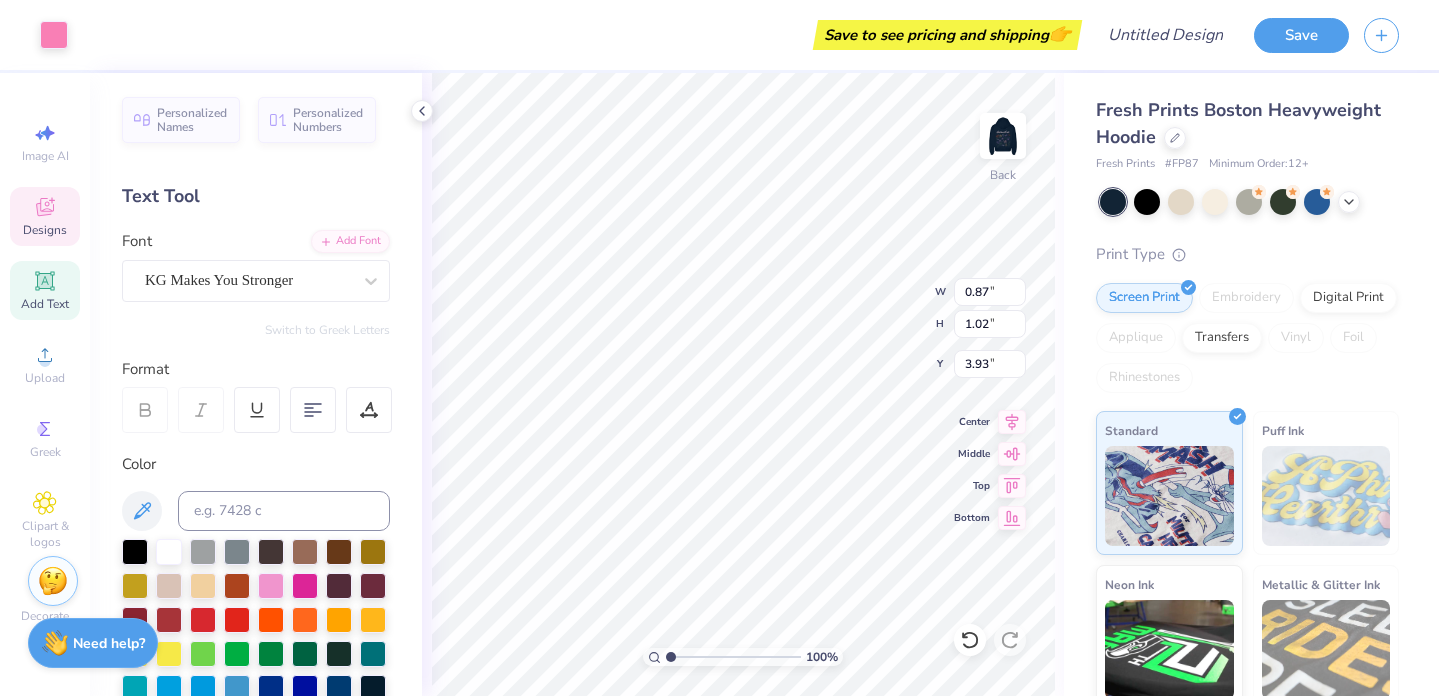 type on "0.93" 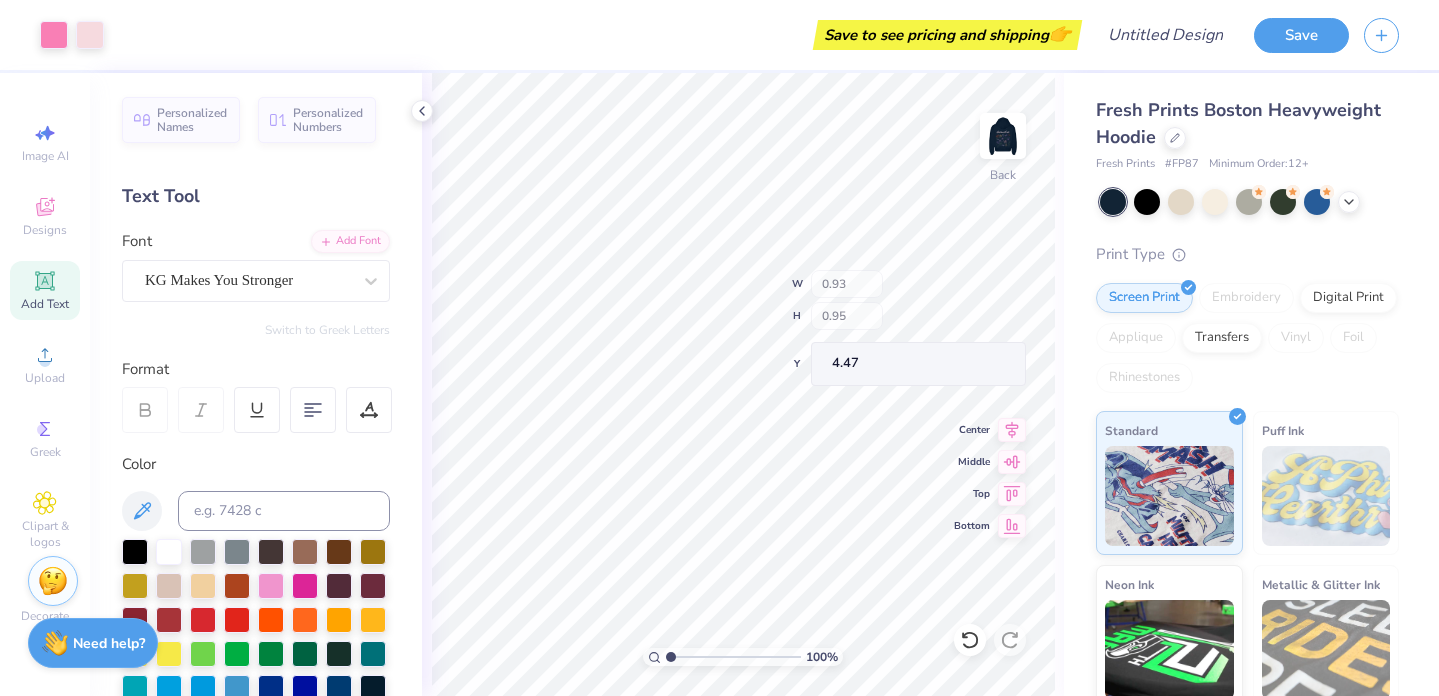 type on "4.47" 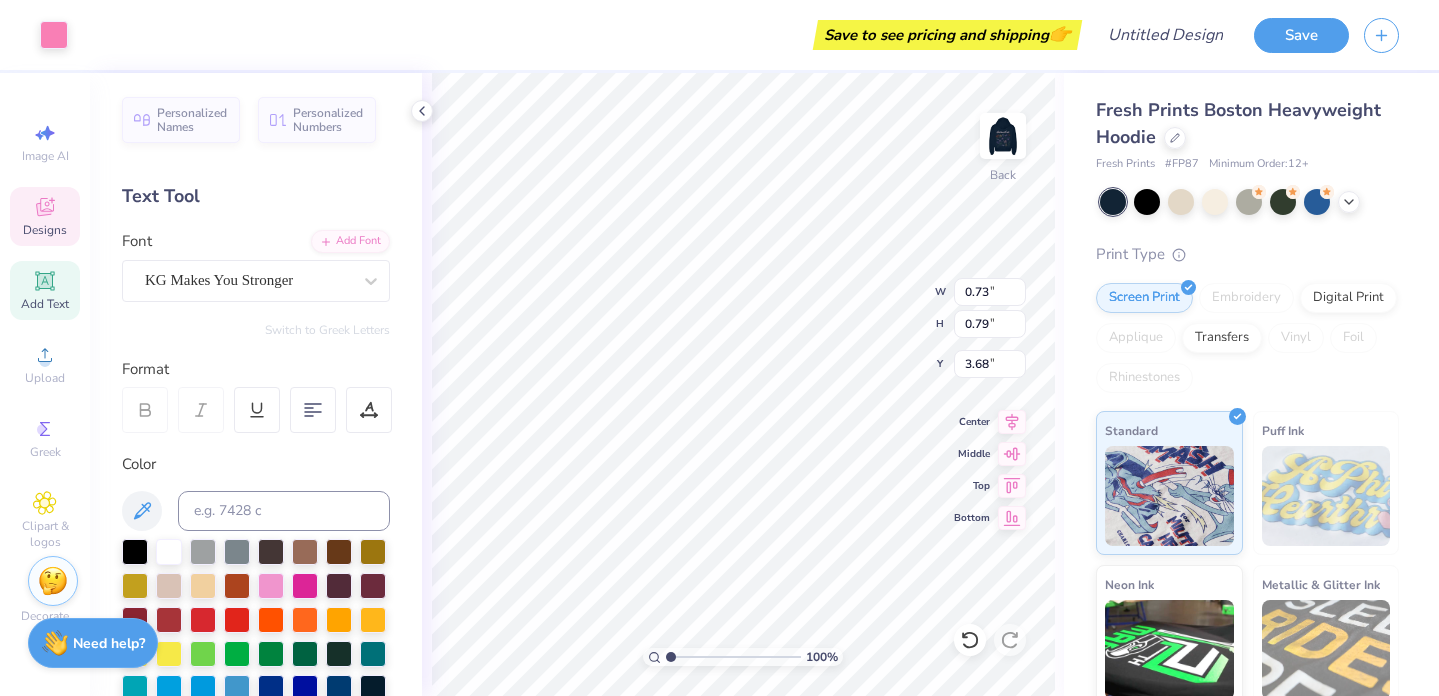 type on "4.08" 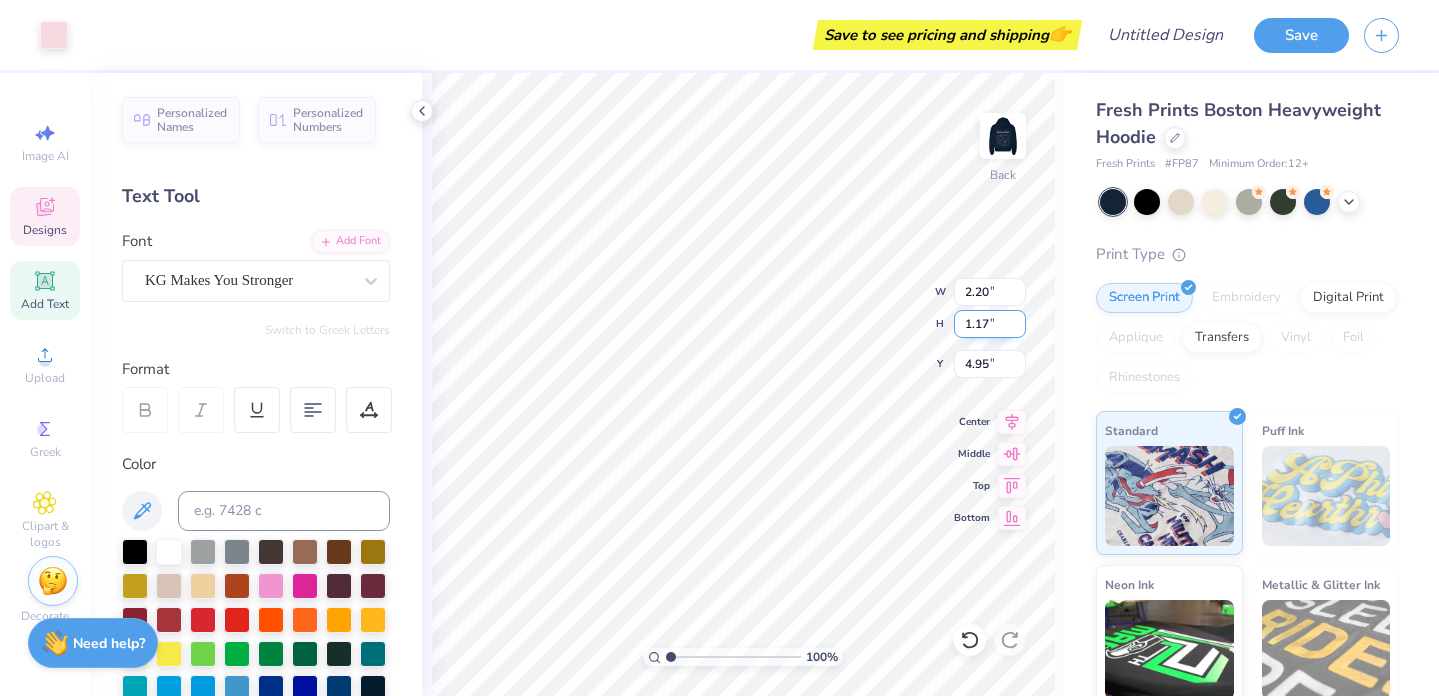 type on "2.20" 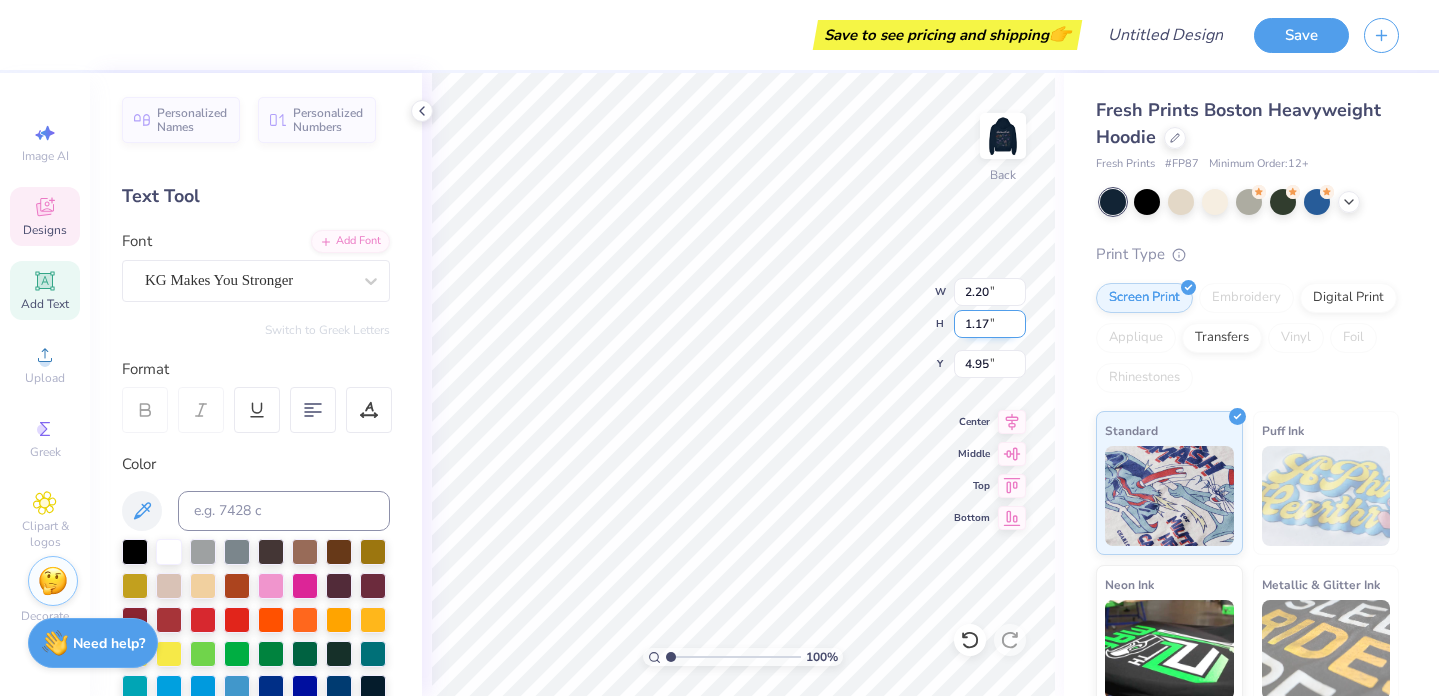 type on "0.93" 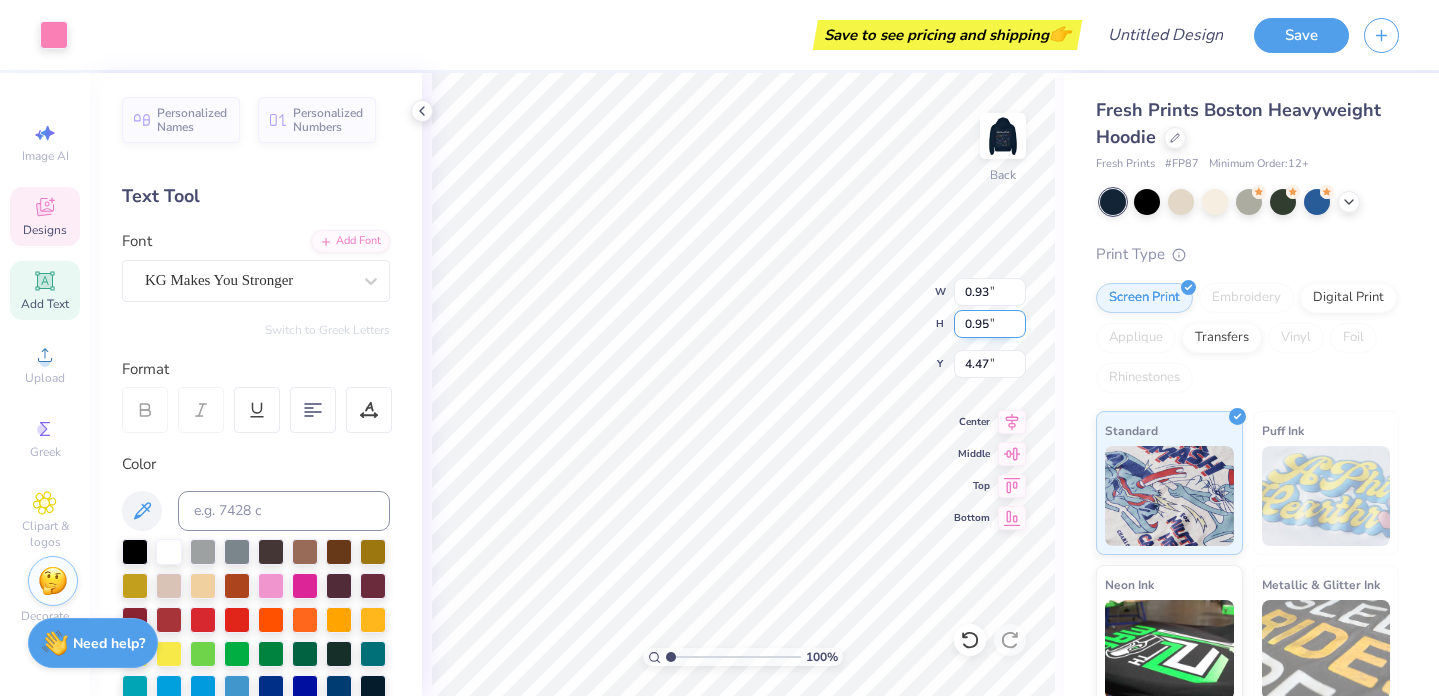type on "1.10" 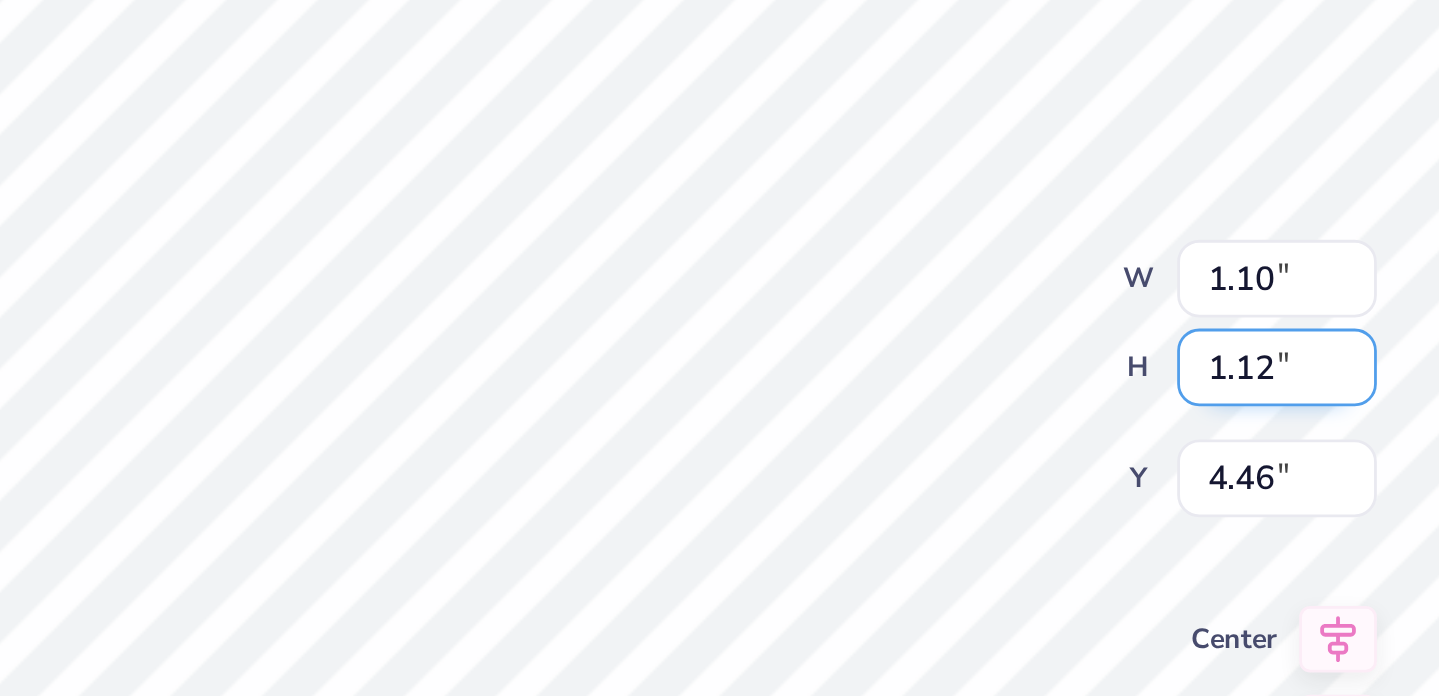 type on "4.41" 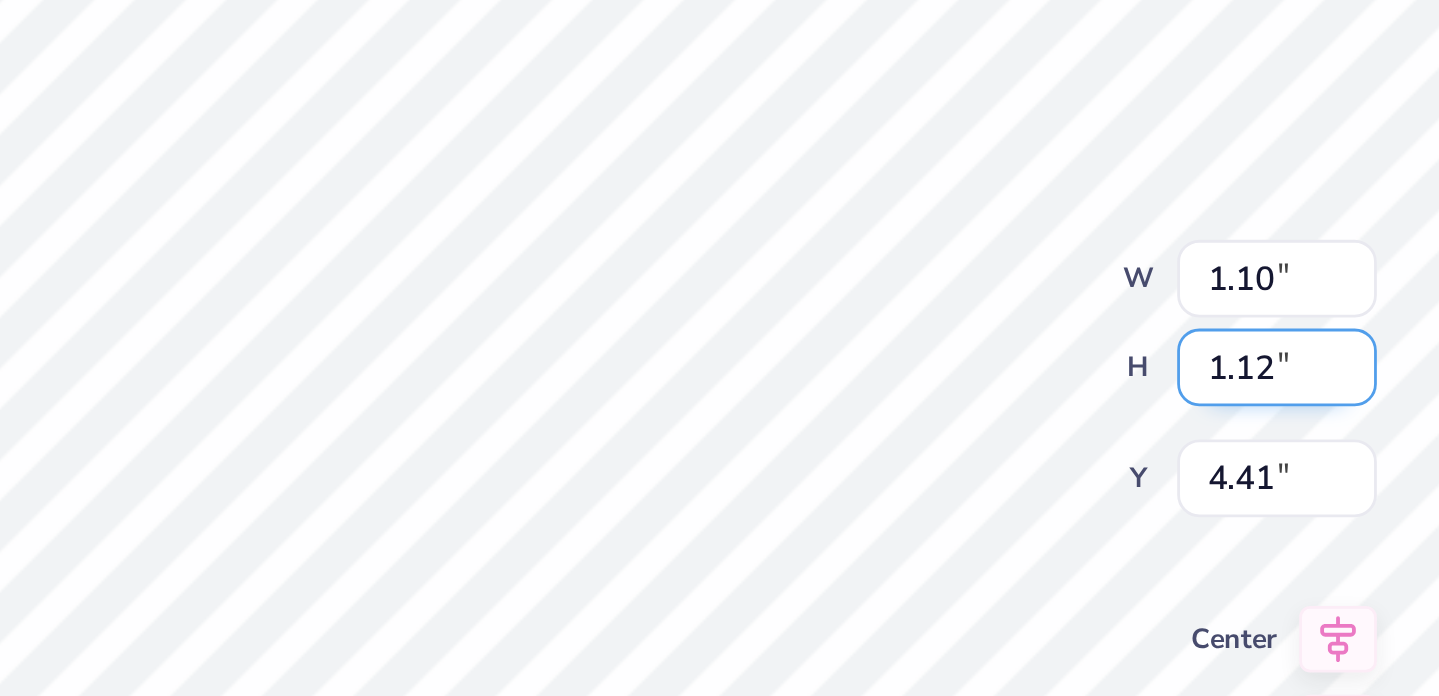 type on "0.73" 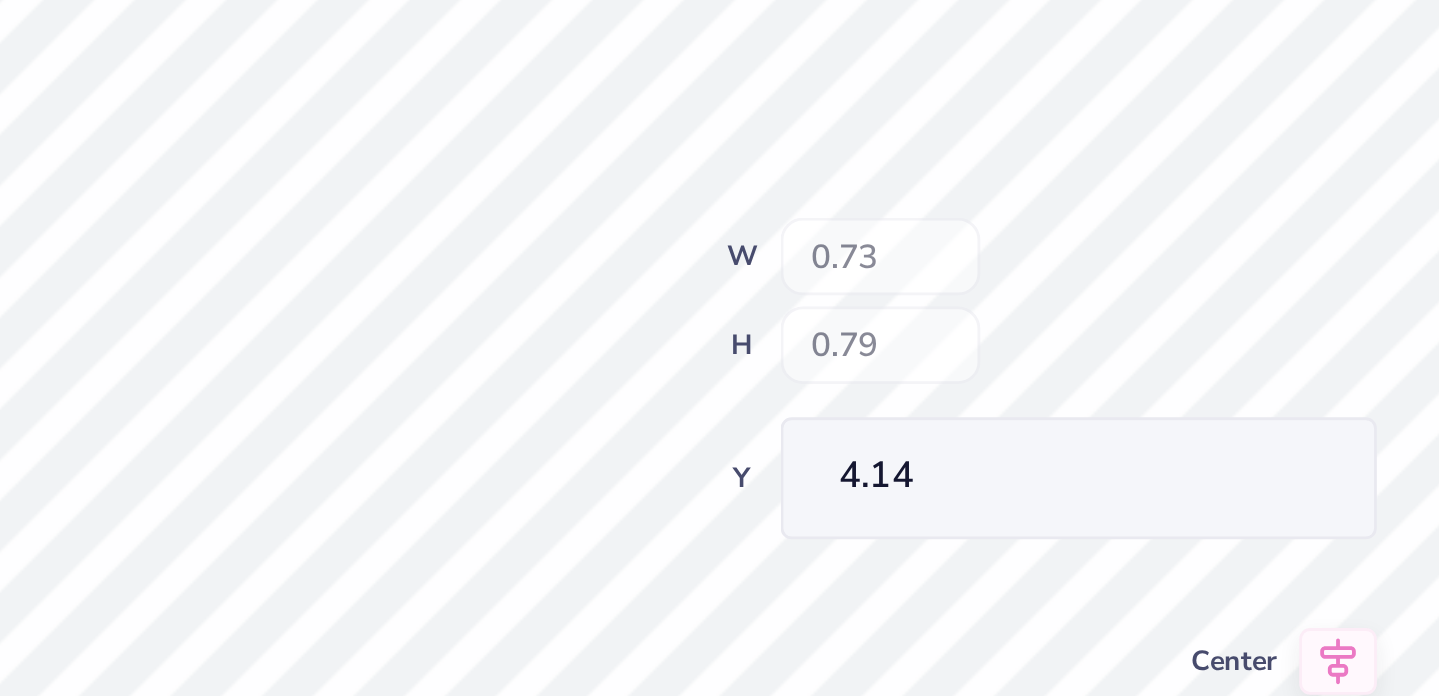 type on "0.42" 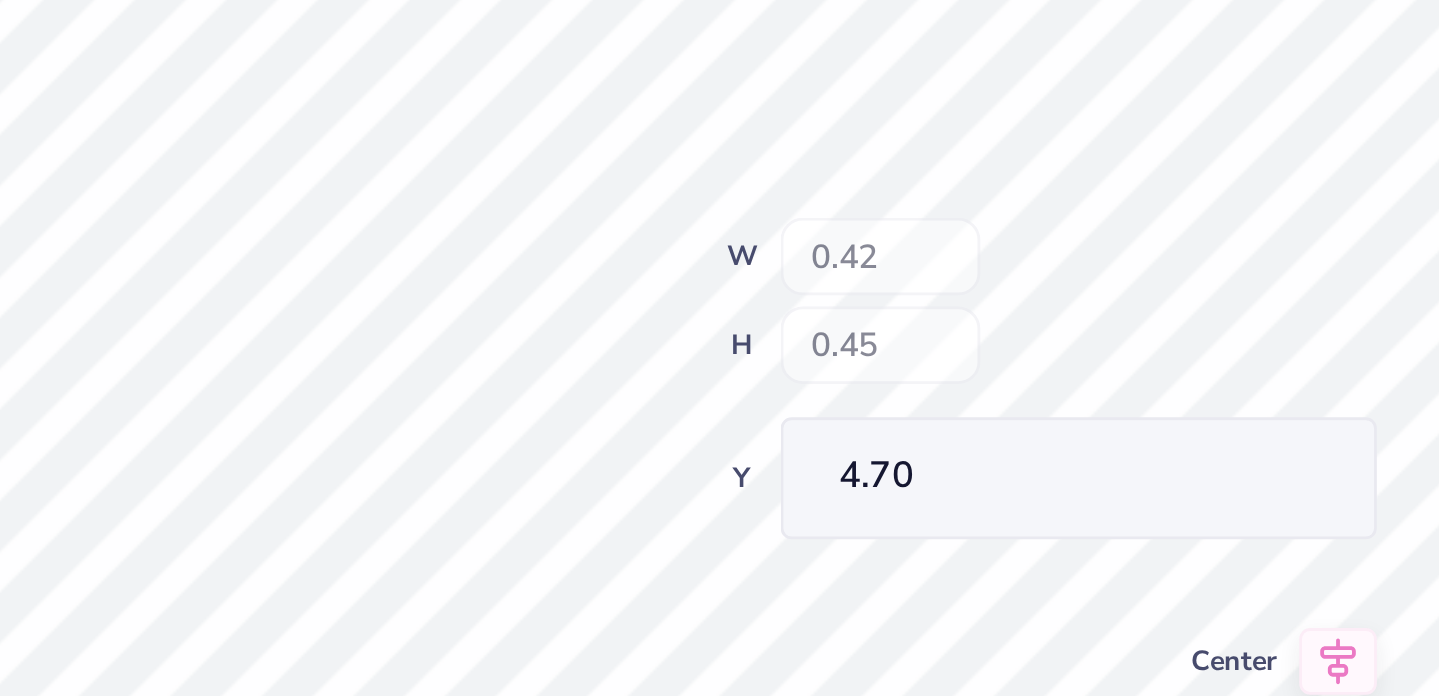 type on "4.70" 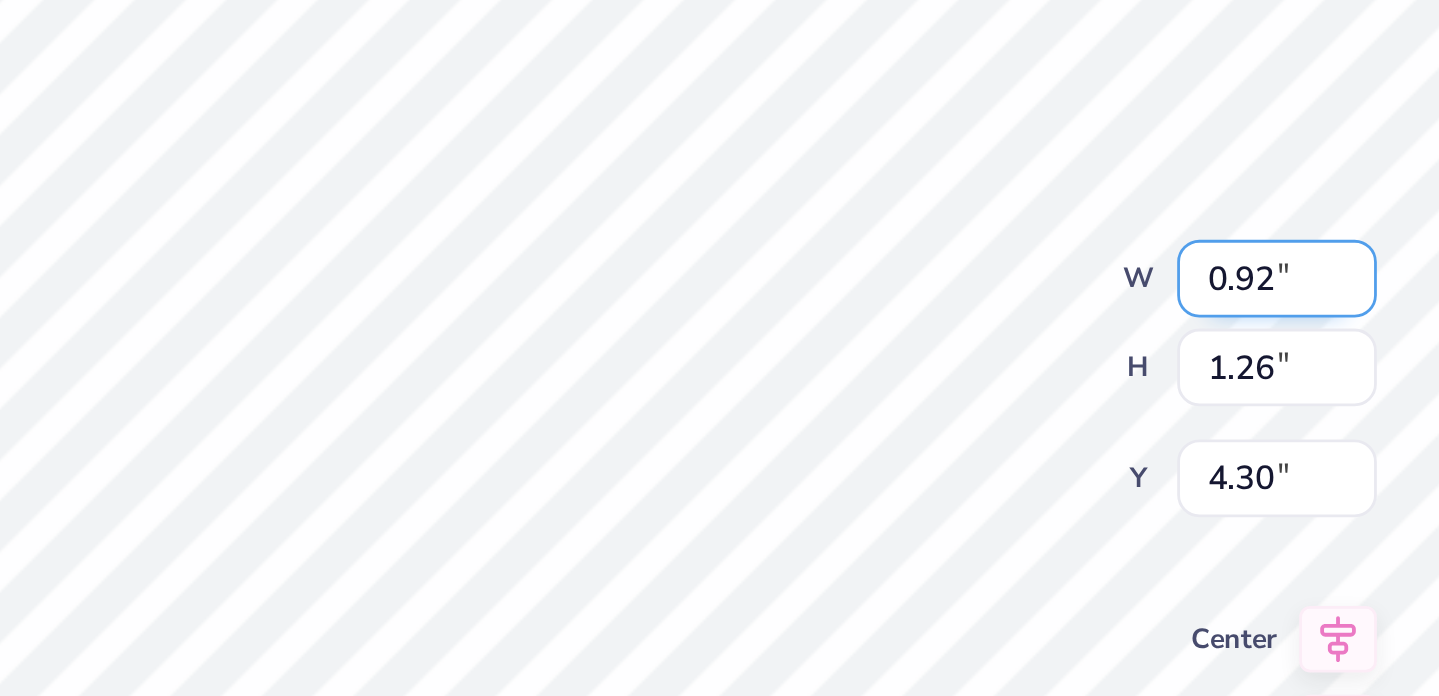 type on "4.27" 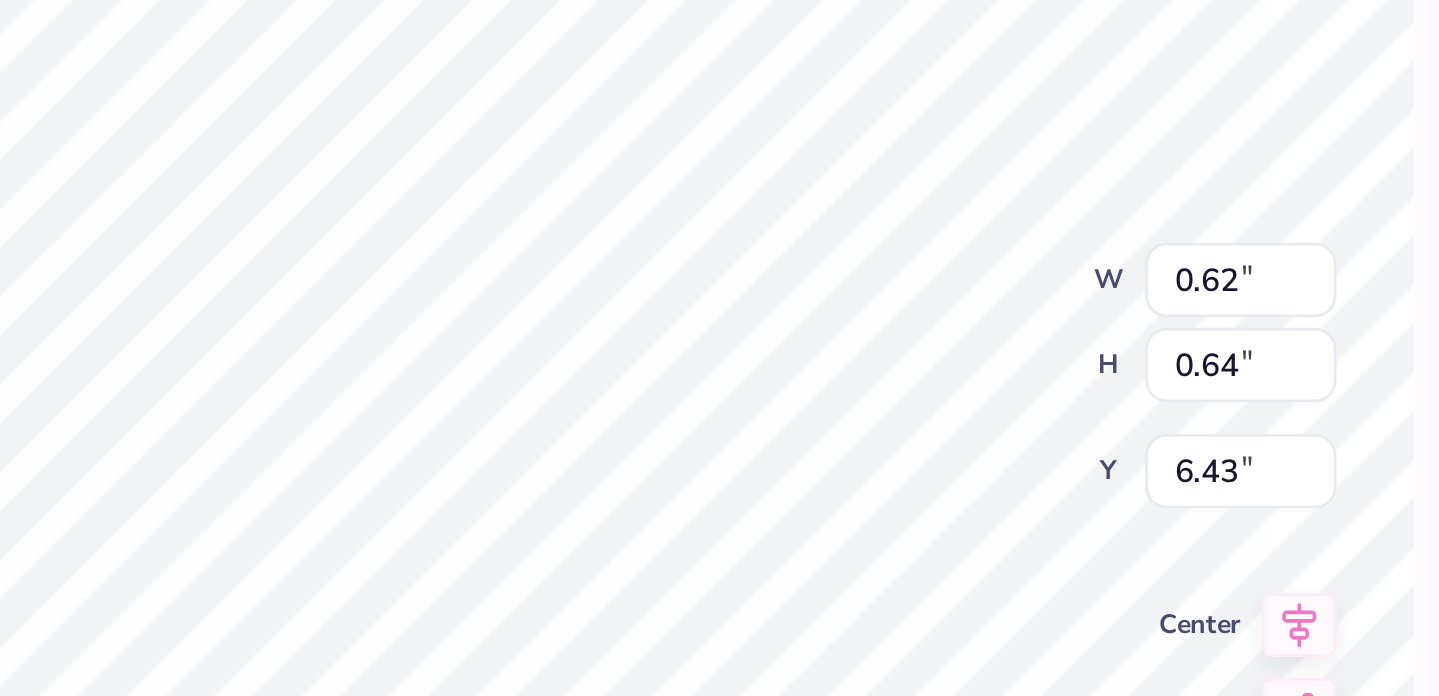 type on "0.92" 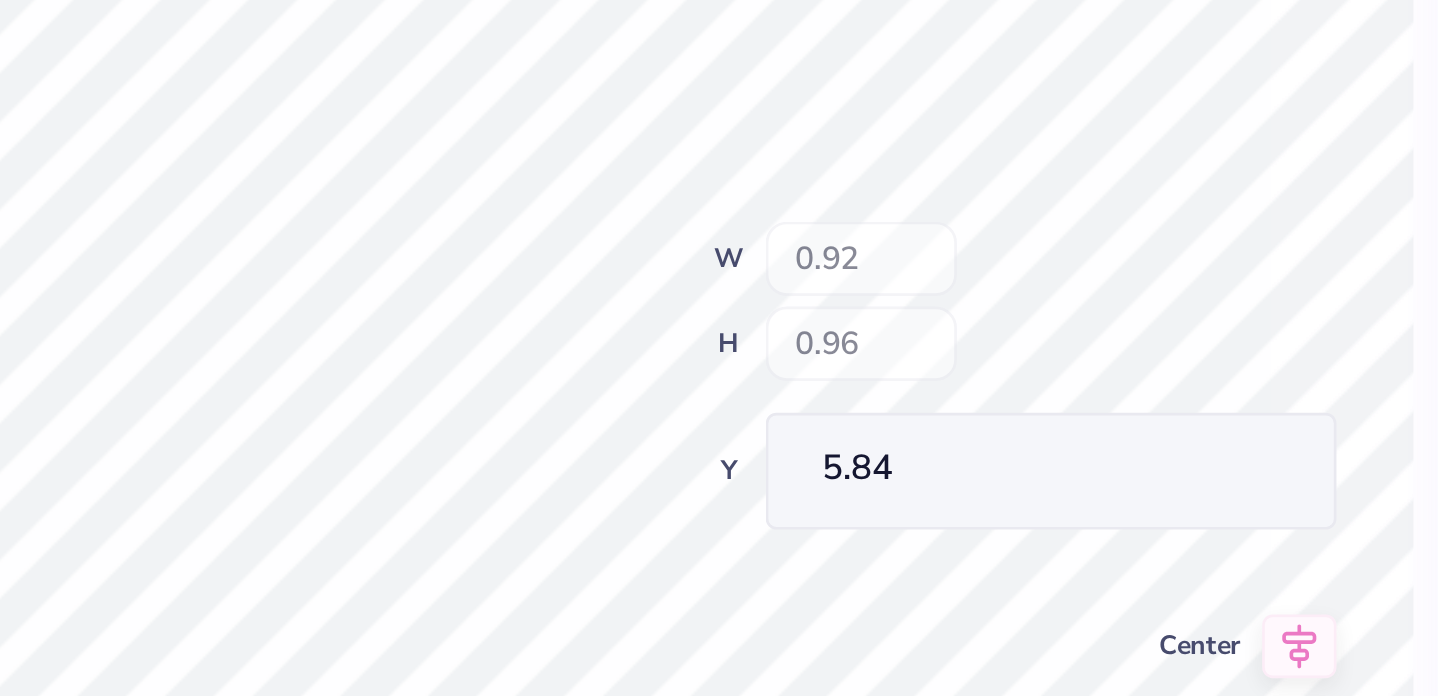 type on "0.92" 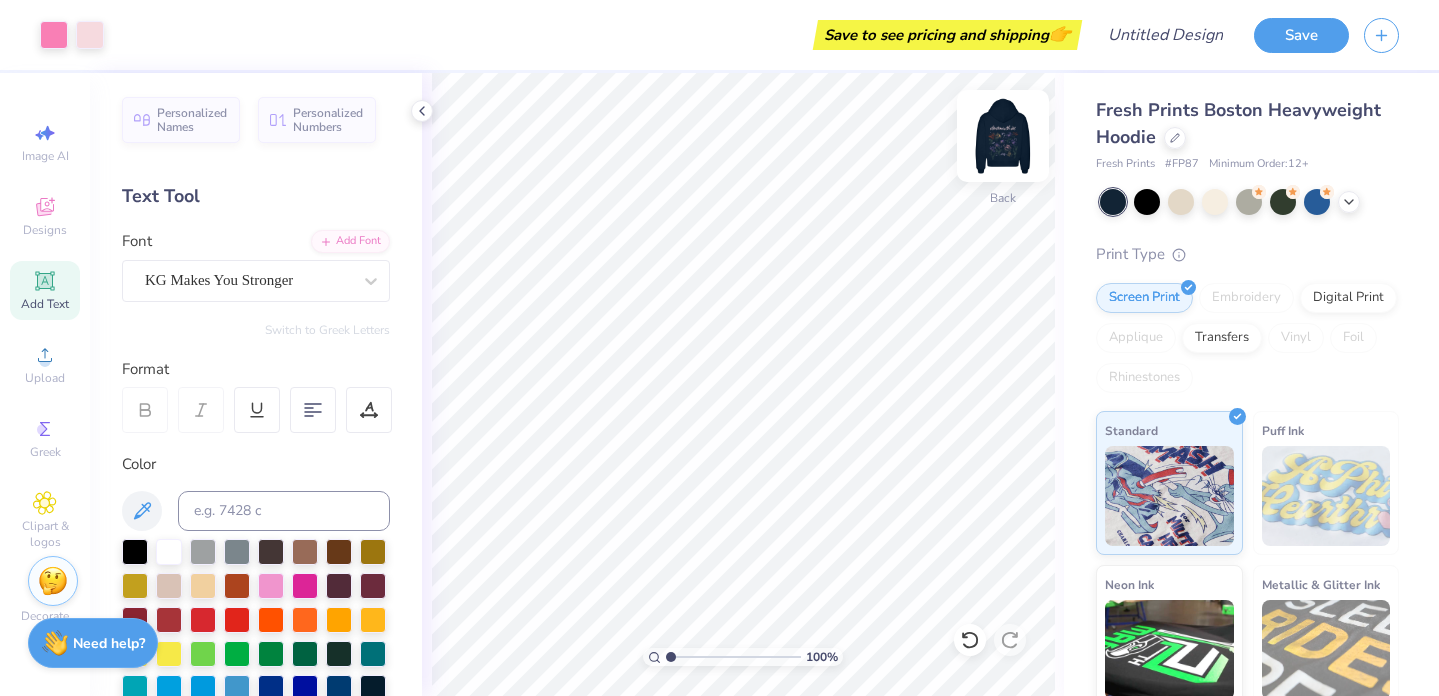 click at bounding box center (1003, 136) 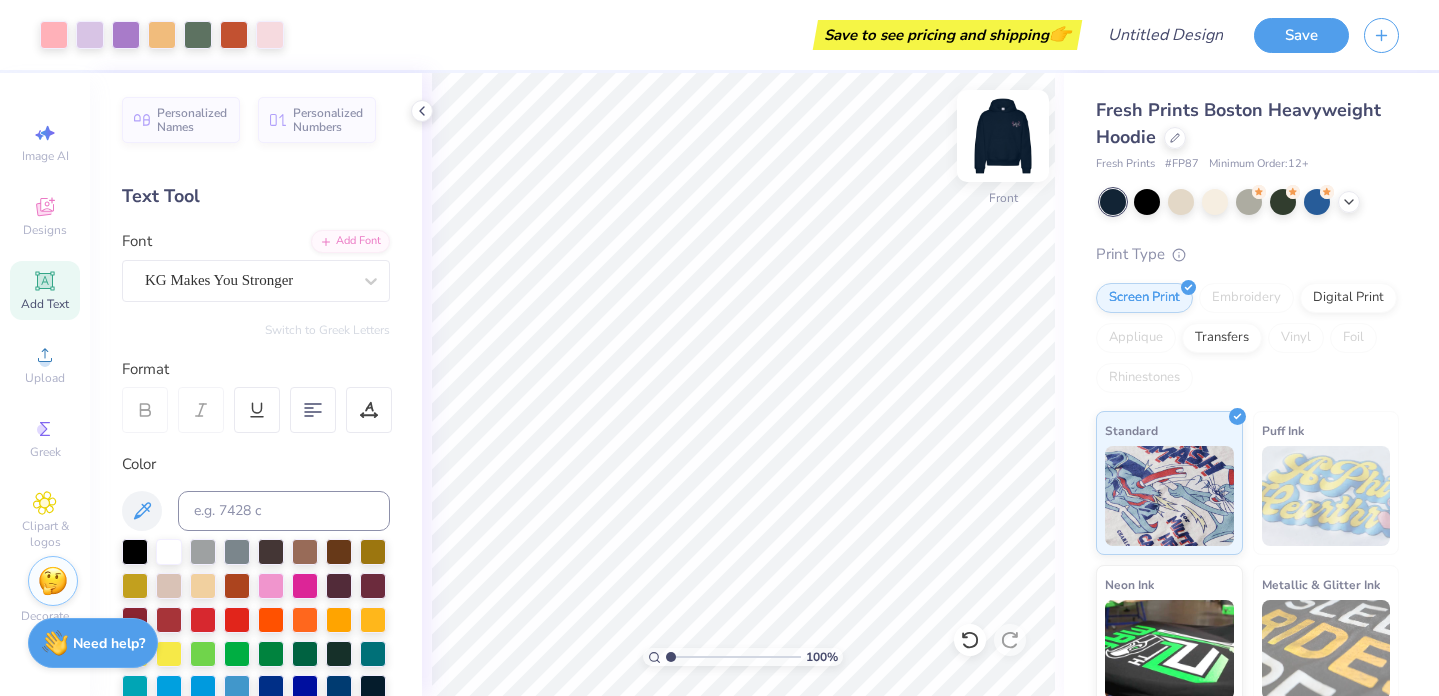 click at bounding box center [1003, 136] 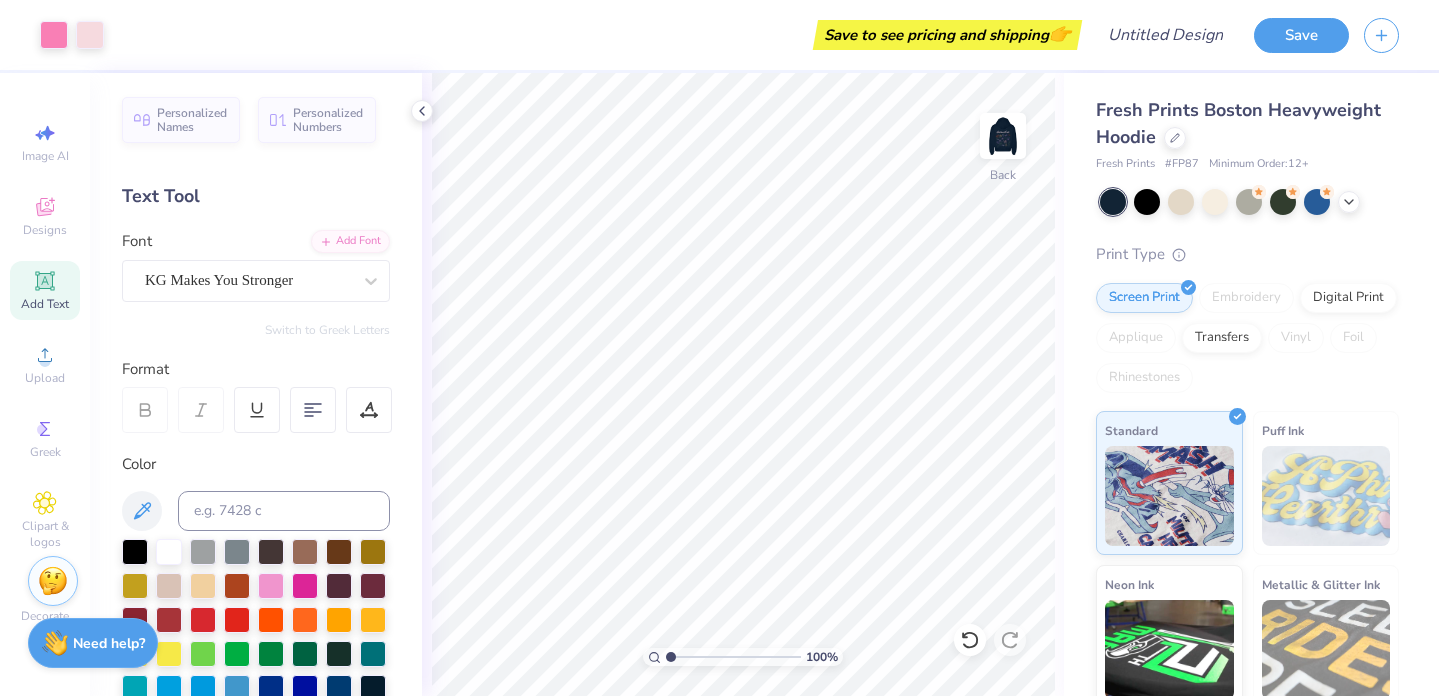 click at bounding box center [1003, 136] 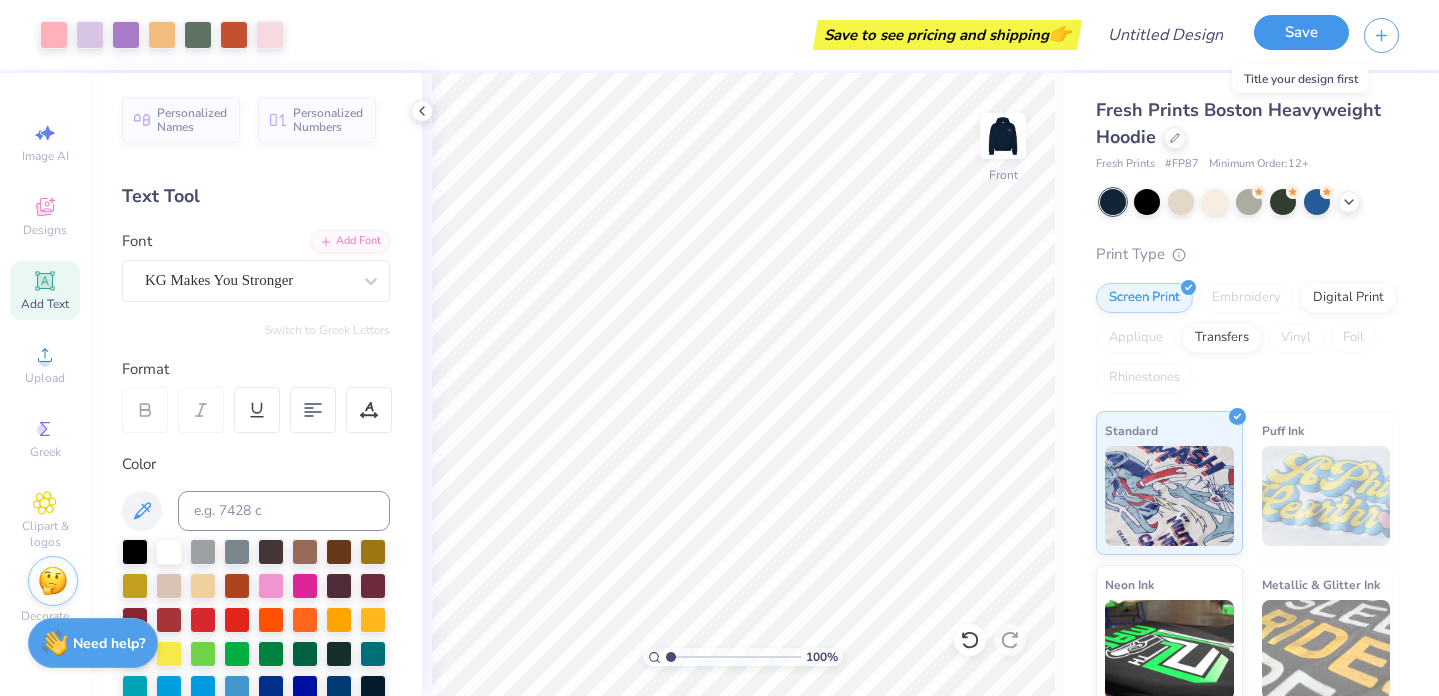 click on "Save" at bounding box center [1301, 32] 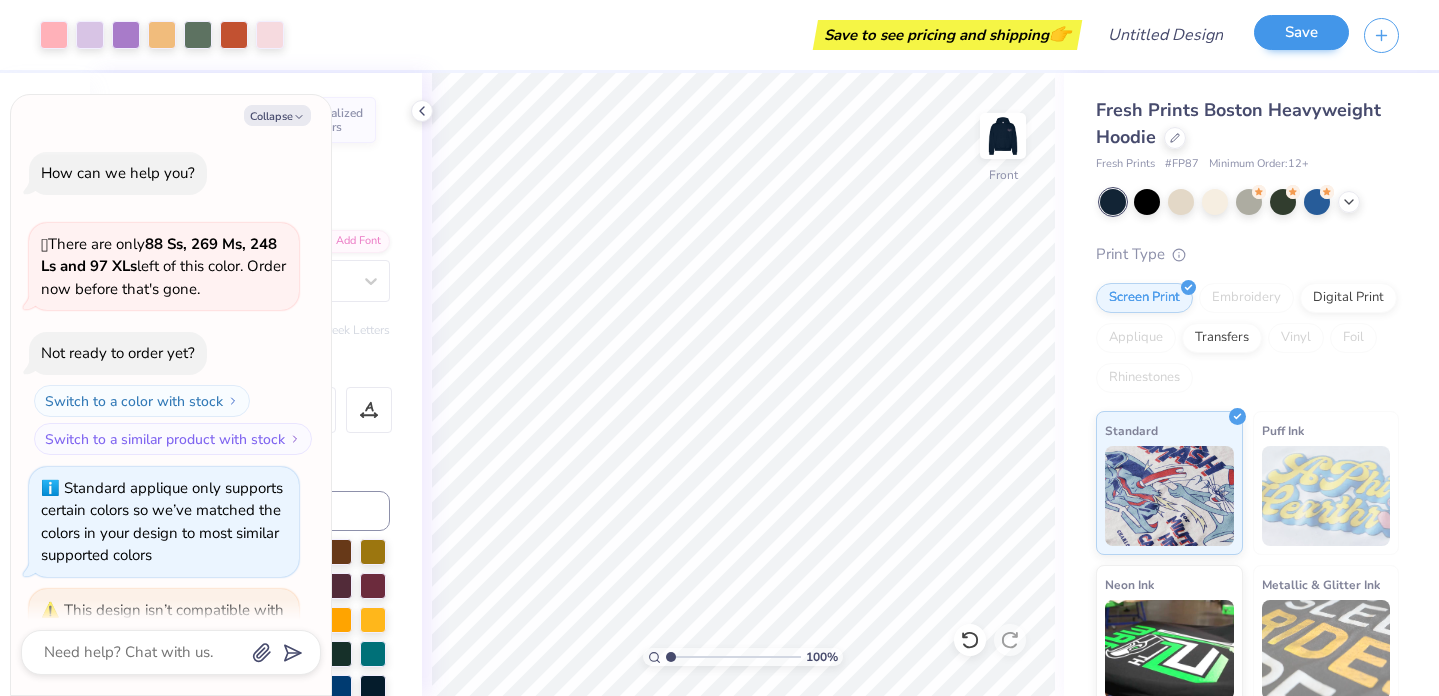 scroll, scrollTop: 1710, scrollLeft: 0, axis: vertical 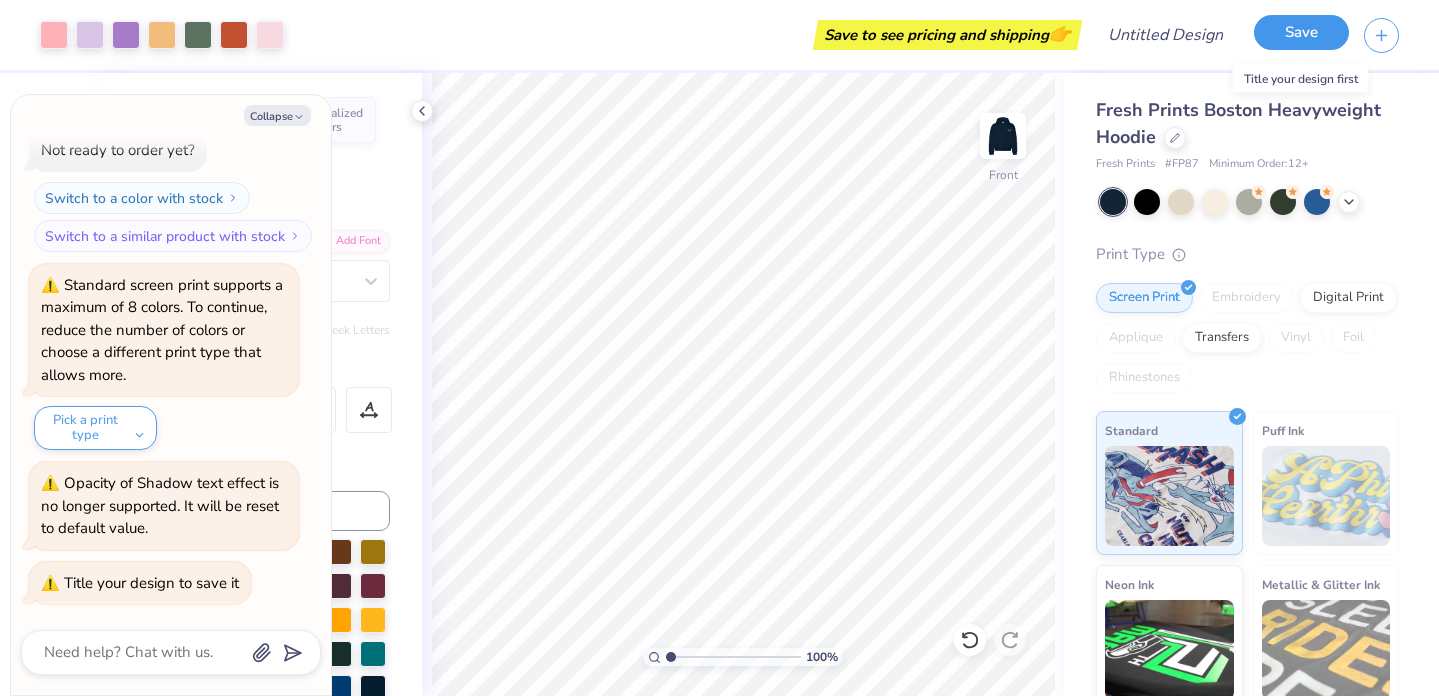 click on "Save" at bounding box center (1301, 32) 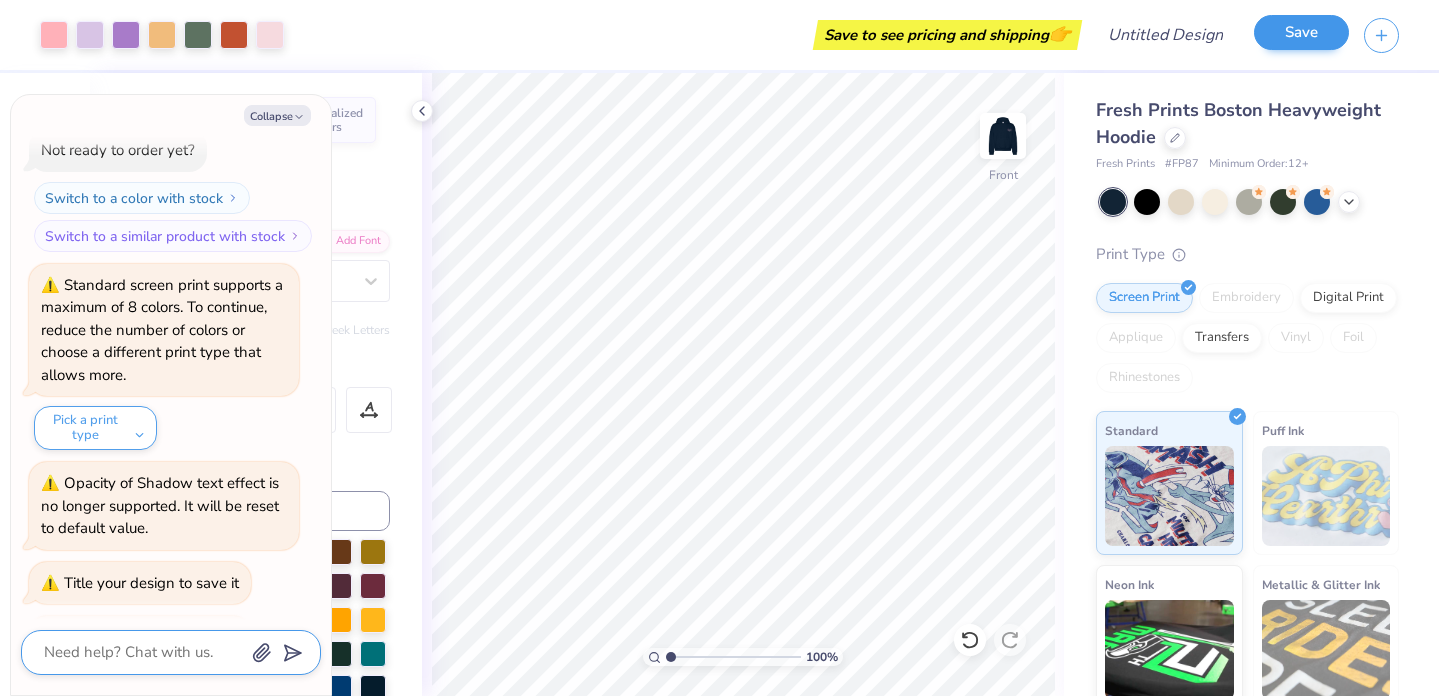 scroll, scrollTop: 1764, scrollLeft: 0, axis: vertical 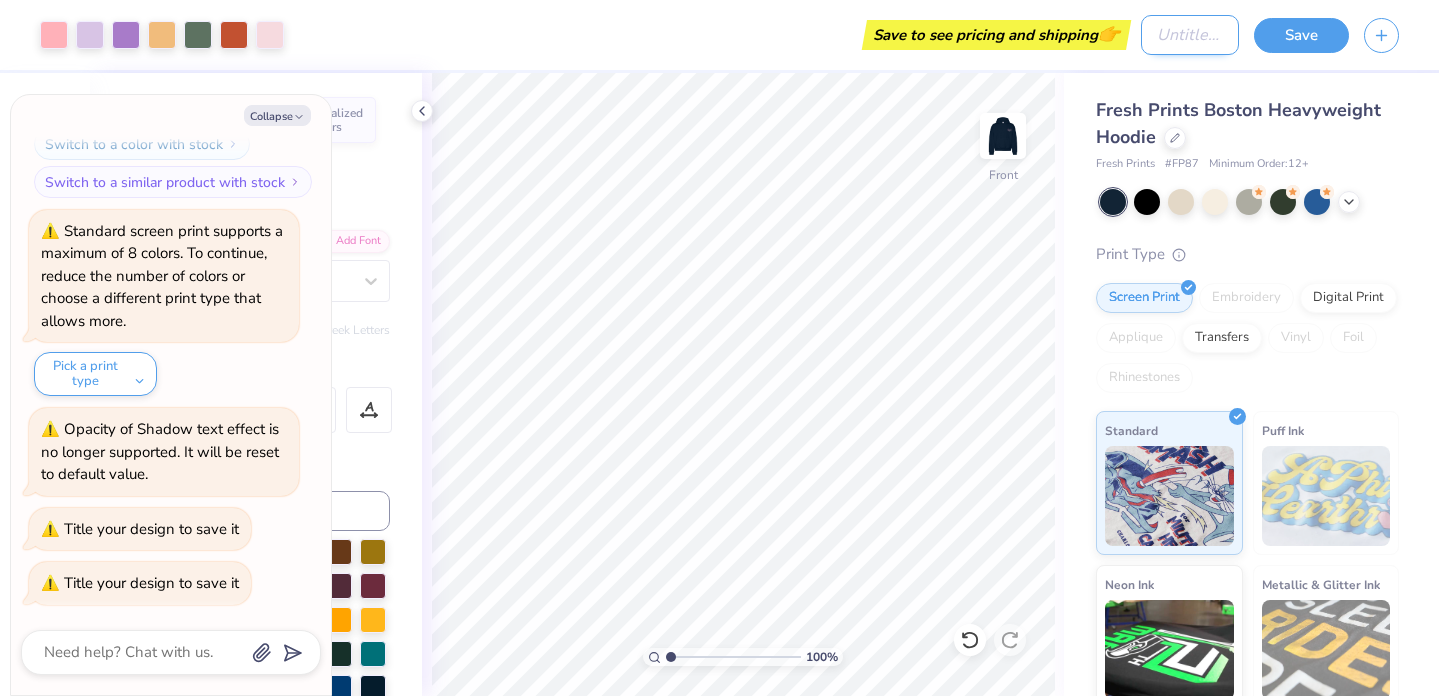 click on "Design Title" at bounding box center (1190, 35) 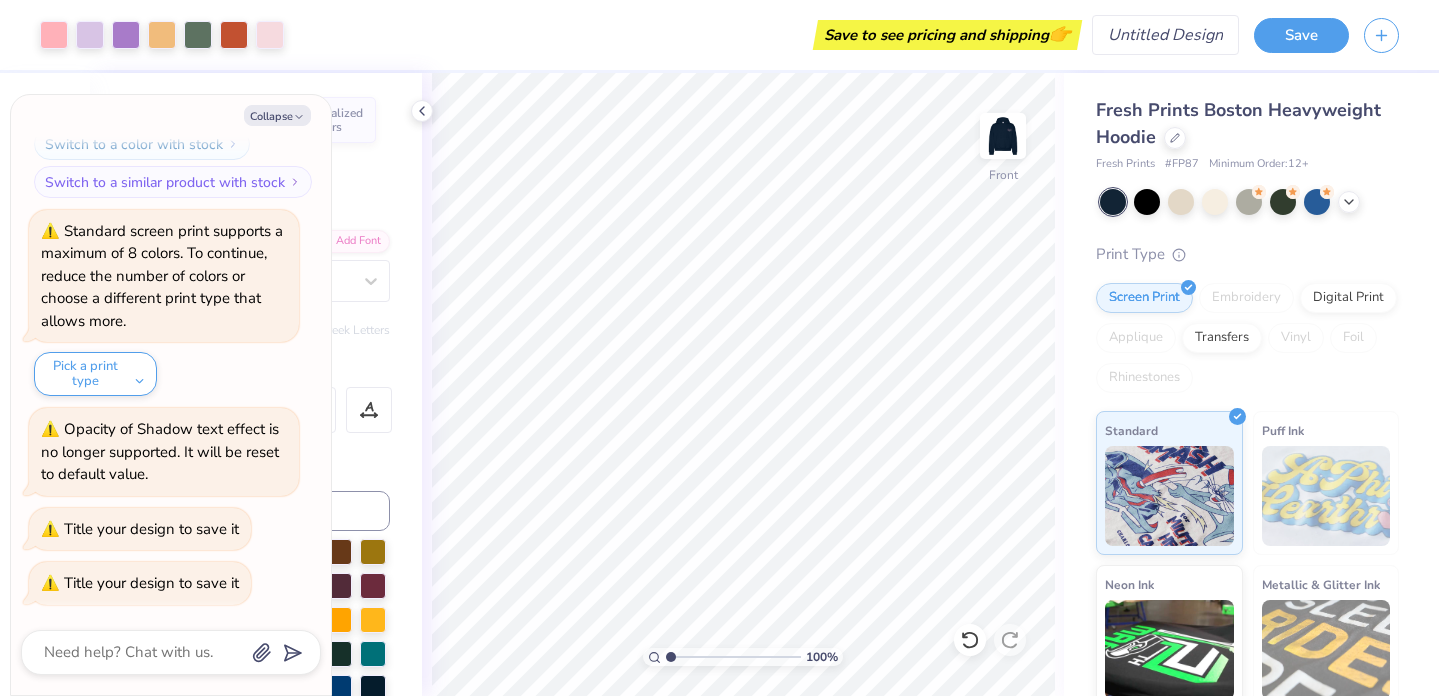click on "Art colors Save to see pricing and shipping  👉 Design Title Save" at bounding box center [719, 35] 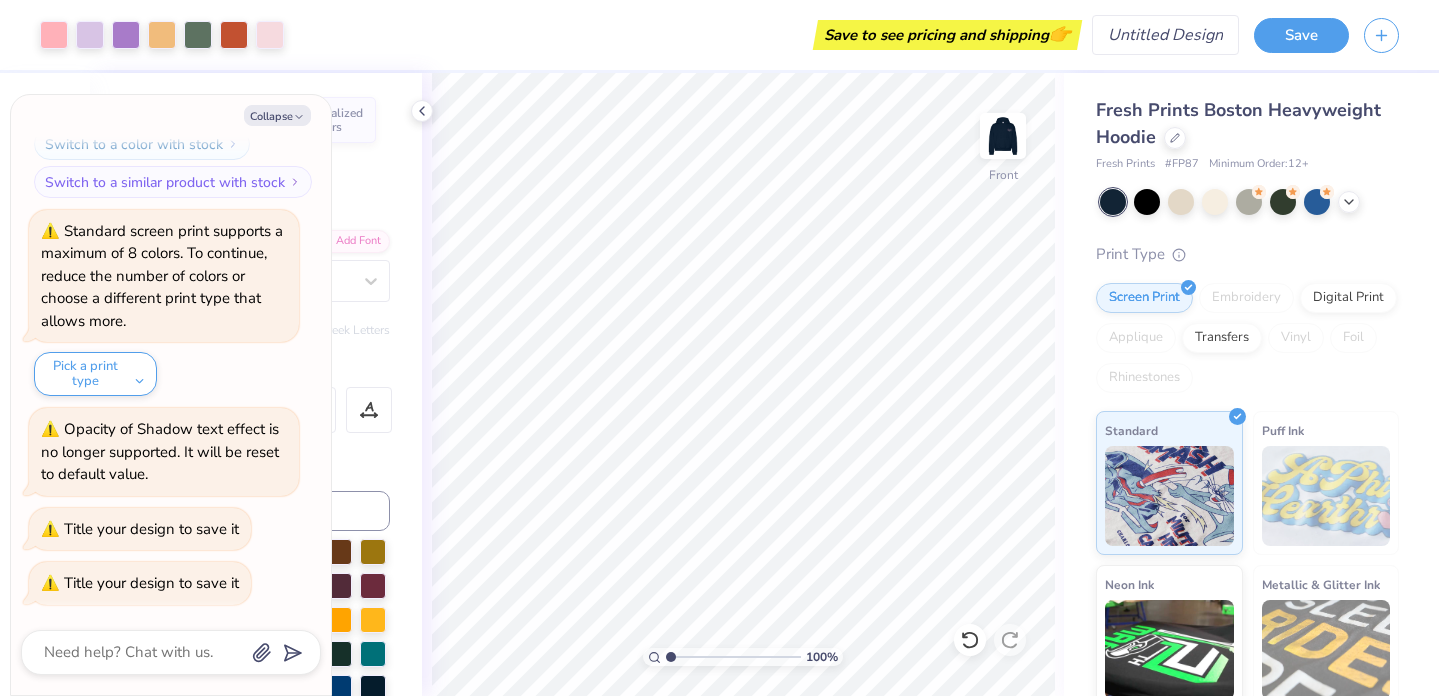 type on "x" 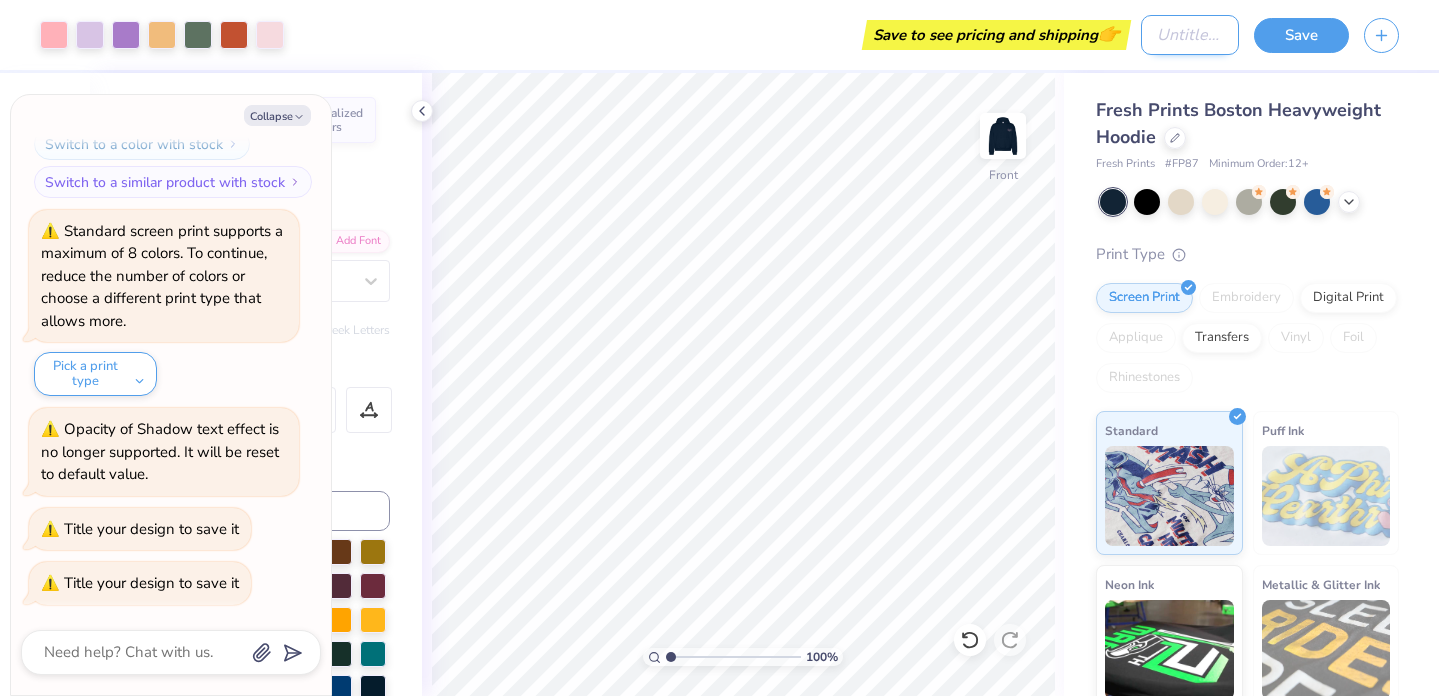click on "Design Title" at bounding box center [1190, 35] 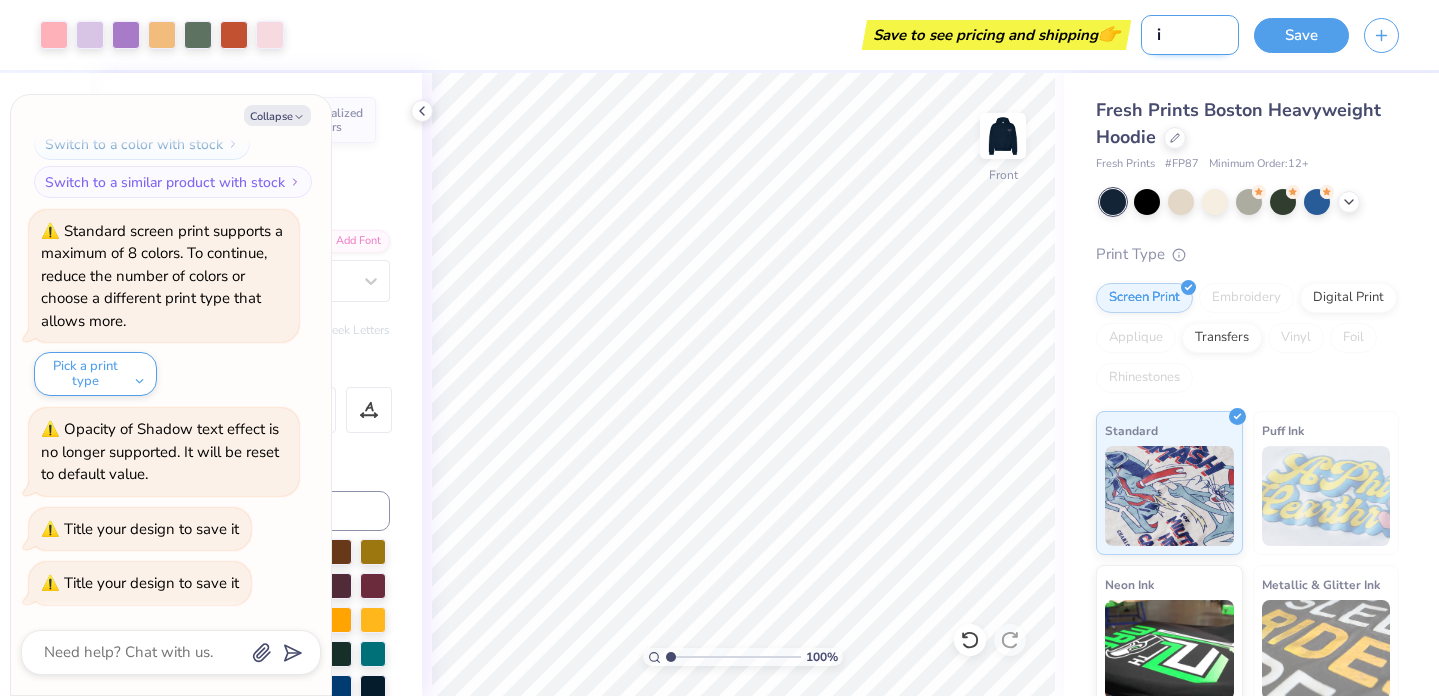 type on "is" 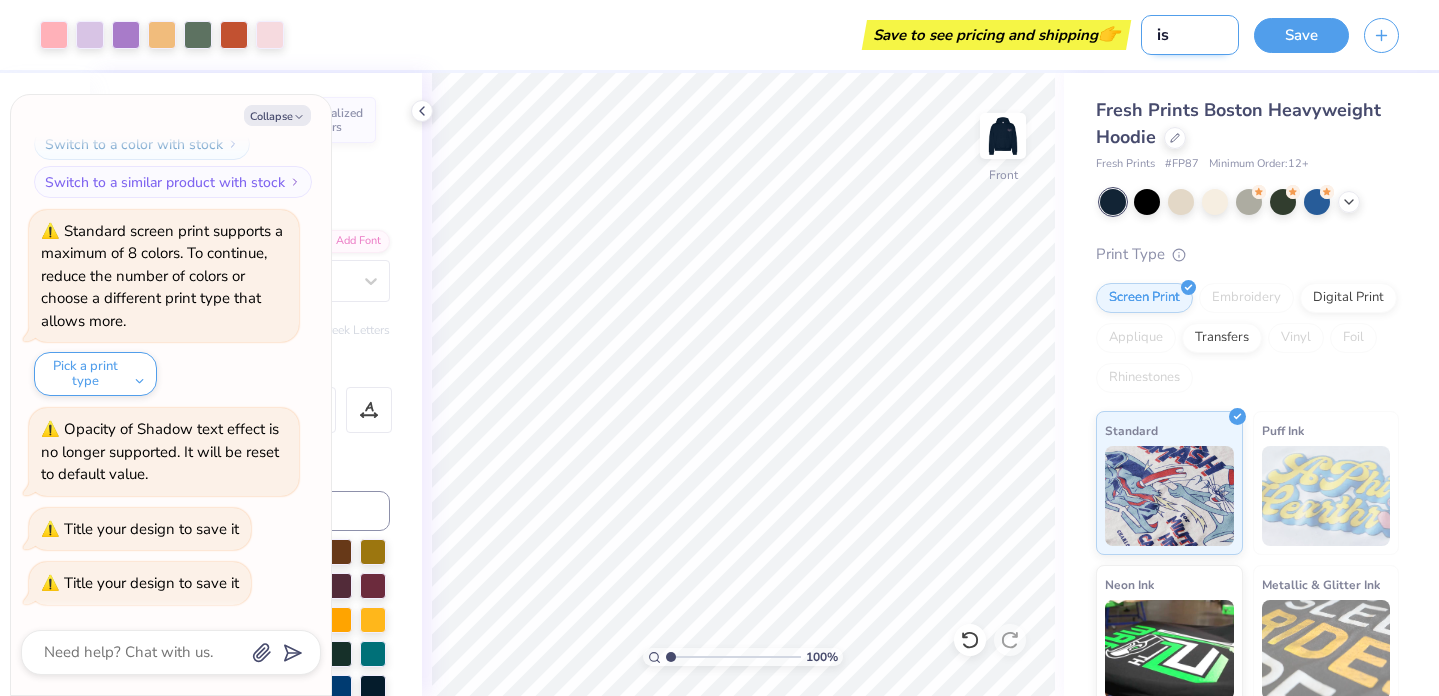 type on "isc" 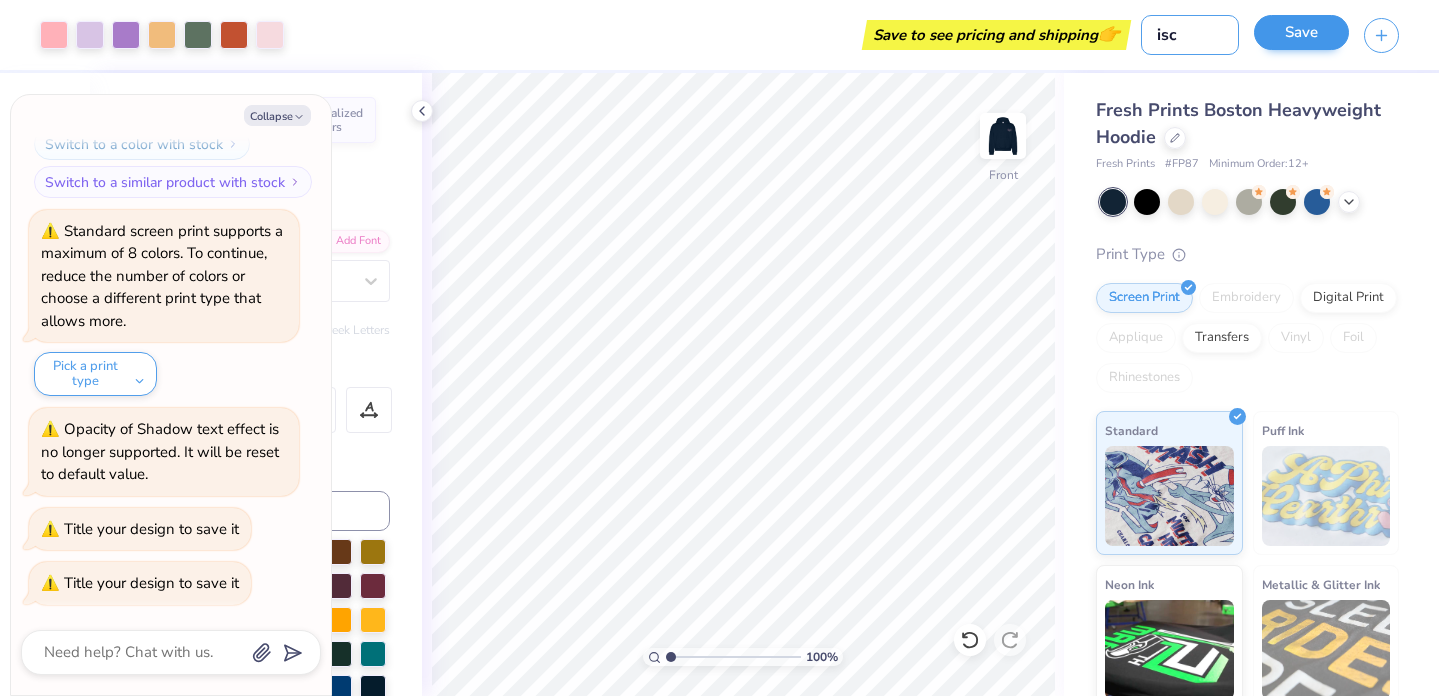 type on "isc" 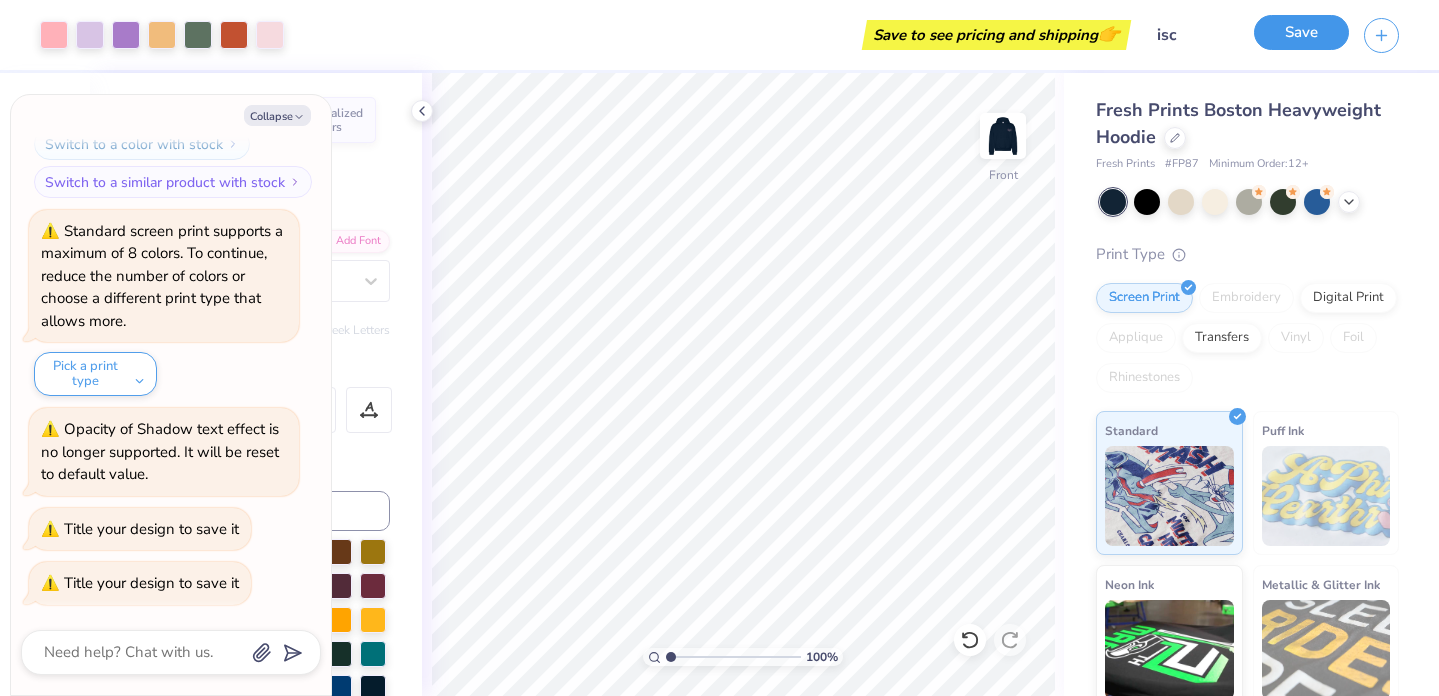 click on "Save" at bounding box center [1301, 32] 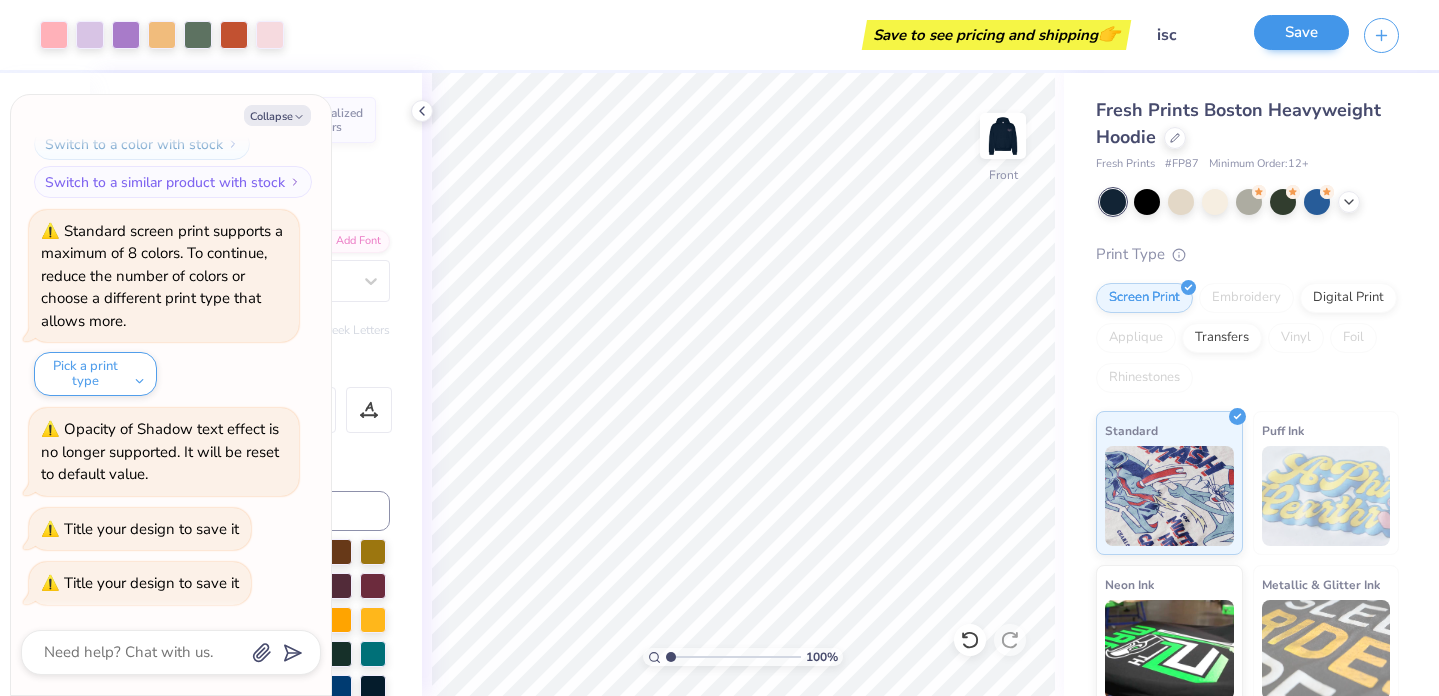 type on "x" 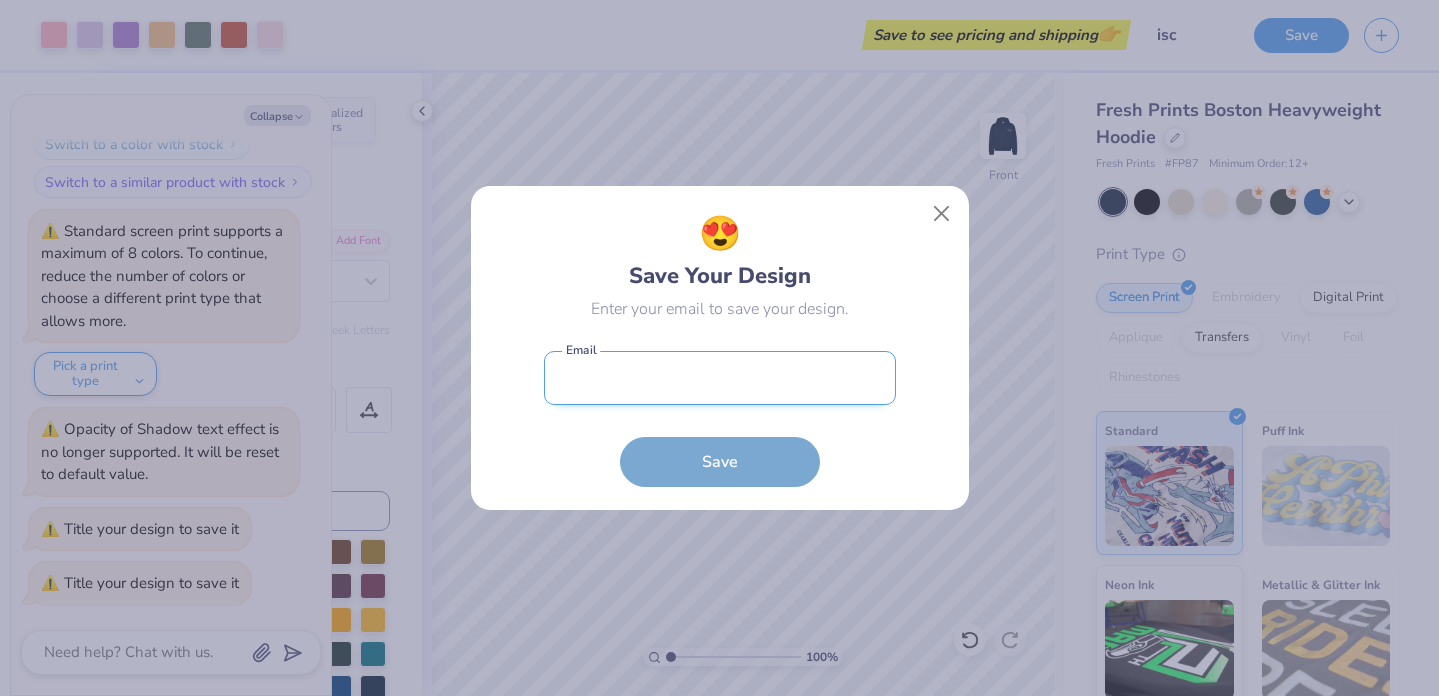 click at bounding box center (720, 378) 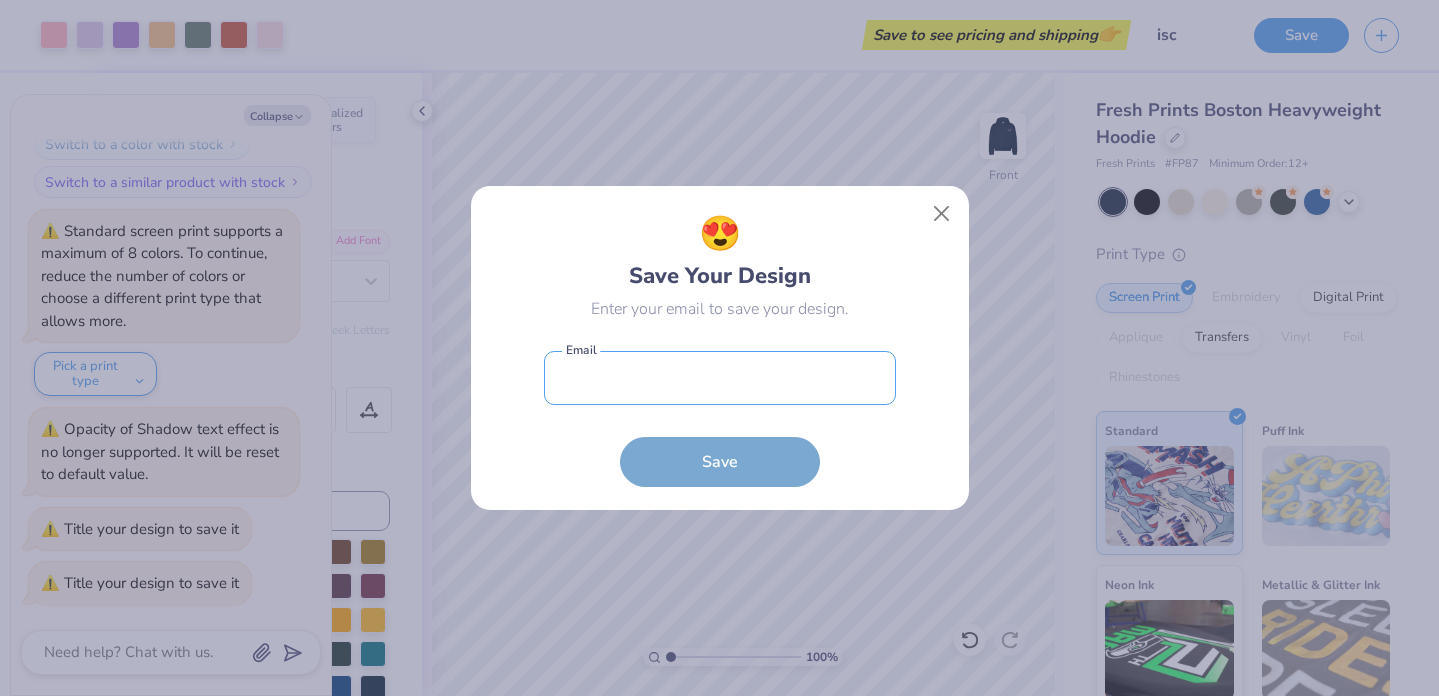type on "[EMAIL]" 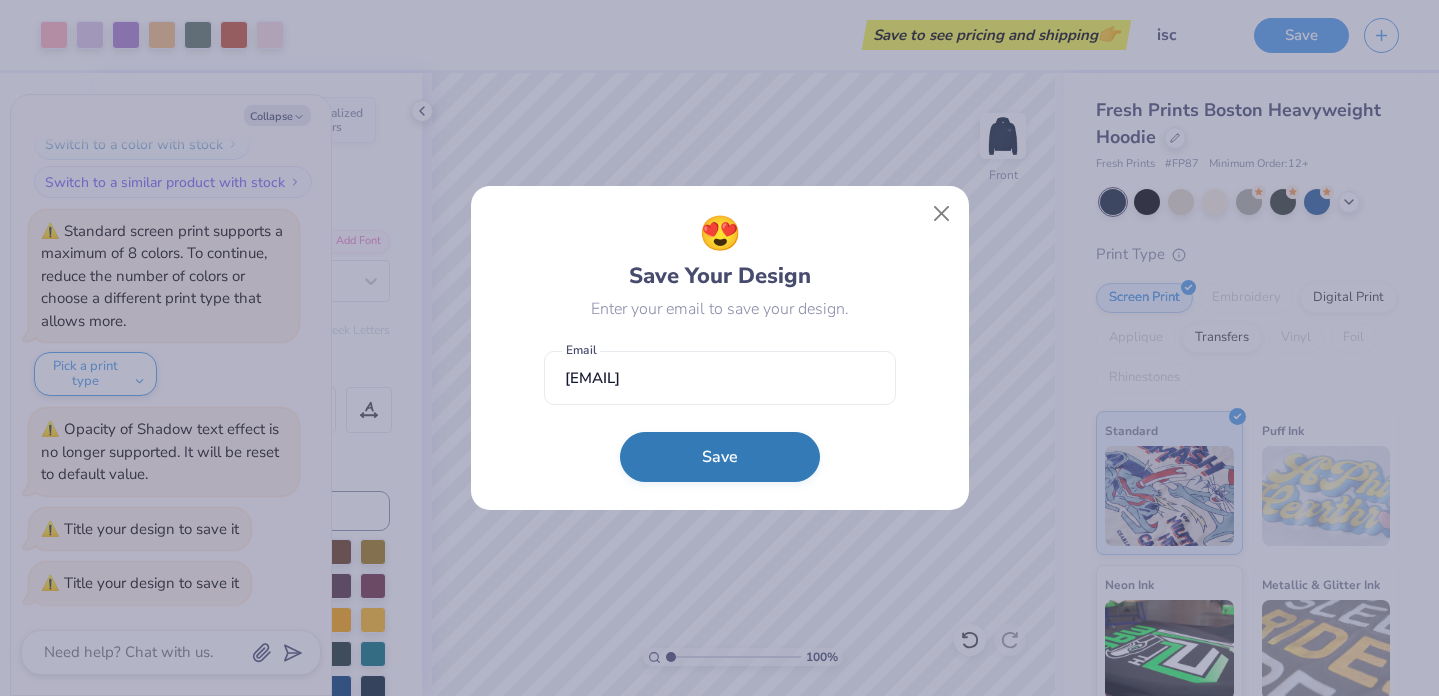 click on "Save" at bounding box center (720, 457) 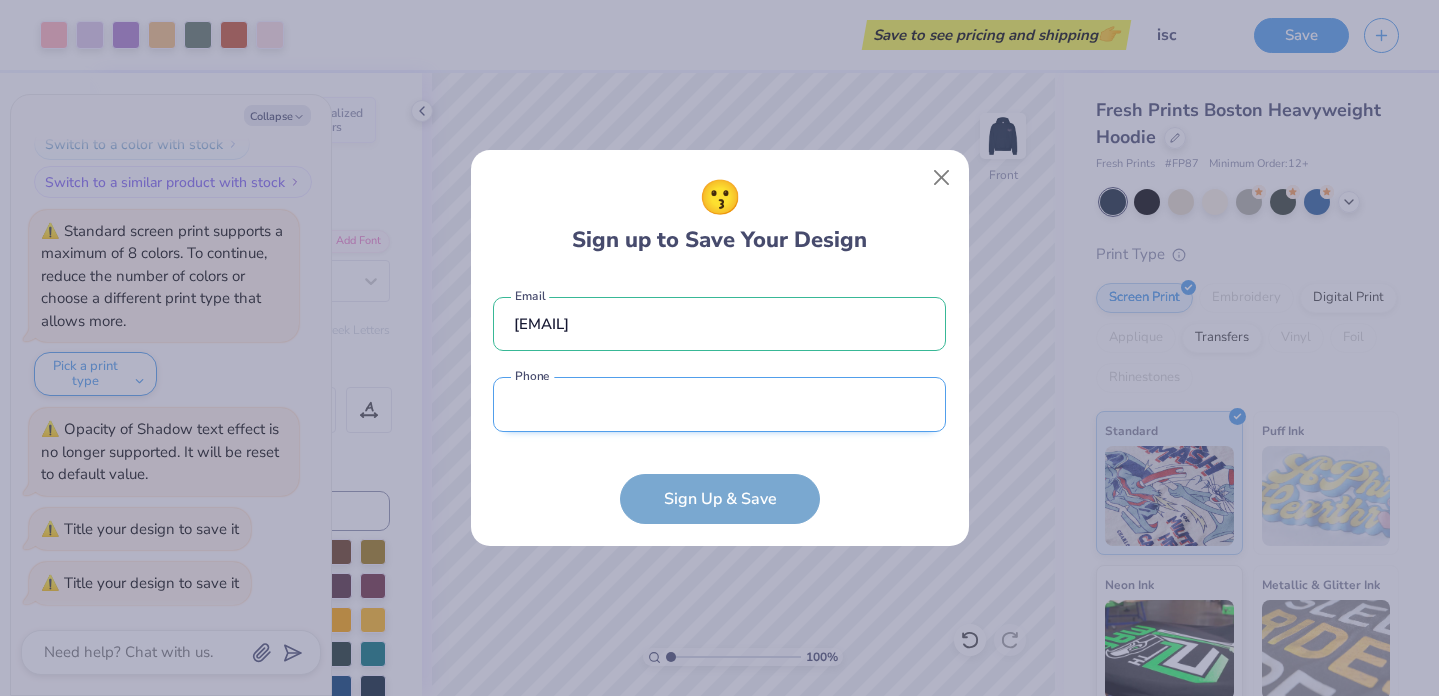 click at bounding box center (719, 404) 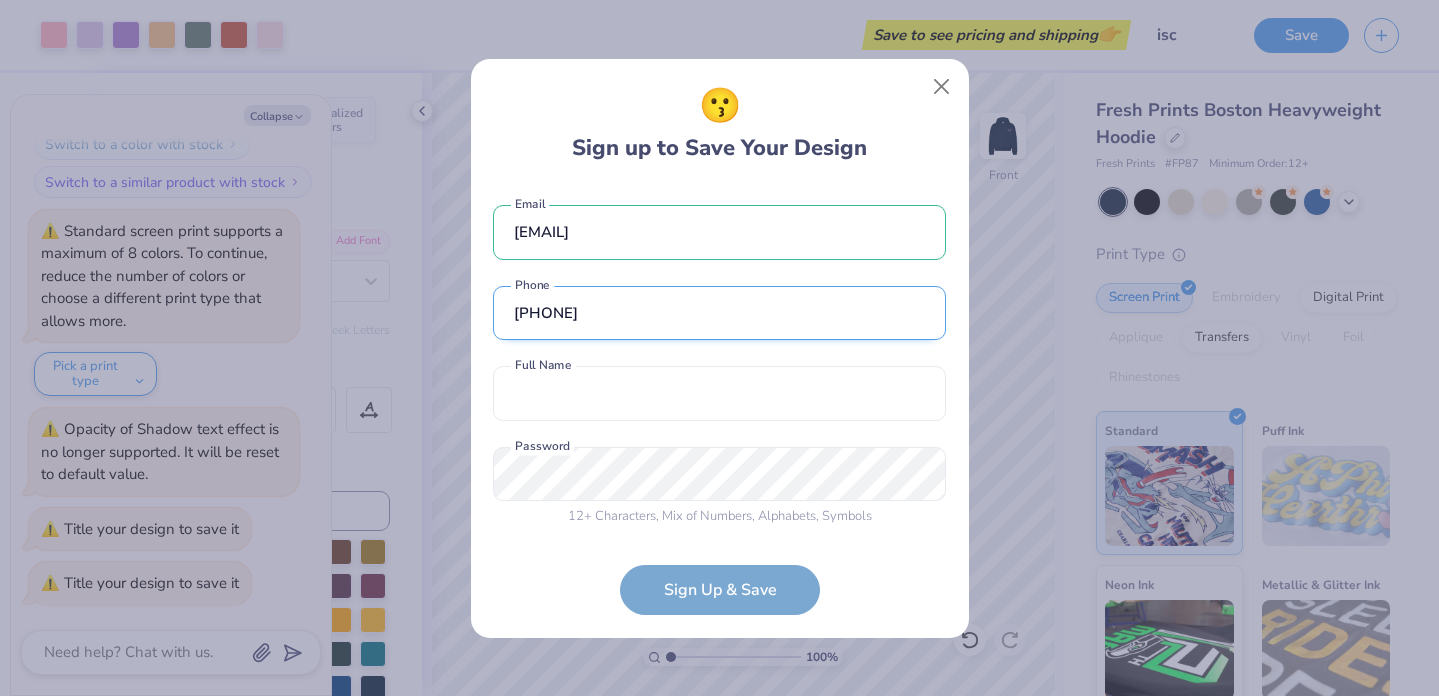 scroll, scrollTop: 3, scrollLeft: 0, axis: vertical 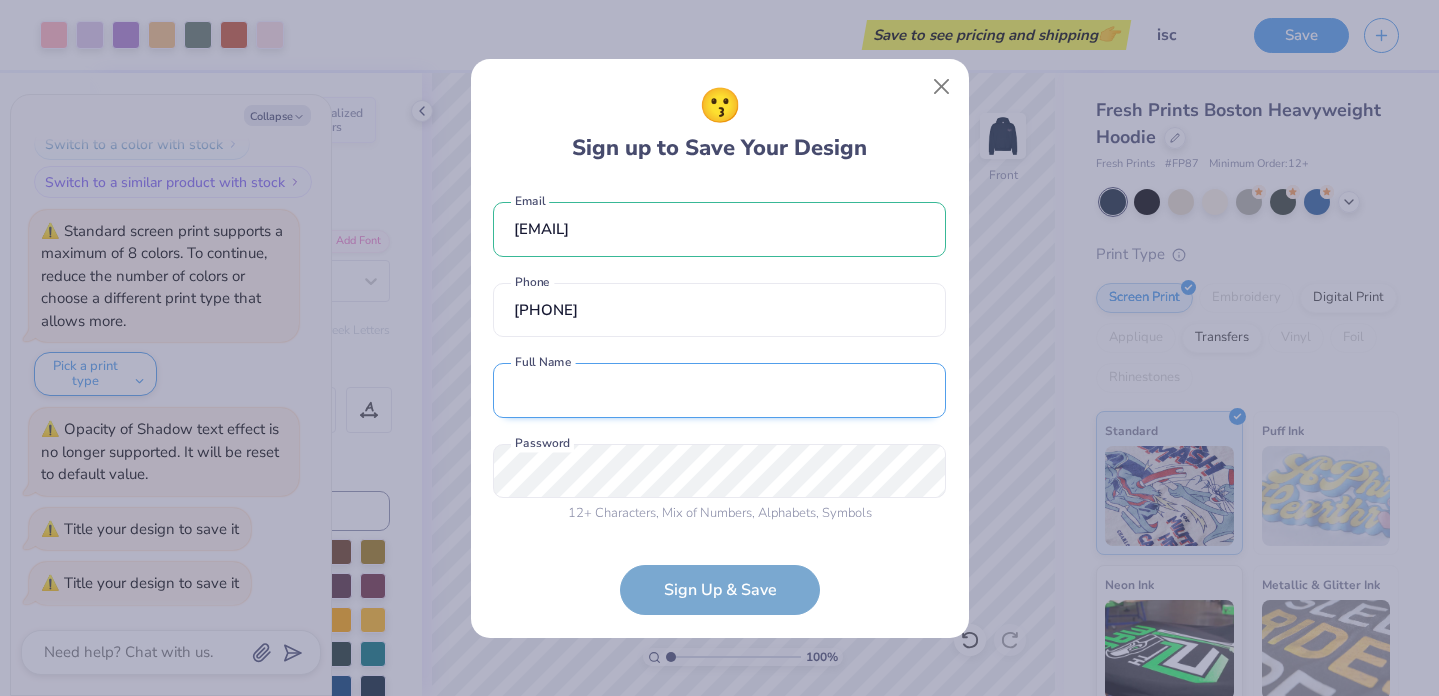 click at bounding box center (719, 390) 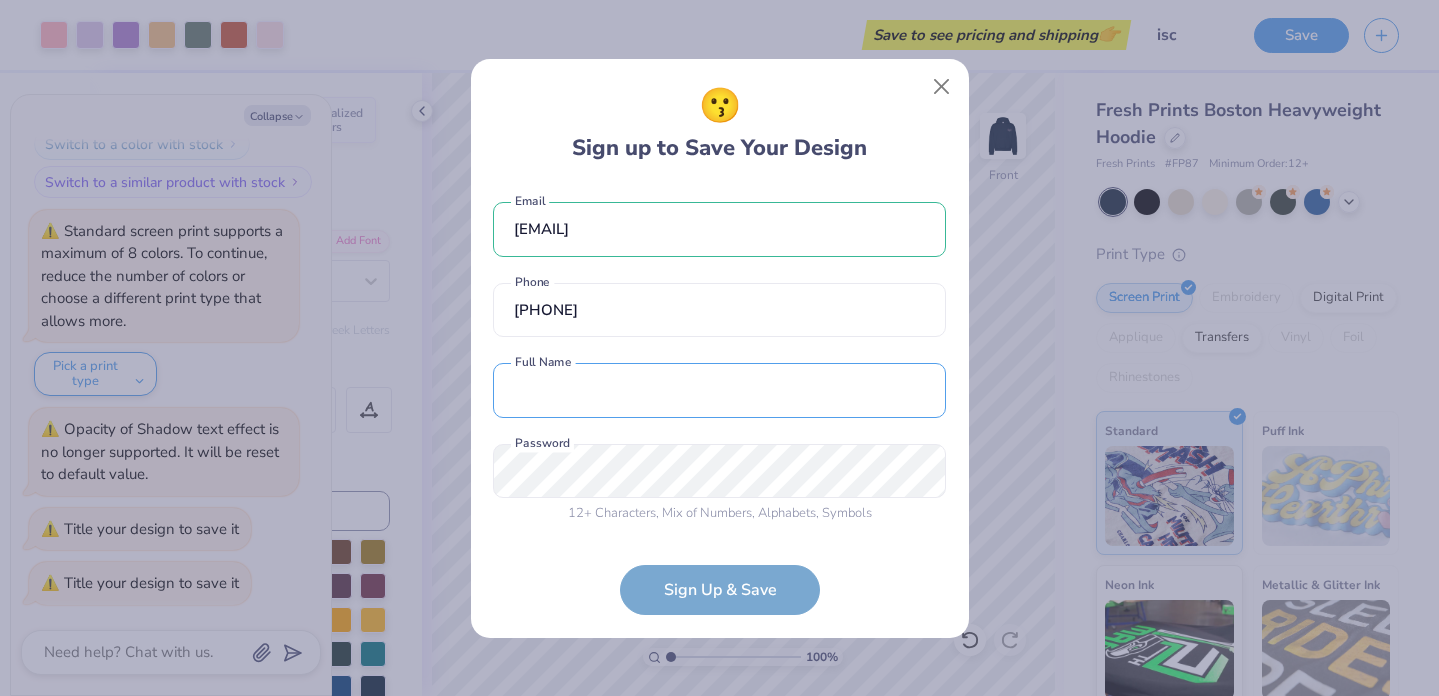 type on "[FIRST] [LAST]" 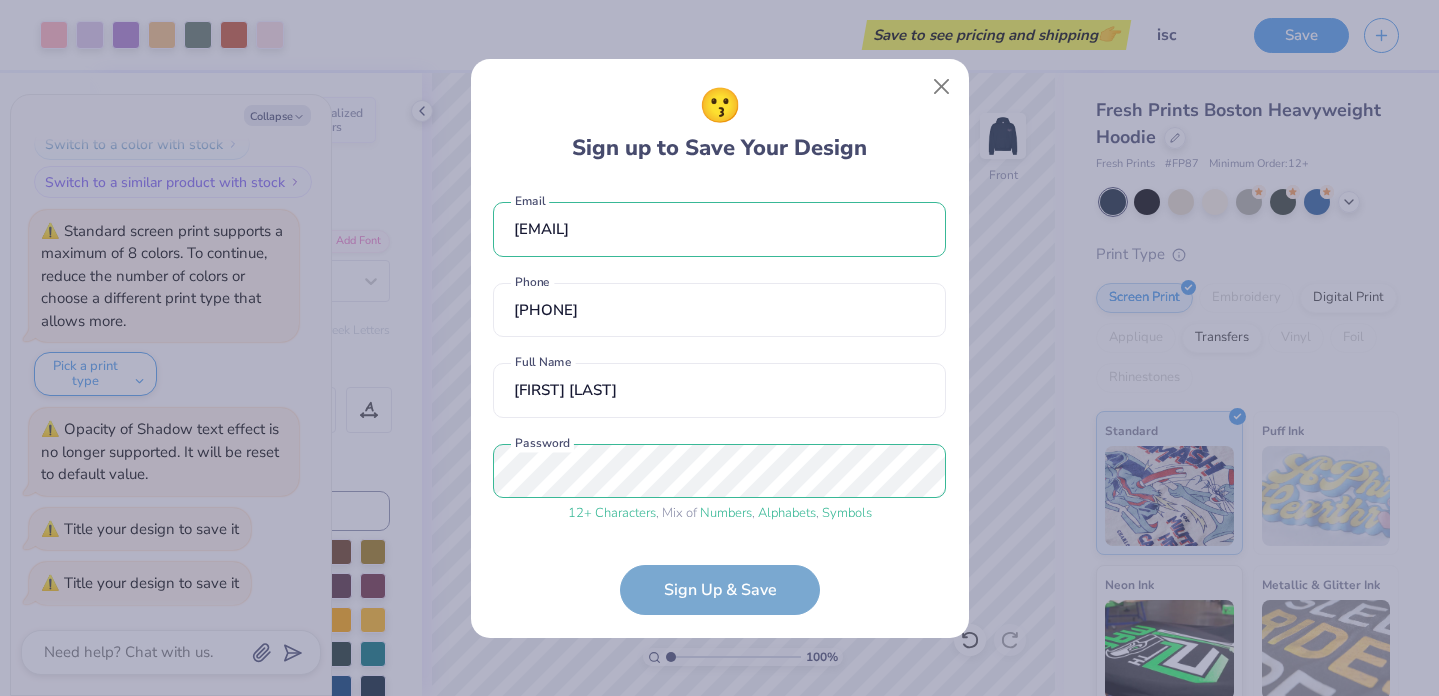 scroll, scrollTop: 79, scrollLeft: 0, axis: vertical 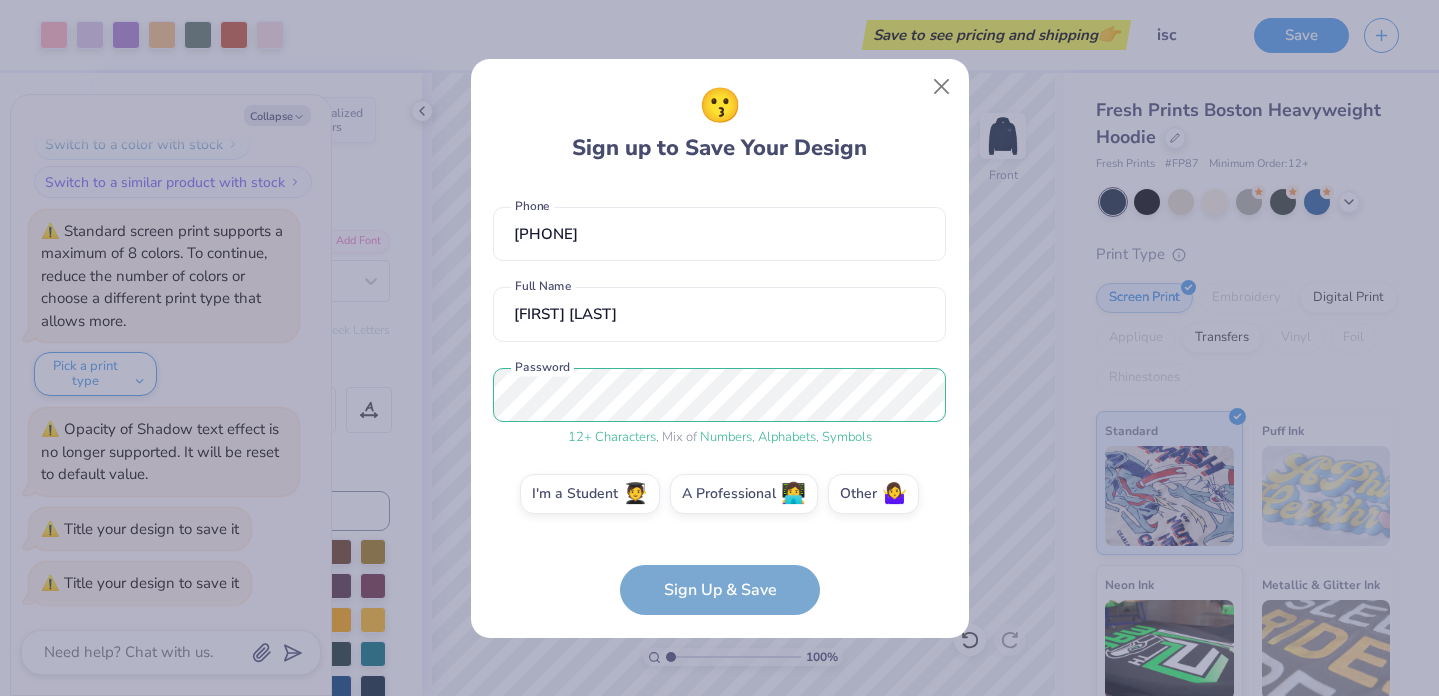 click on "[EMAIL] [PHONE] [FULL NAME]" at bounding box center (719, 400) 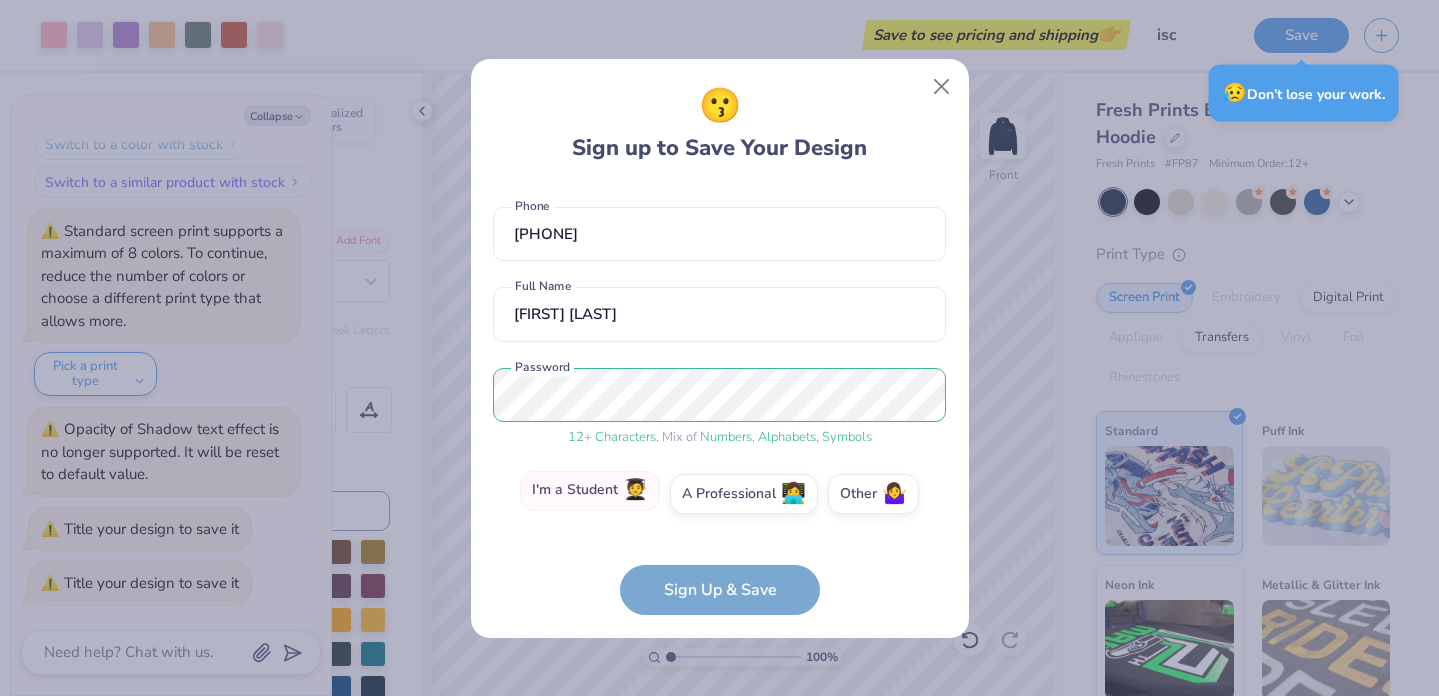 click on "I'm a Student 🧑‍🎓" at bounding box center [590, 491] 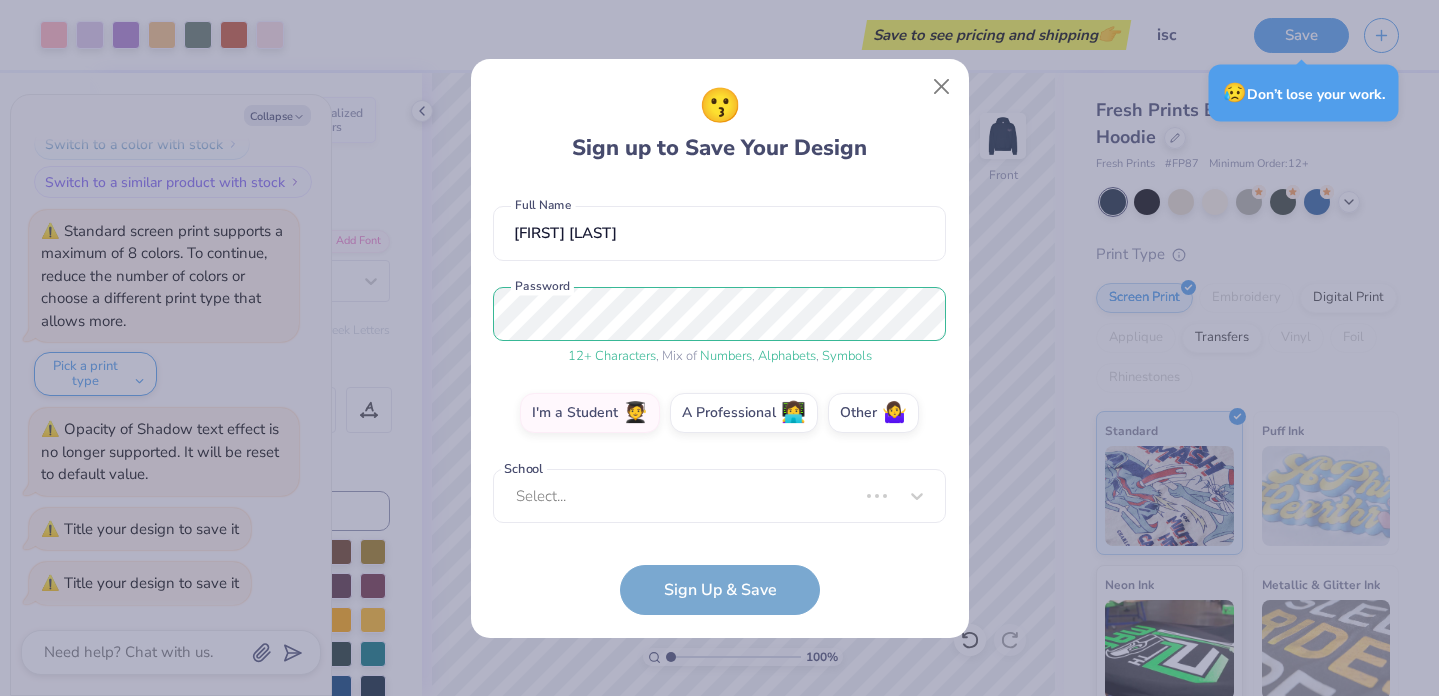 scroll, scrollTop: 150, scrollLeft: 0, axis: vertical 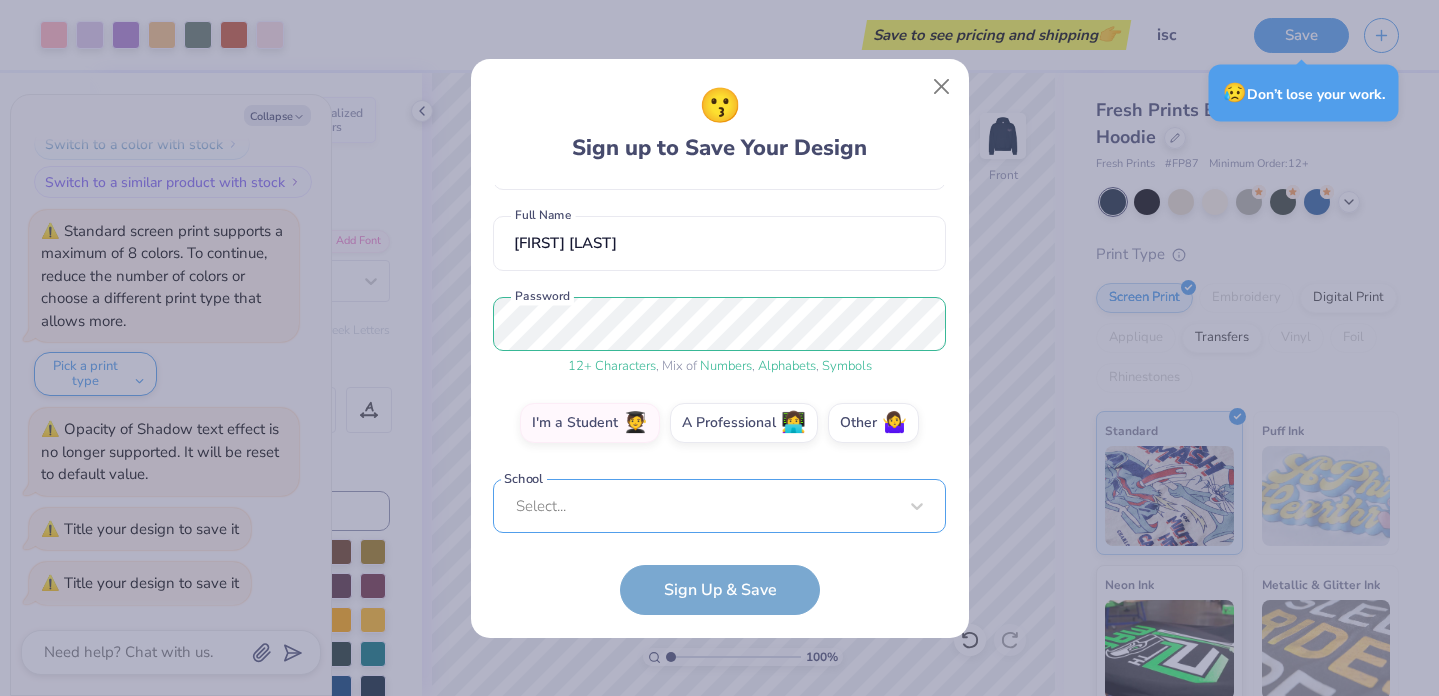 click on "Select..." at bounding box center (719, 506) 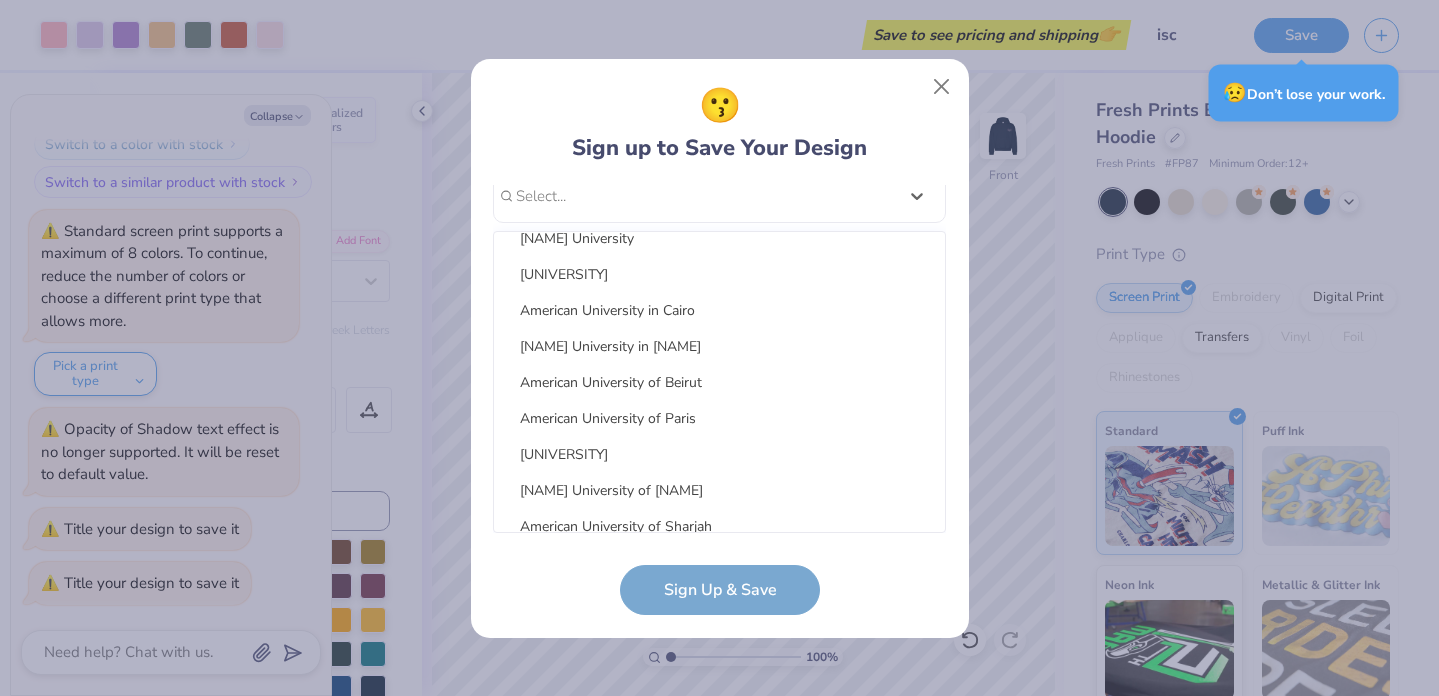 scroll, scrollTop: 1333, scrollLeft: 0, axis: vertical 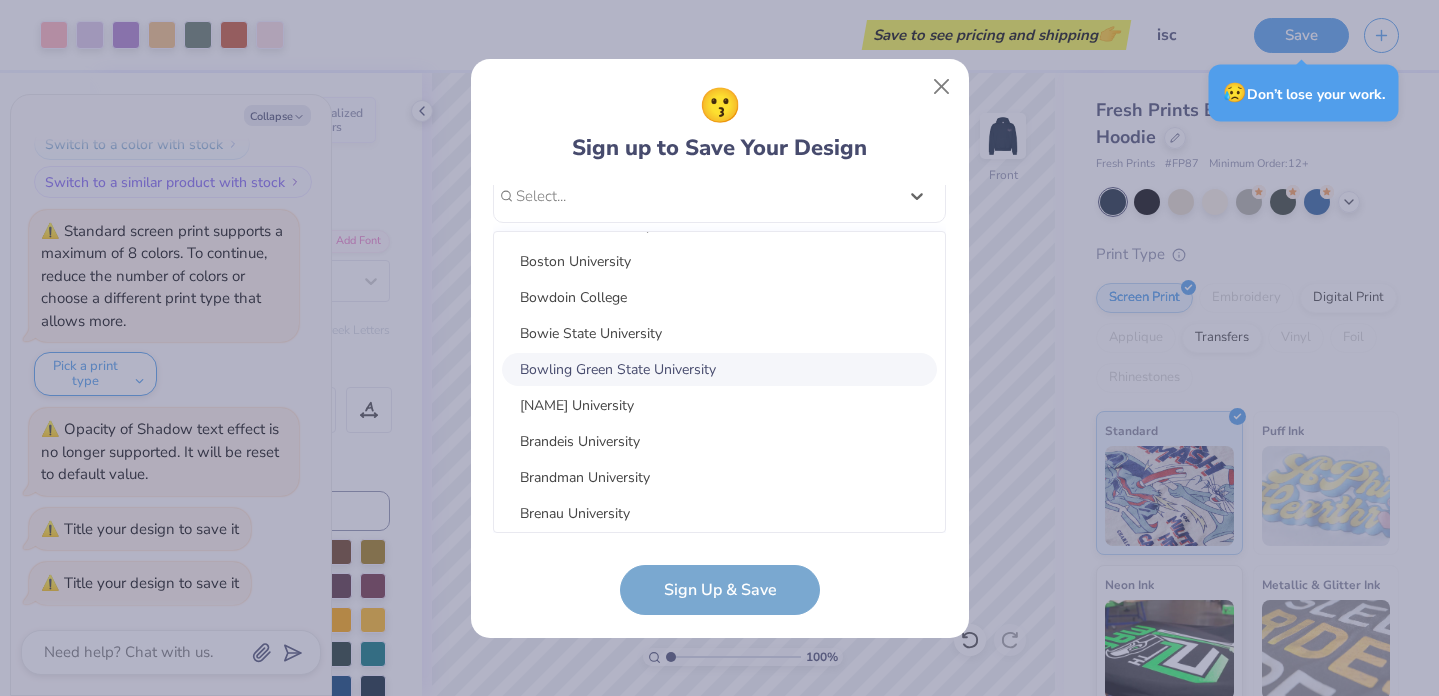 type on "x" 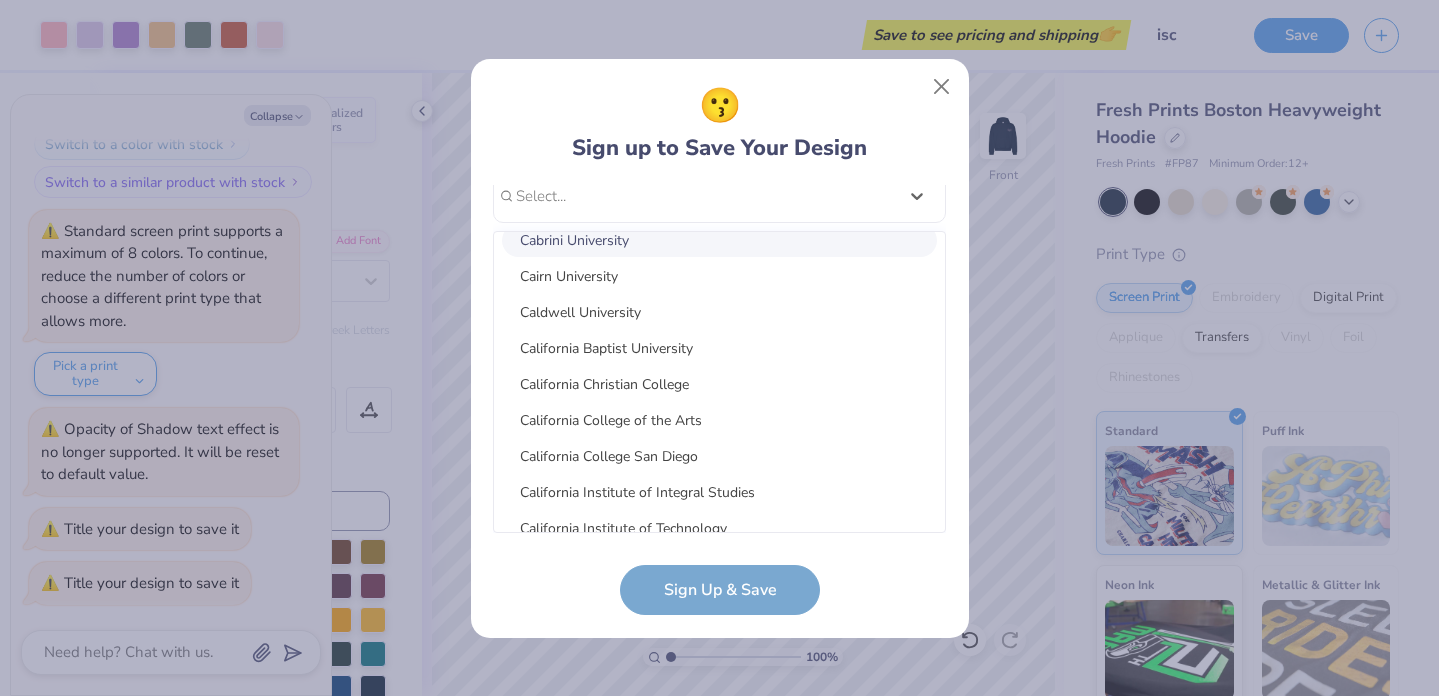 scroll, scrollTop: 7813, scrollLeft: 0, axis: vertical 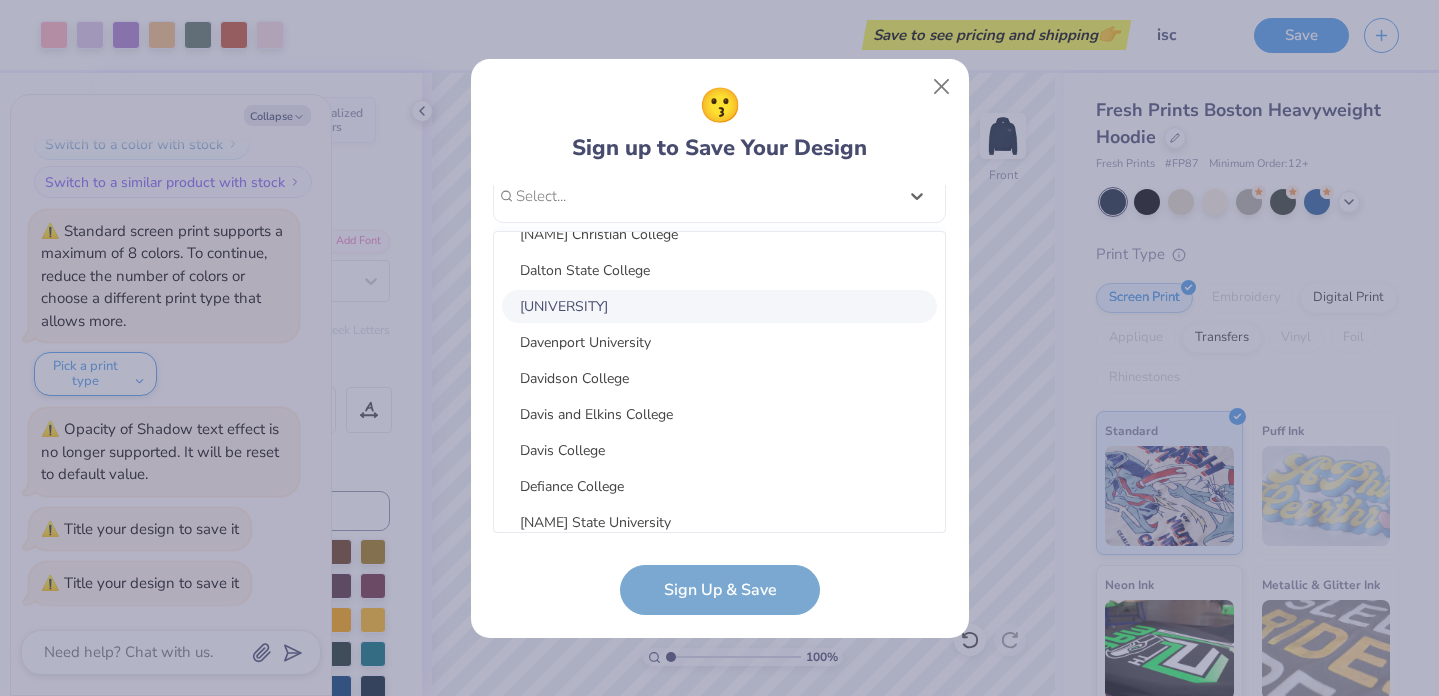 click on "[UNIVERSITY]" at bounding box center [719, 306] 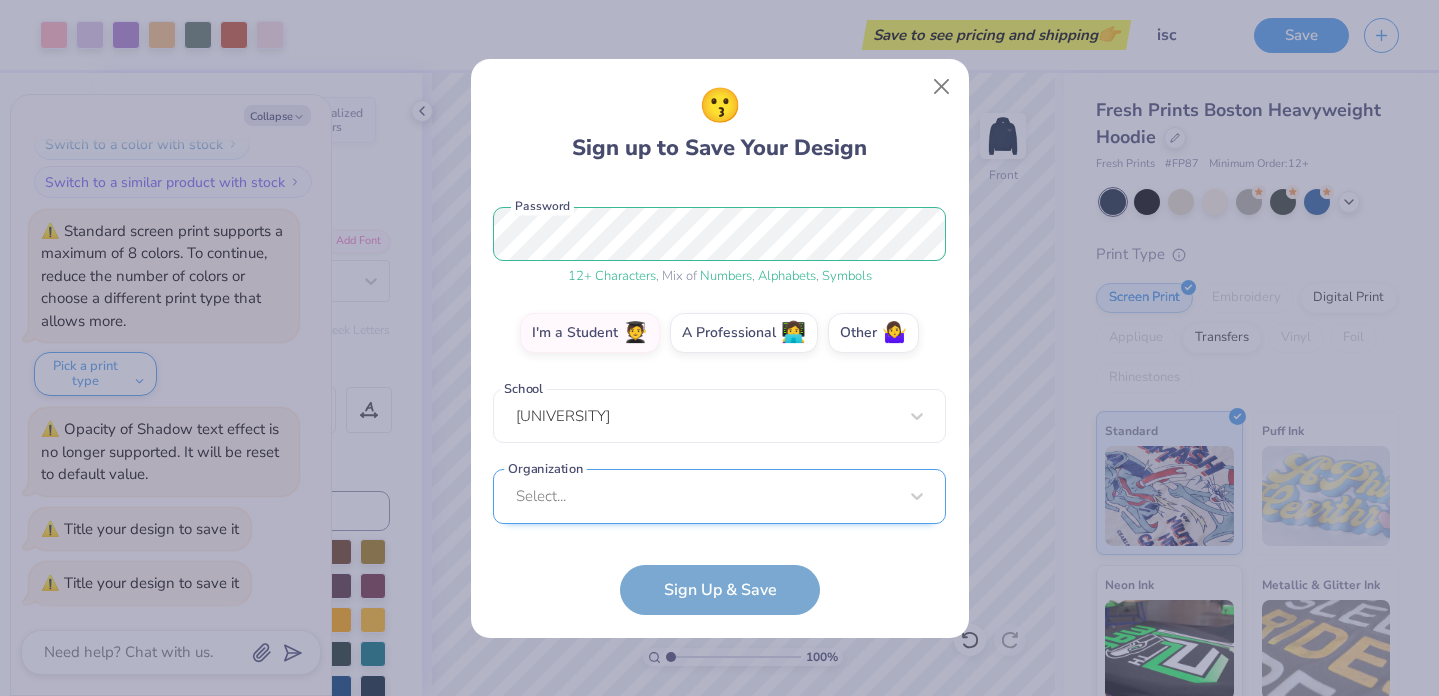 click on "Select..." at bounding box center [719, 496] 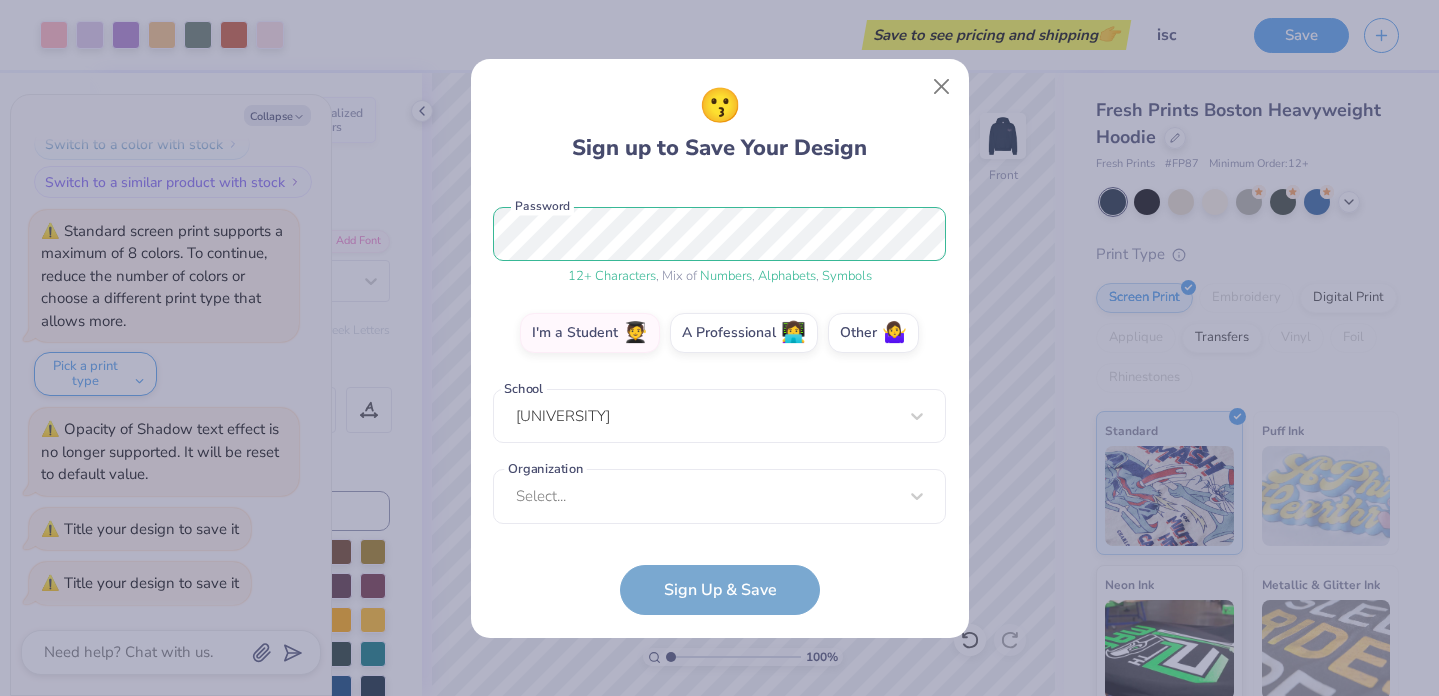 click on "[EMAIL] Email [PHONE] Phone [NAME] [NAME] Full Name 12 + Characters , Mix of   Numbers ,   Alphabets ,   Symbols Password I'm a Student 🧑‍🎓 A Professional 👩‍💻 Other 🤷‍♀️ School [NAME] College Organization Select... Organization cannot be null Sign Up & Save" at bounding box center [719, 400] 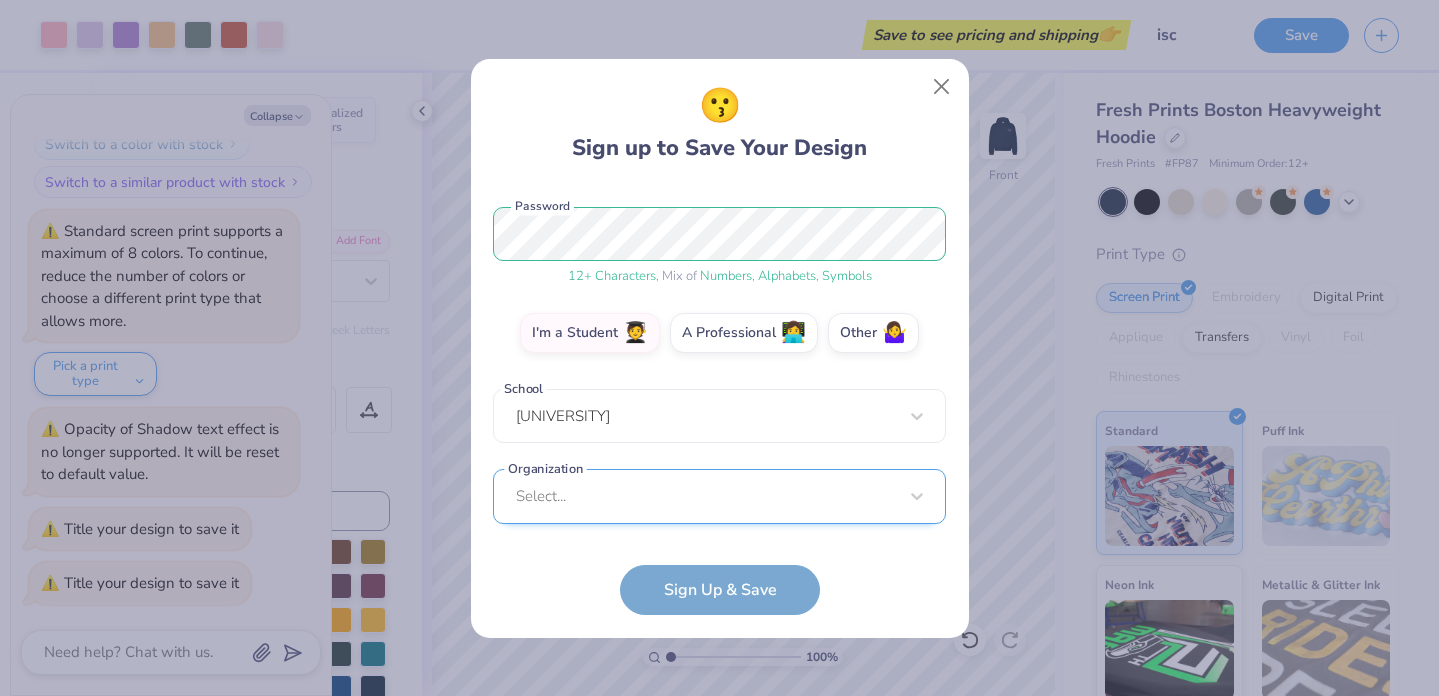 click on "Select..." at bounding box center [719, 496] 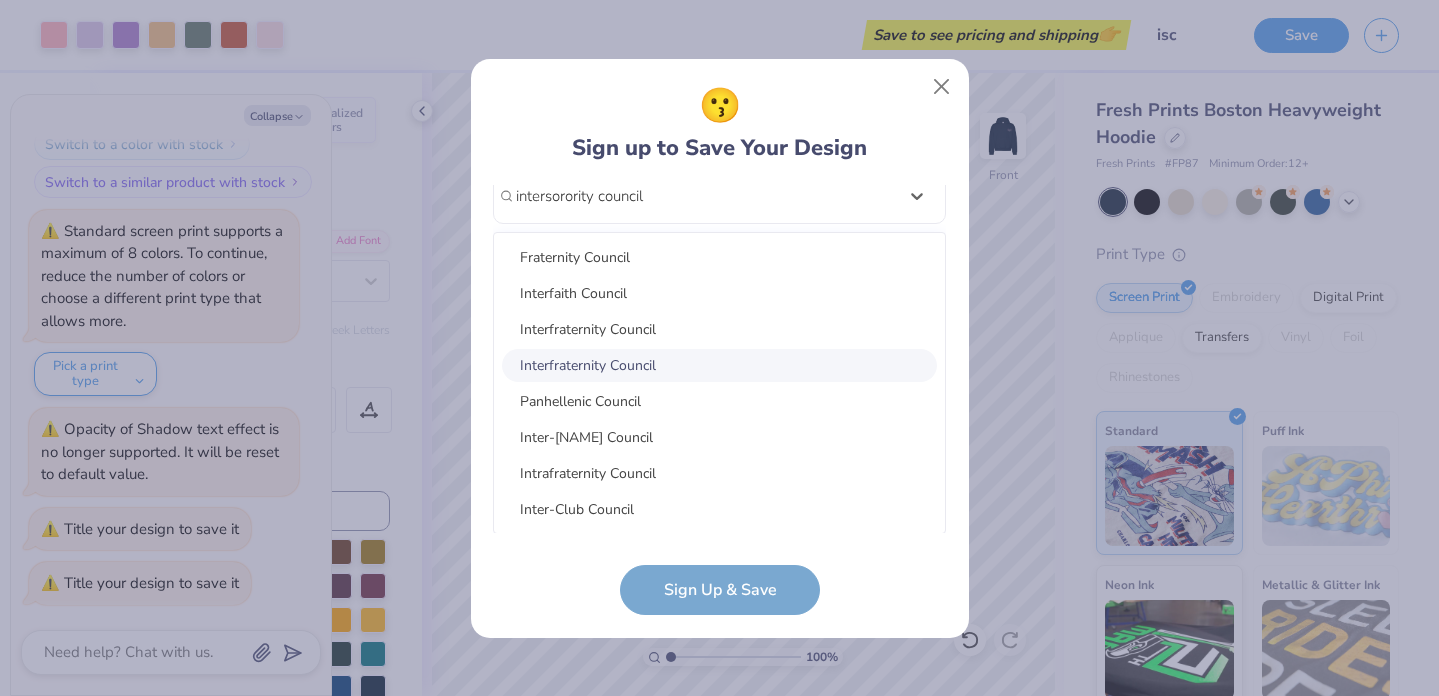type on "intersorority council" 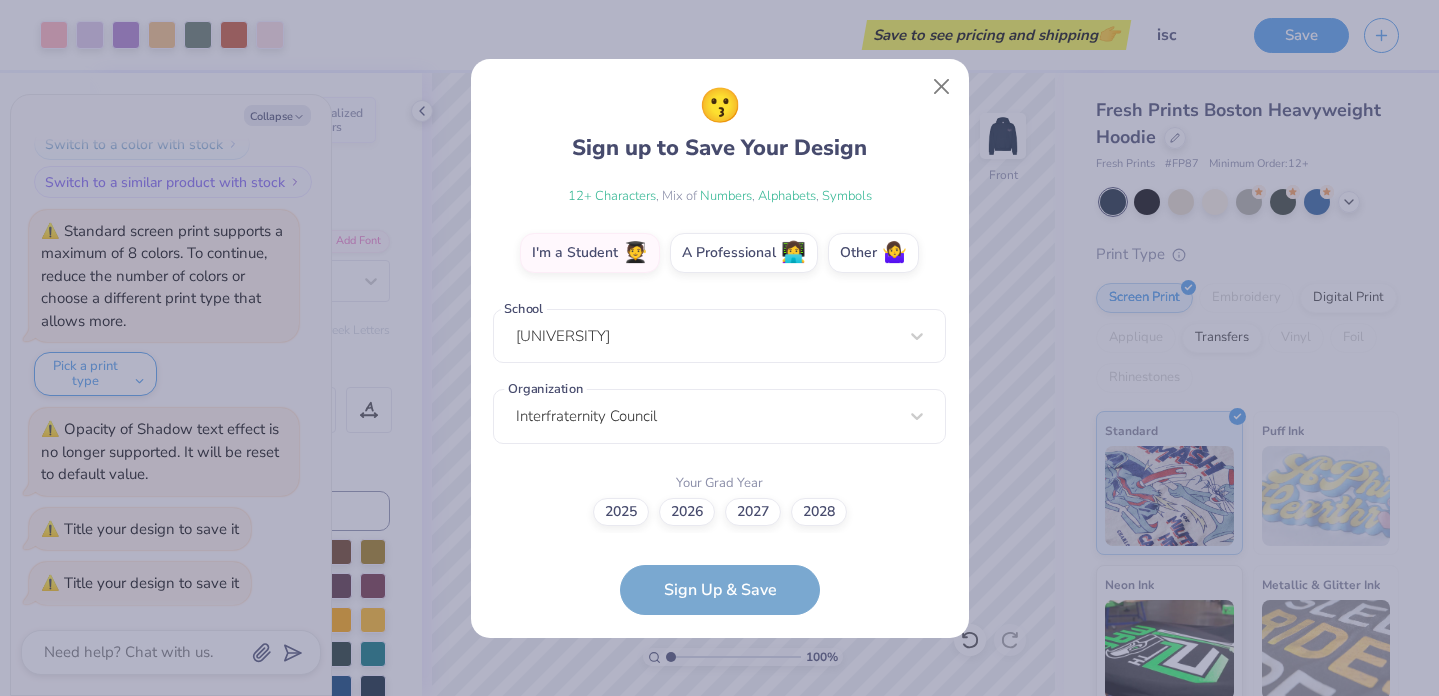 click on "Organization" at bounding box center [545, 389] 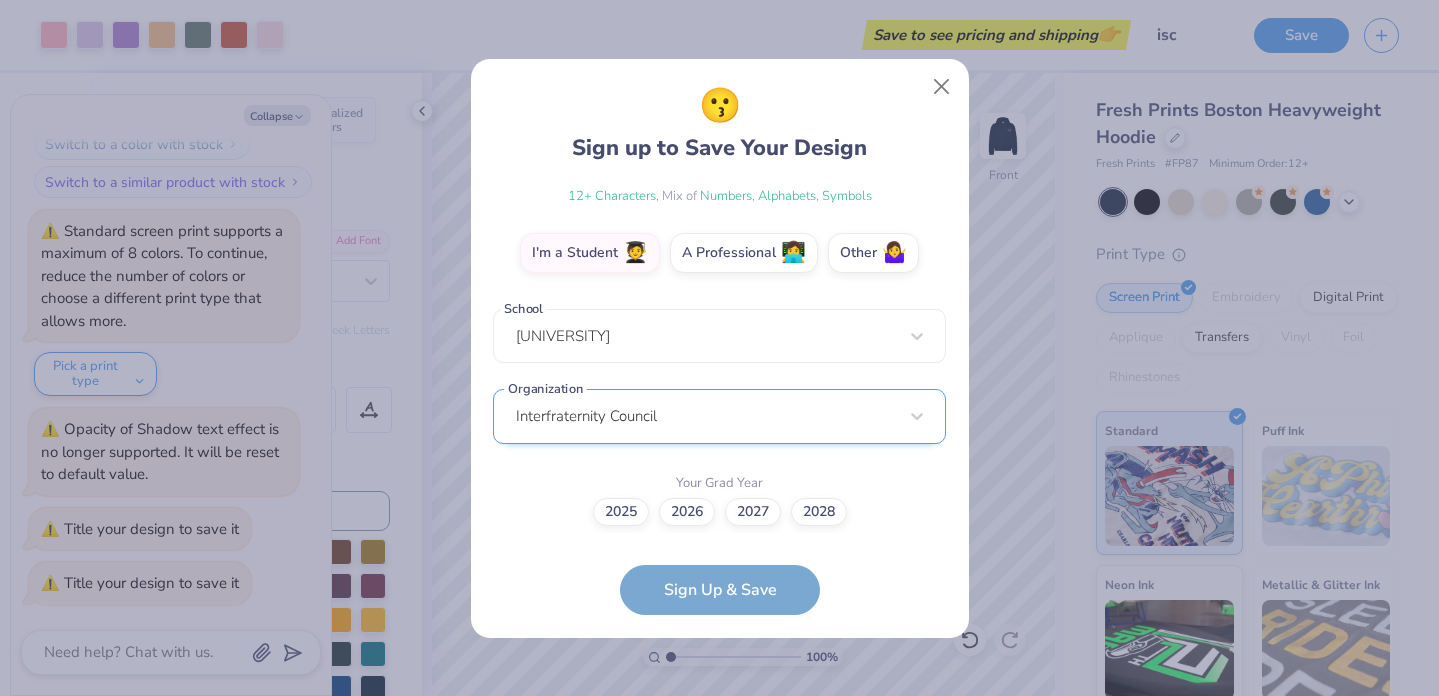 click on "Interfraternity Council" at bounding box center (719, 416) 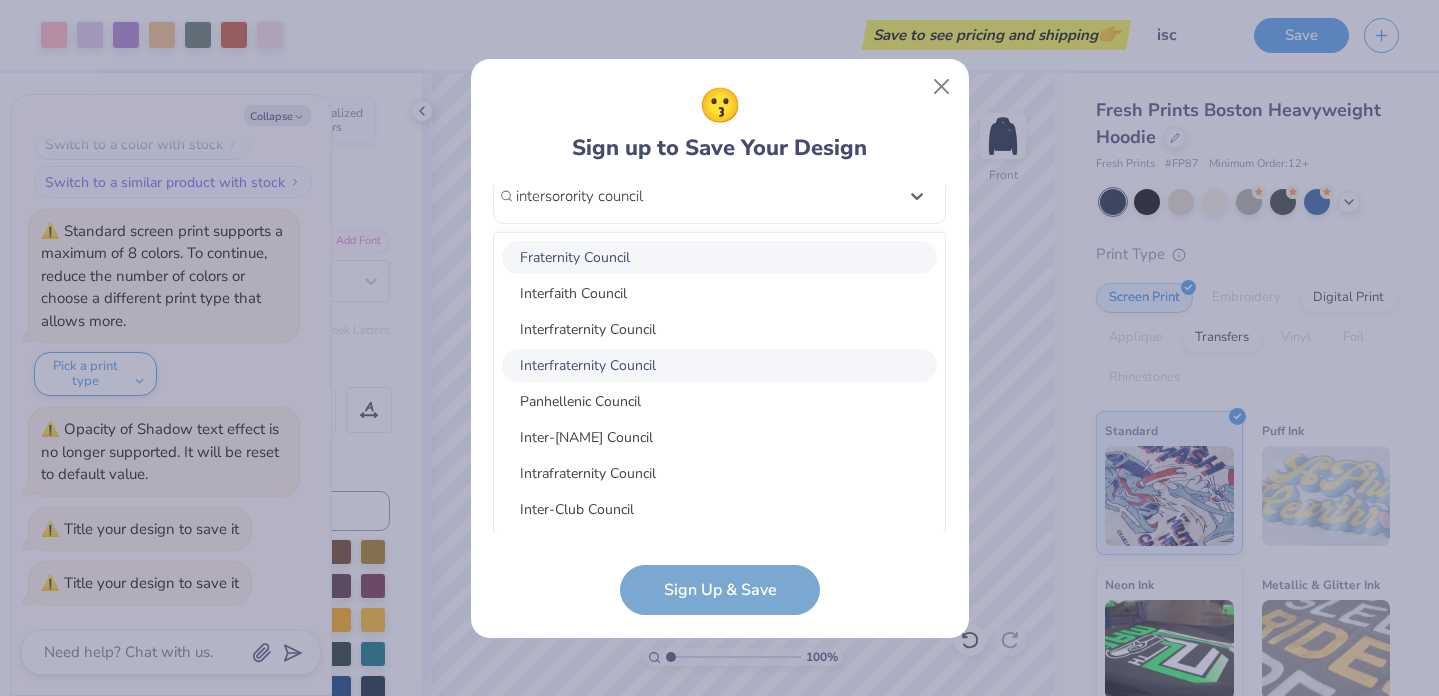 type on "intersorority council" 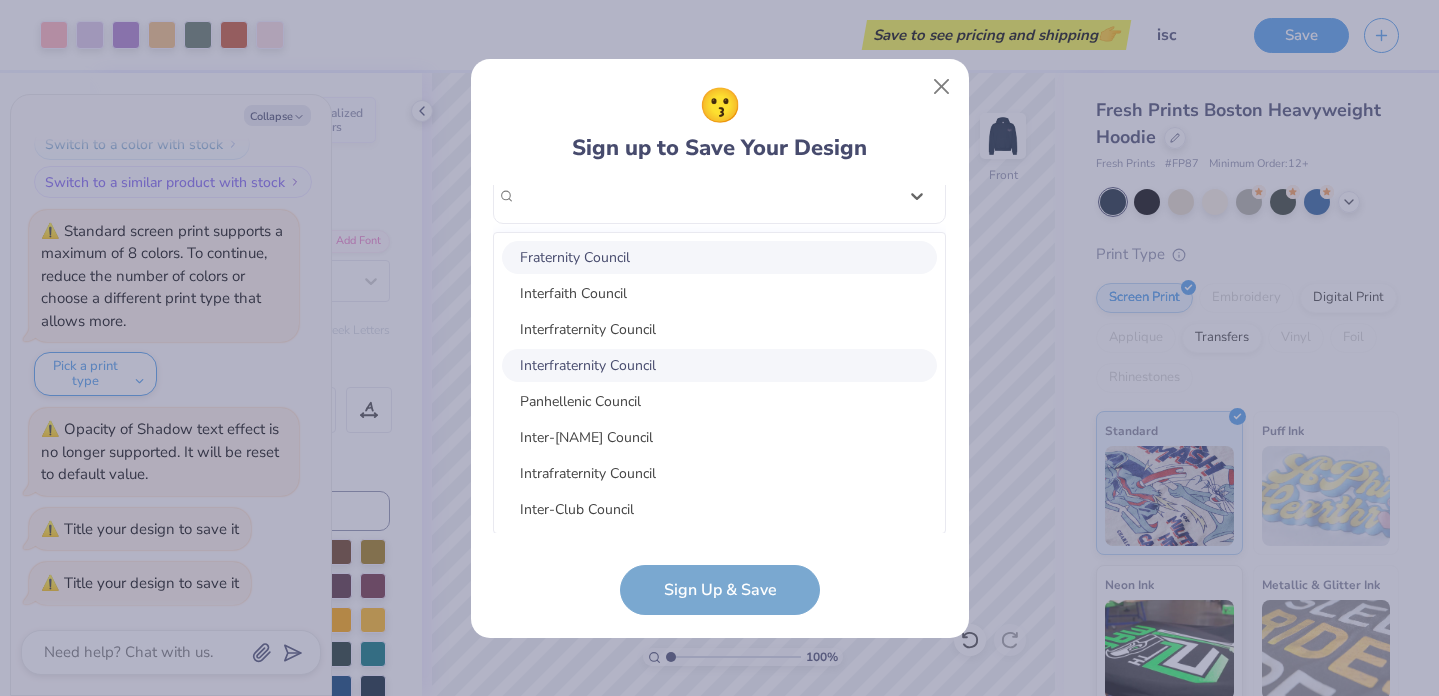 type on "x" 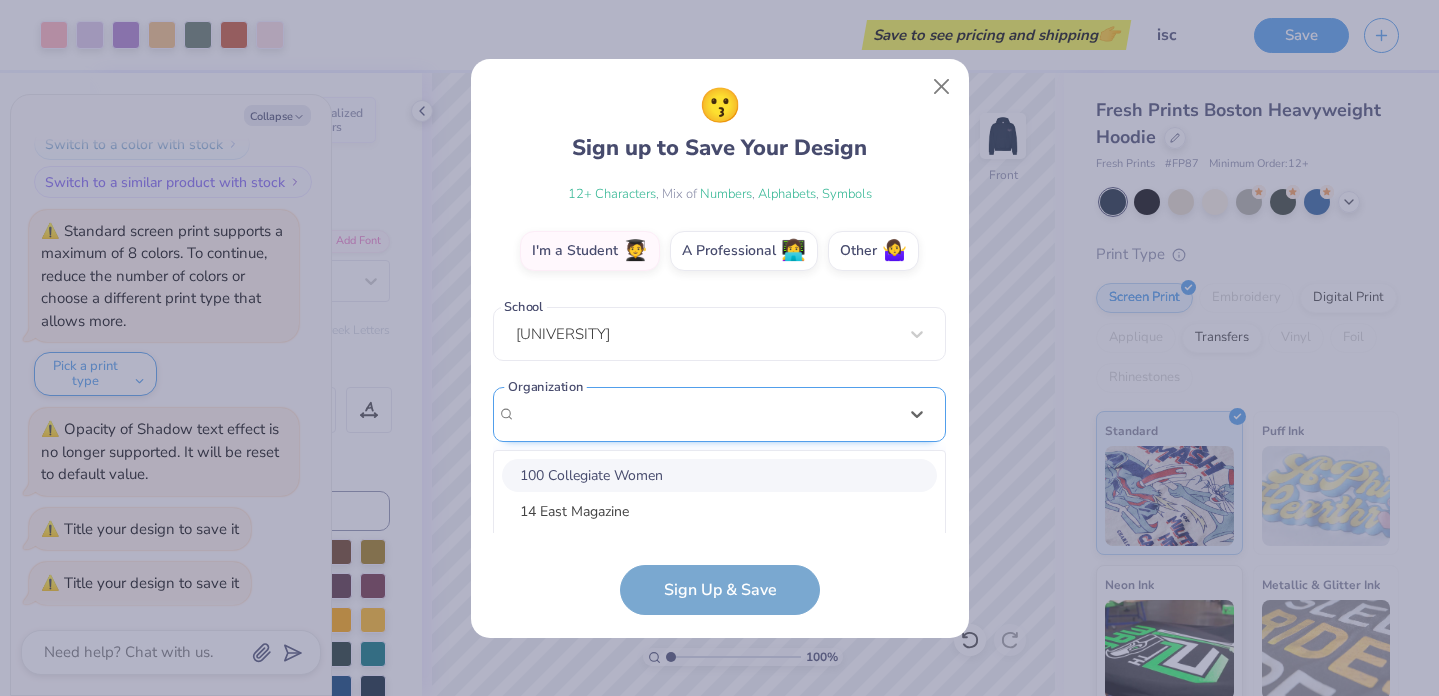 click on "option  focused, 1 of 90. 90 results available. Use Up and Down to choose options, press Enter to select the currently focused option, press Escape to exit the menu, press Tab to select the option and exit the menu. Fraternity Council 100 Collegiate Women 14 East Magazine 180 Degrees Consulting 202 Society 2025 class council 2025 Class Office 2026 Class Council 22 West Media 27 Heartbeats 314 Action 3D4E 4 Paws for Ability 4-H 45 Kings 49er Racing Club 49er Social & Ballroom Dance Club 4N01 Dance Team 4x4 Magazine 64 Squares 8 To The Bar 840 West A Better Chance Tutoring A Cappella A Completely Different Note A Moment of Magic A Place to Talk A.R.T Dance Team A2 Exploration Cult AAAE AAAS AAC Club AADE Aag Aahana Aaja Nachle AAMBAA AAPA AASU AAUW AAWD AB Samahan Abhinaya ABK Ablaze ABPSI Abracadabra ABSA ABSO Improv Comedy Absolut A Cappella Absolute Texas AC Milan Acabellas Acacia ACACIA Fraternity Academic Assistance & Tutoring Centers Academic Media Production Guild Academic Quiz Bowl Acadia Communist Club" at bounding box center [719, 569] 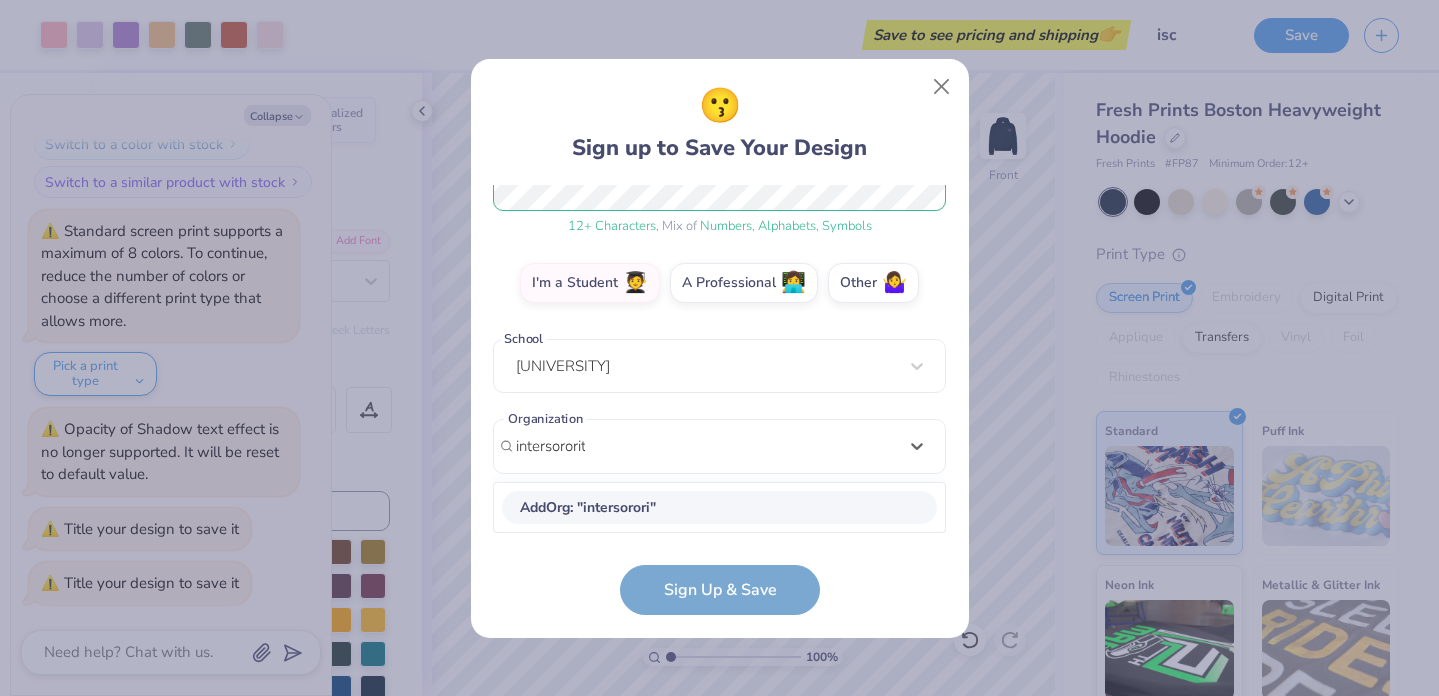scroll, scrollTop: 289, scrollLeft: 0, axis: vertical 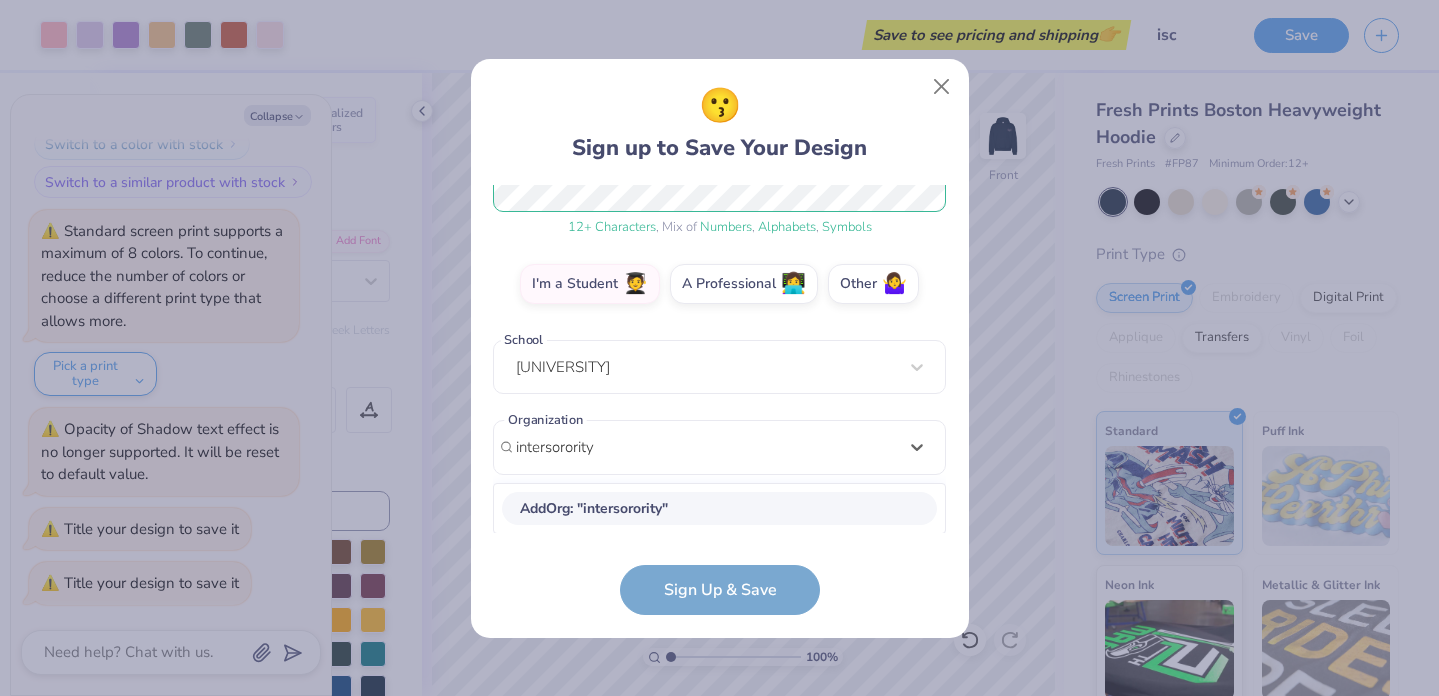 type on "intersorority" 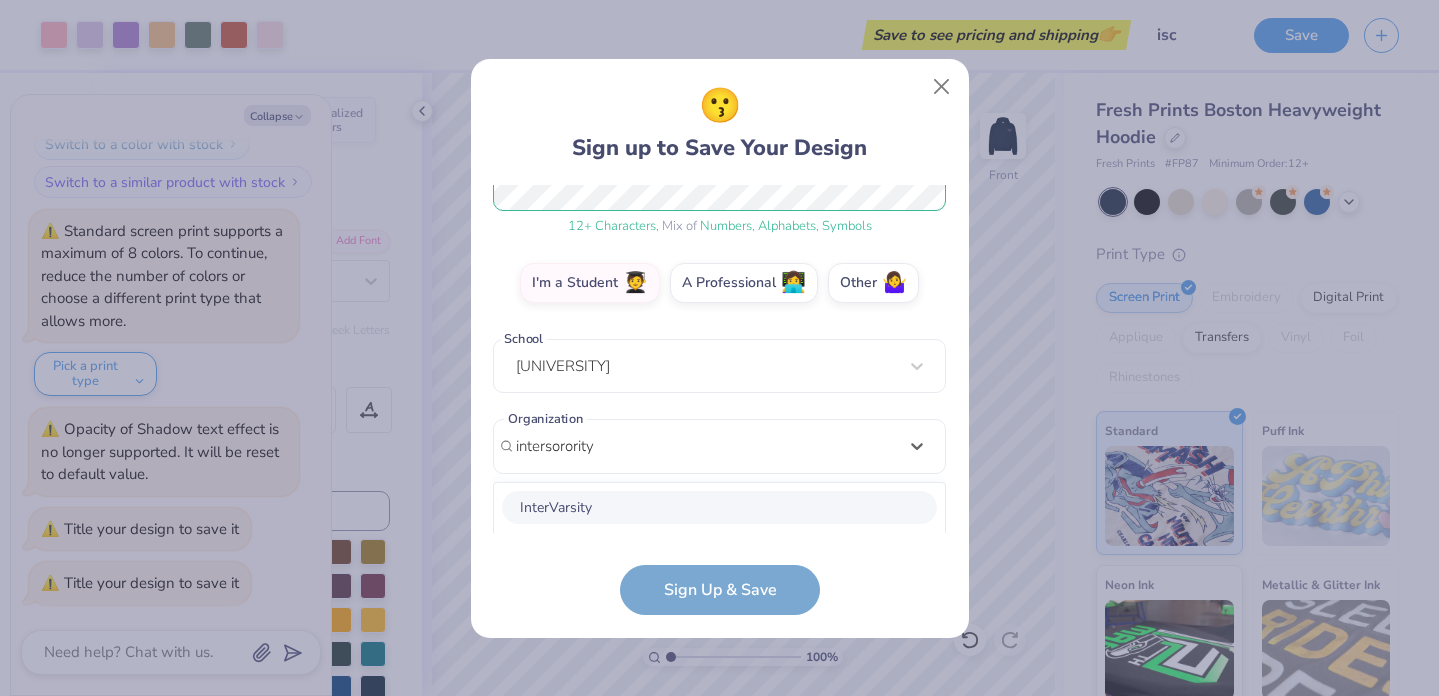 scroll, scrollTop: 540, scrollLeft: 0, axis: vertical 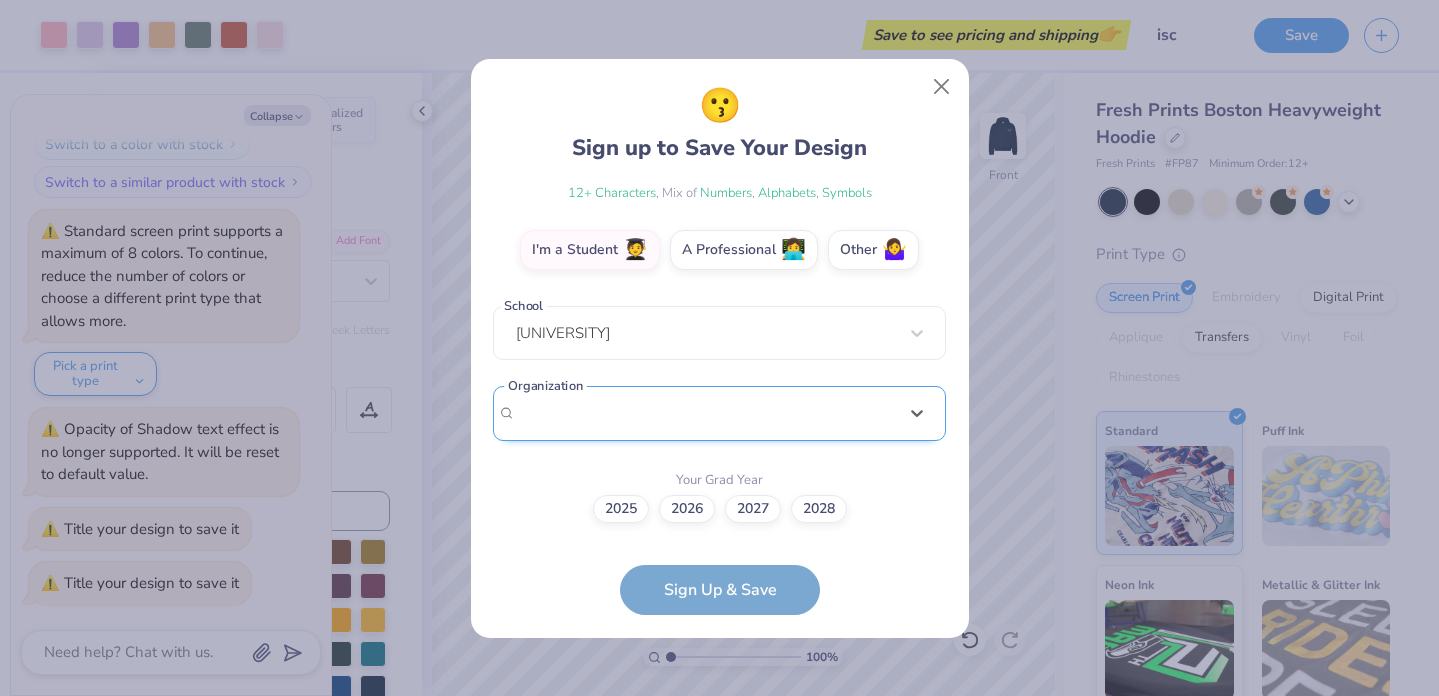click on "[EMAIL] Email [PHONE] Phone [NAME] [NAME] Full Name 12 + Characters , Mix of   Numbers ,   Alphabets ,   Symbols Password I'm a Student 🧑‍🎓 A Professional 👩‍💻 Other 🤷‍♀️ School [NAME] College Organization   Select is focused ,type to refine list, press Down to open the menu,  [NAME] Council Your Grad Year 2025 2026 2027 2028" at bounding box center (719, 359) 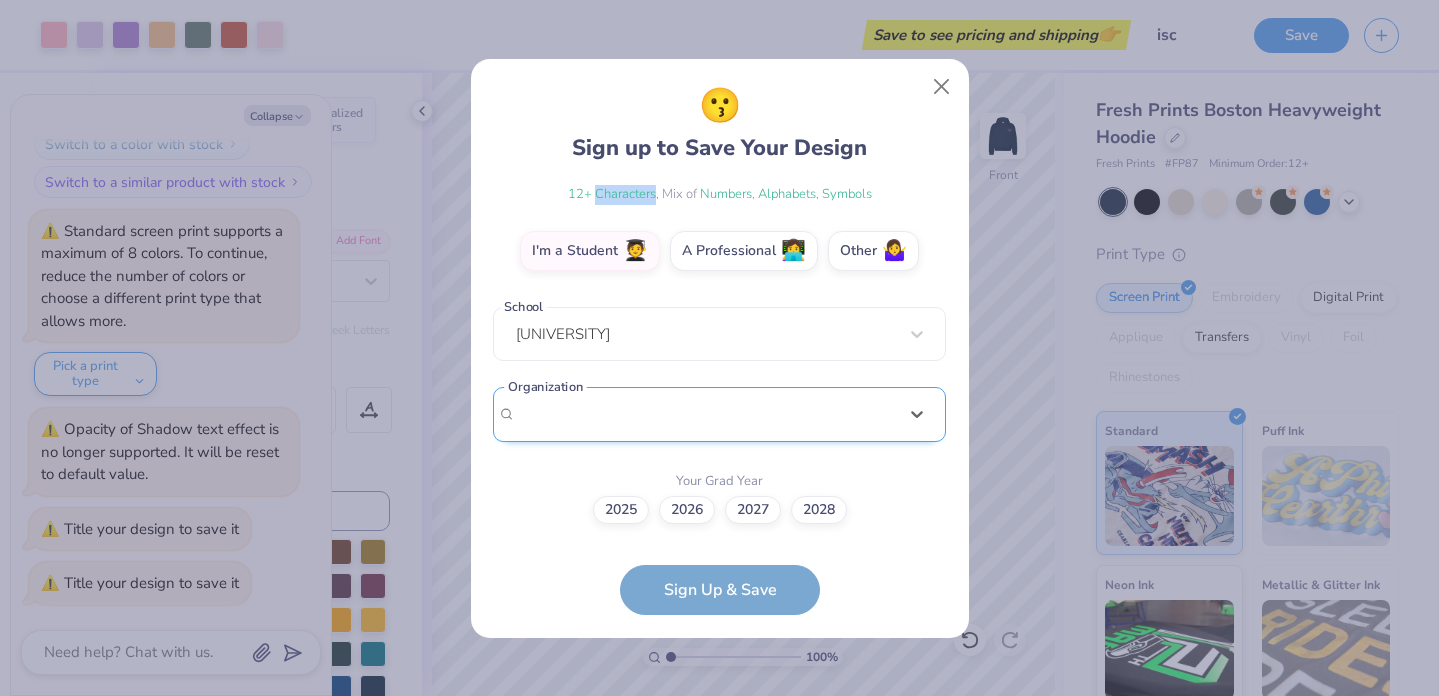 click on "12 + Characters" at bounding box center [612, 194] 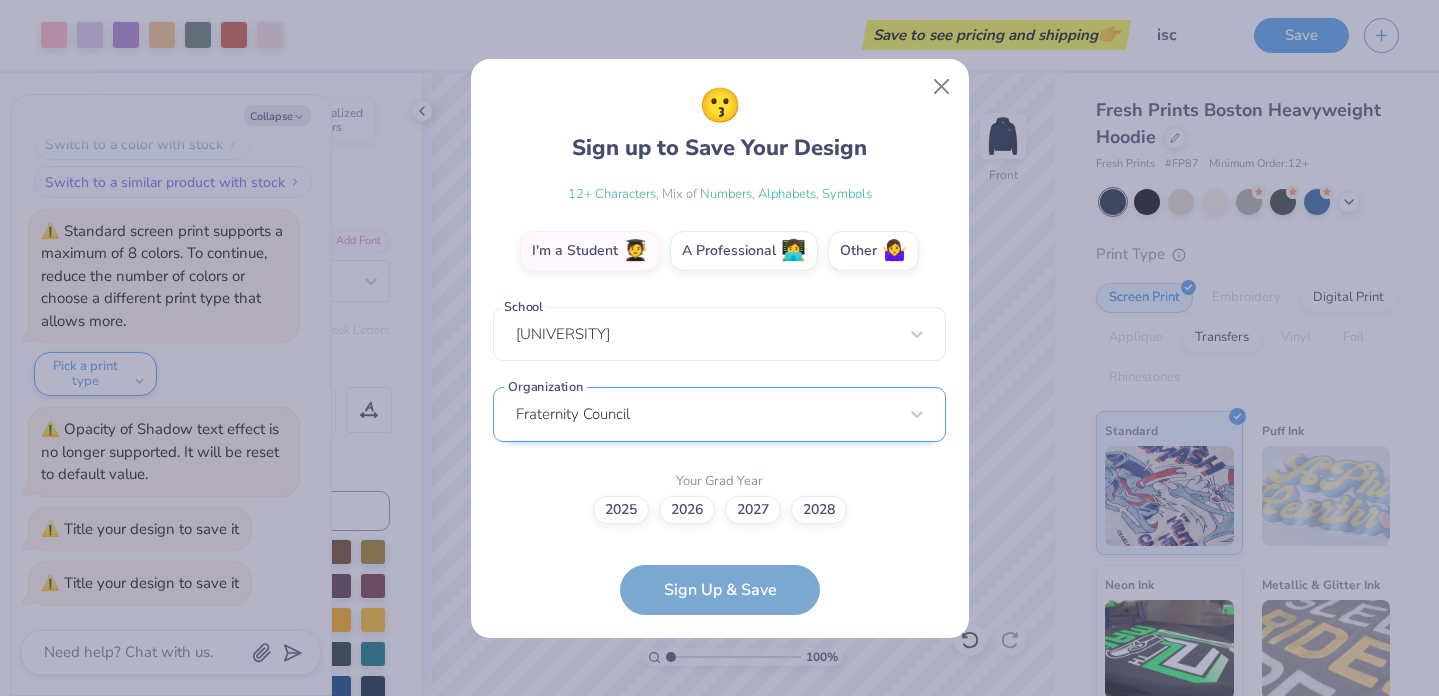 click on "Fraternity Council" at bounding box center [719, 414] 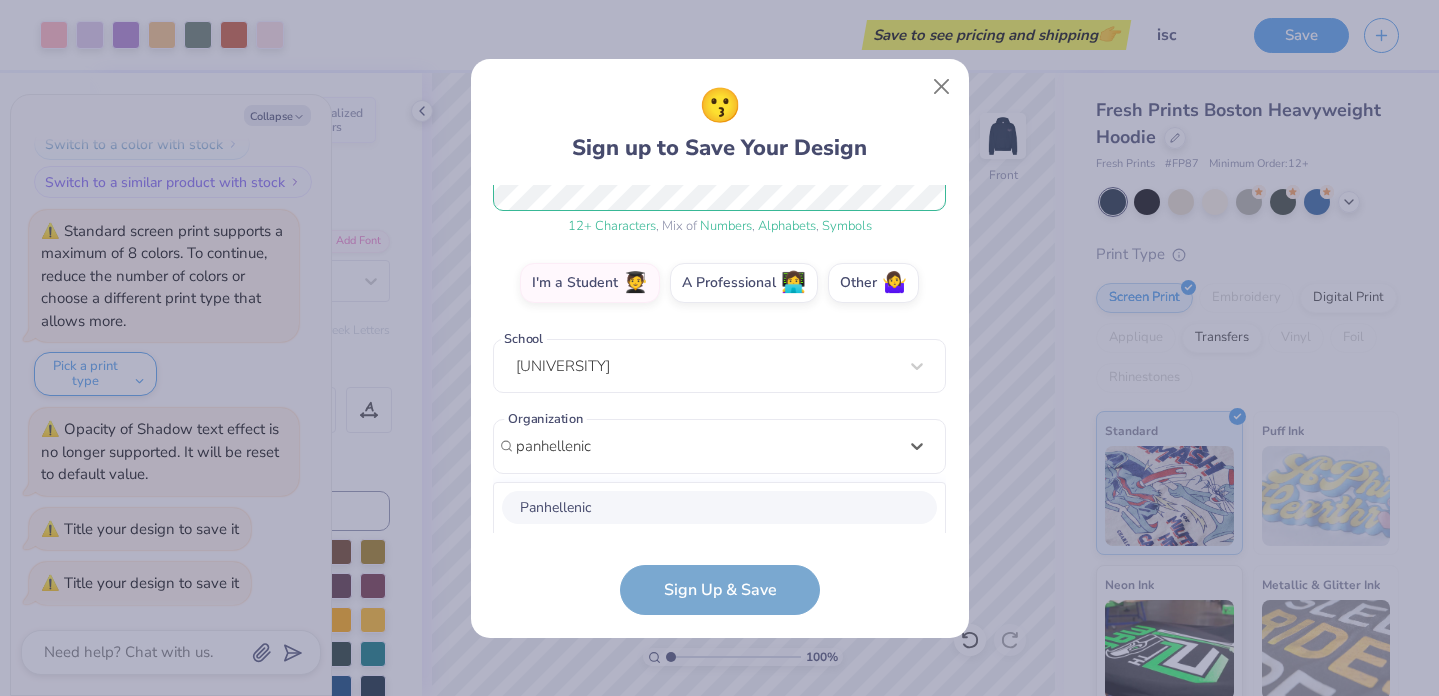 scroll, scrollTop: 540, scrollLeft: 0, axis: vertical 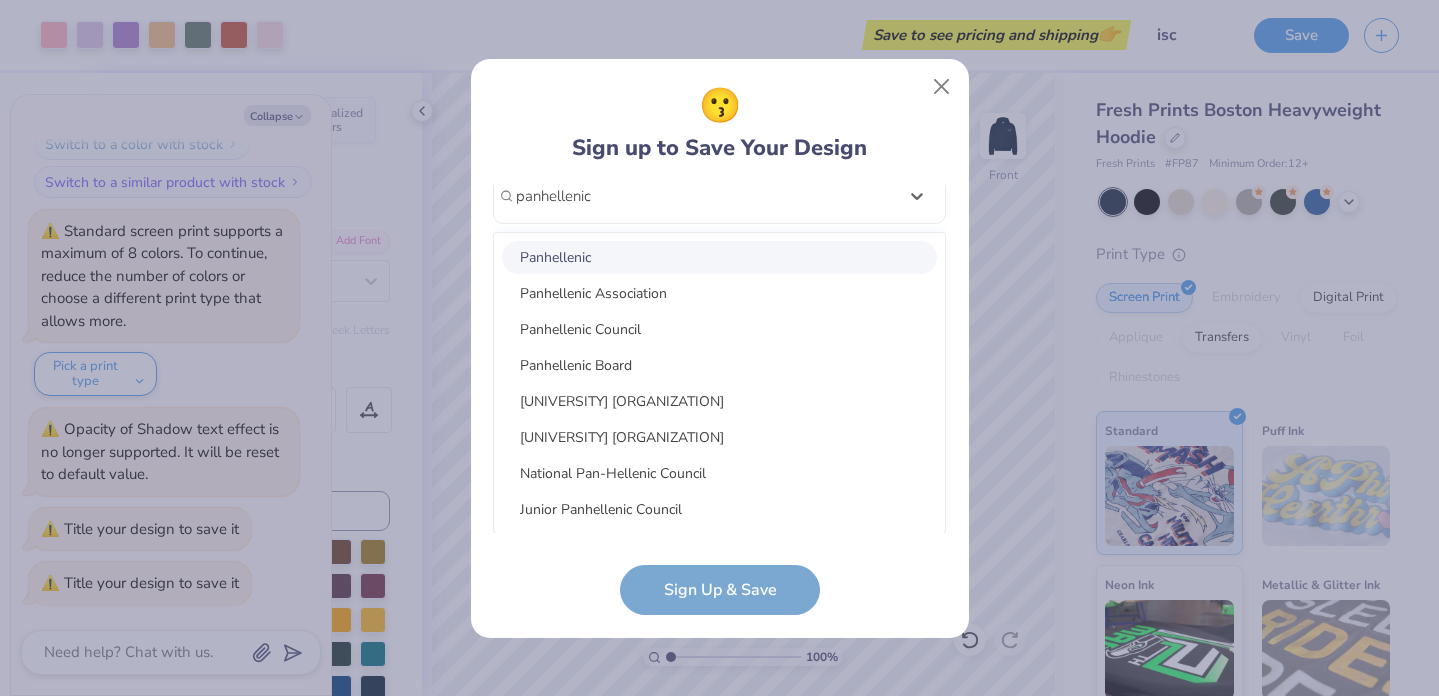 click on "Panhellenic" at bounding box center (719, 257) 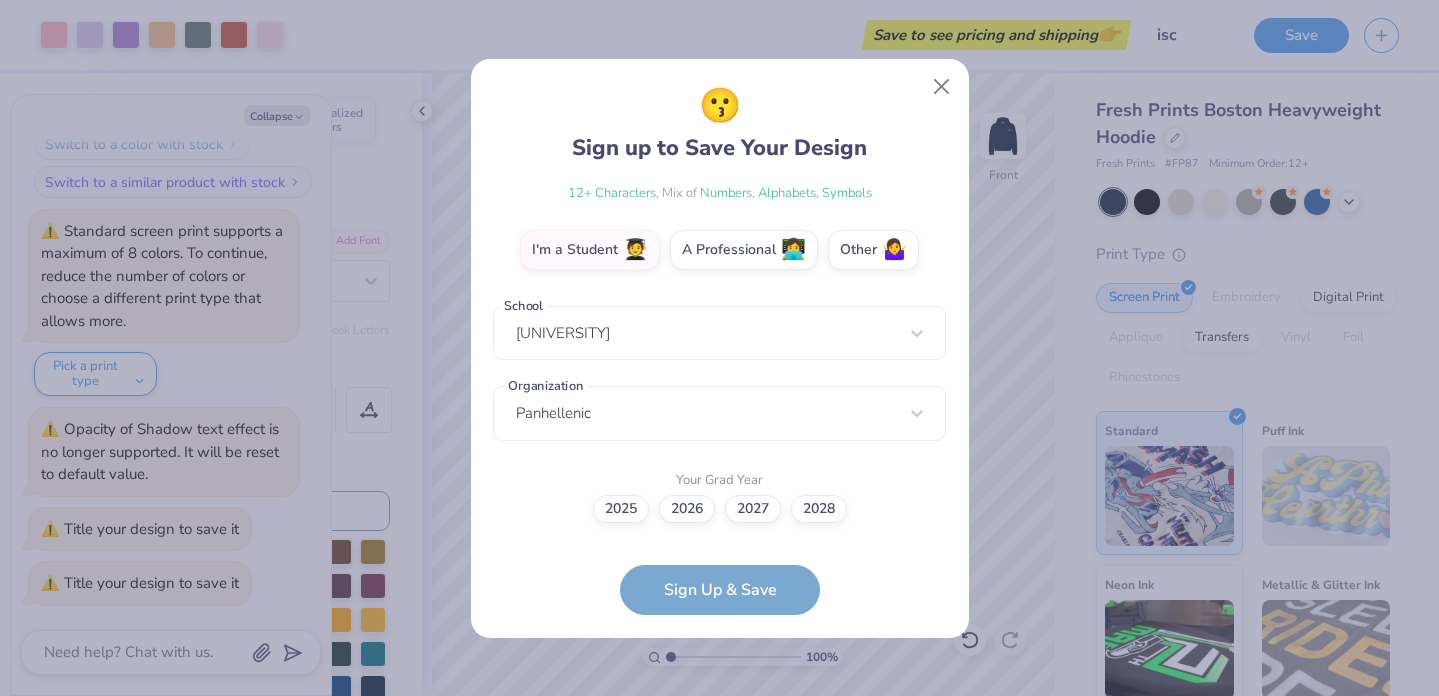 scroll, scrollTop: 322, scrollLeft: 0, axis: vertical 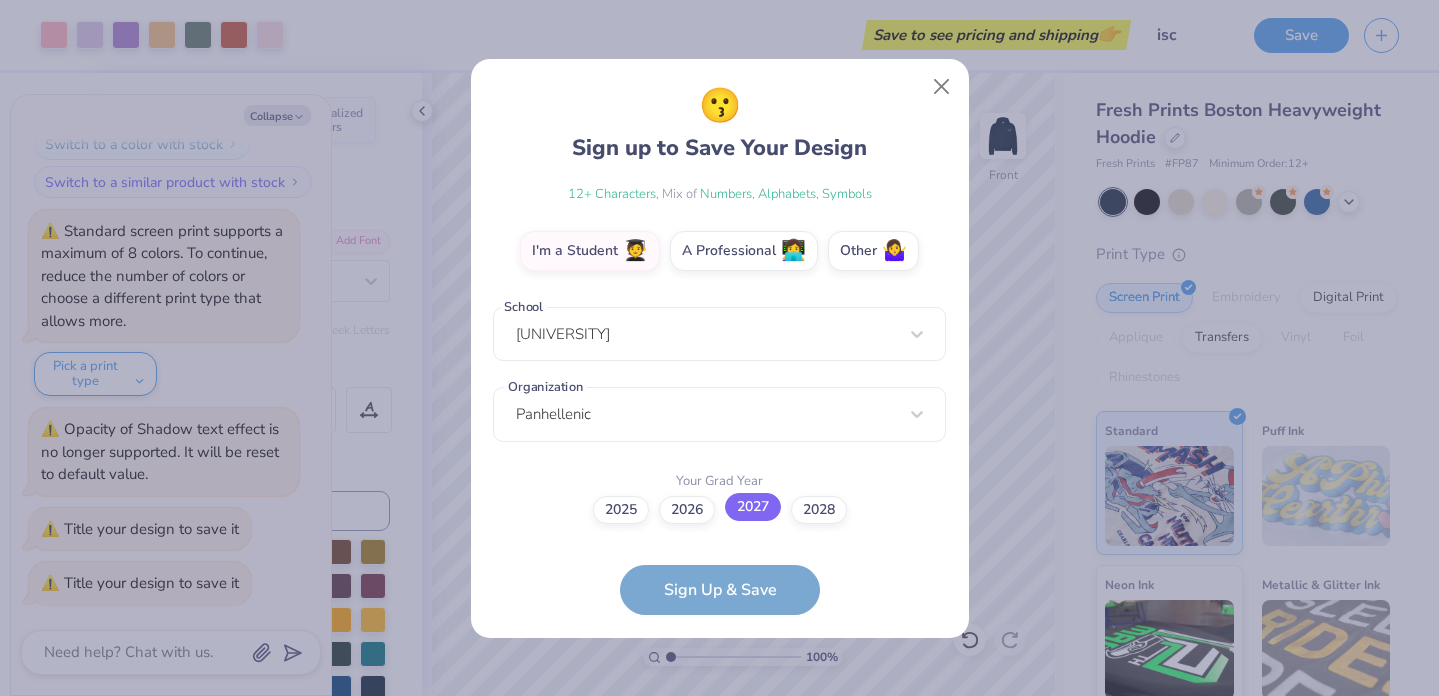 click on "2027" at bounding box center (753, 507) 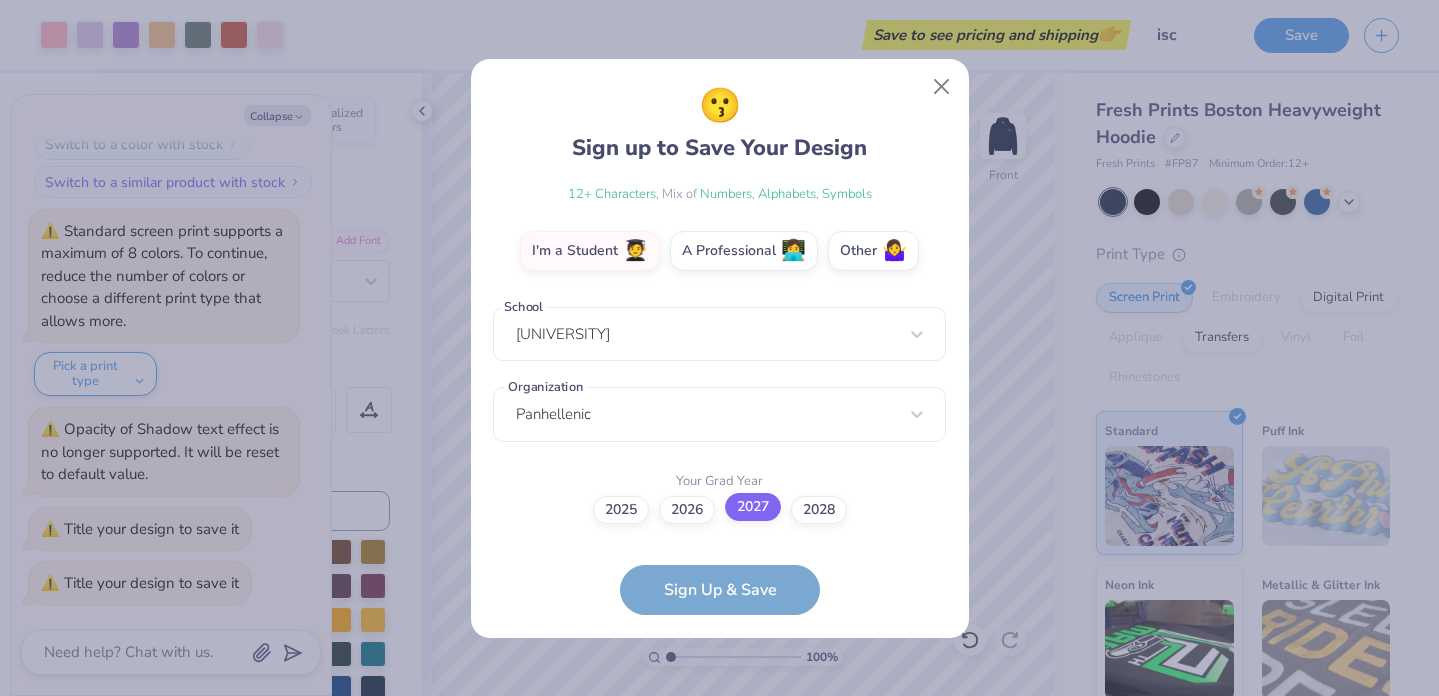 scroll, scrollTop: 200, scrollLeft: 0, axis: vertical 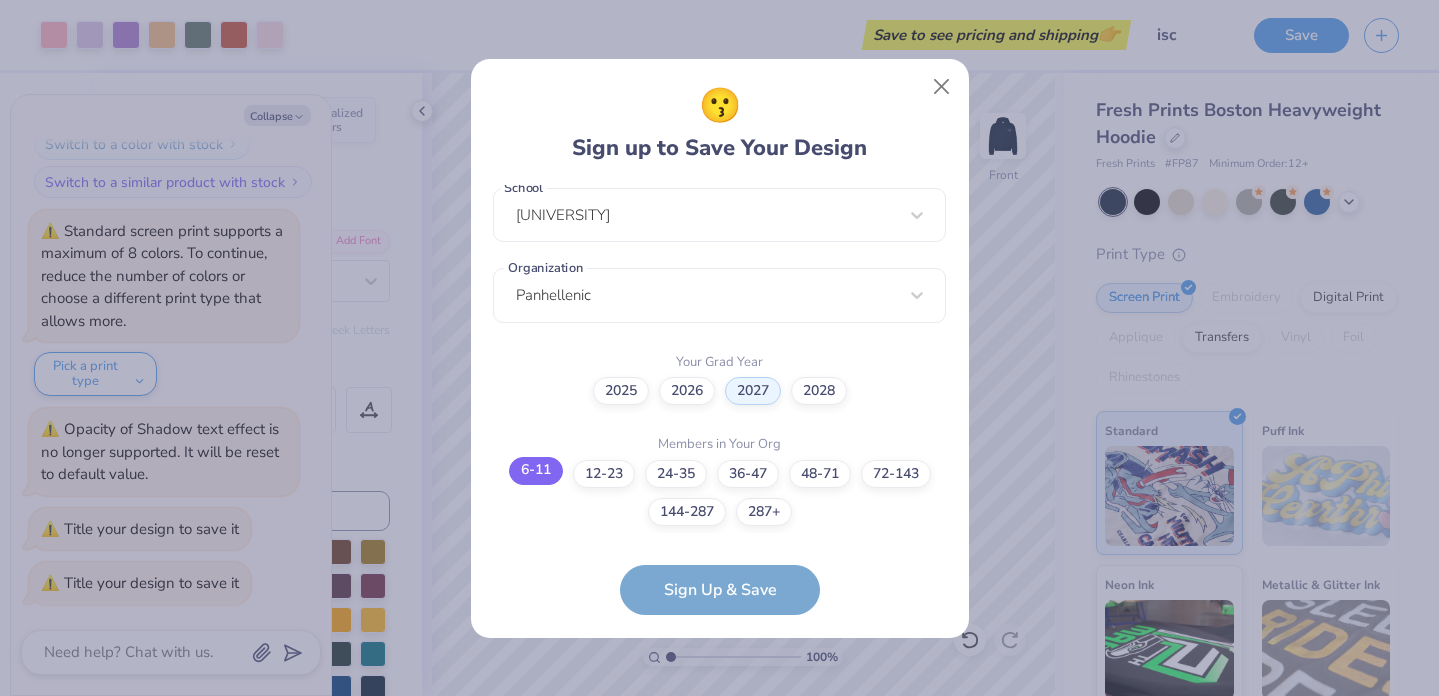 click on "6-11" at bounding box center (536, 471) 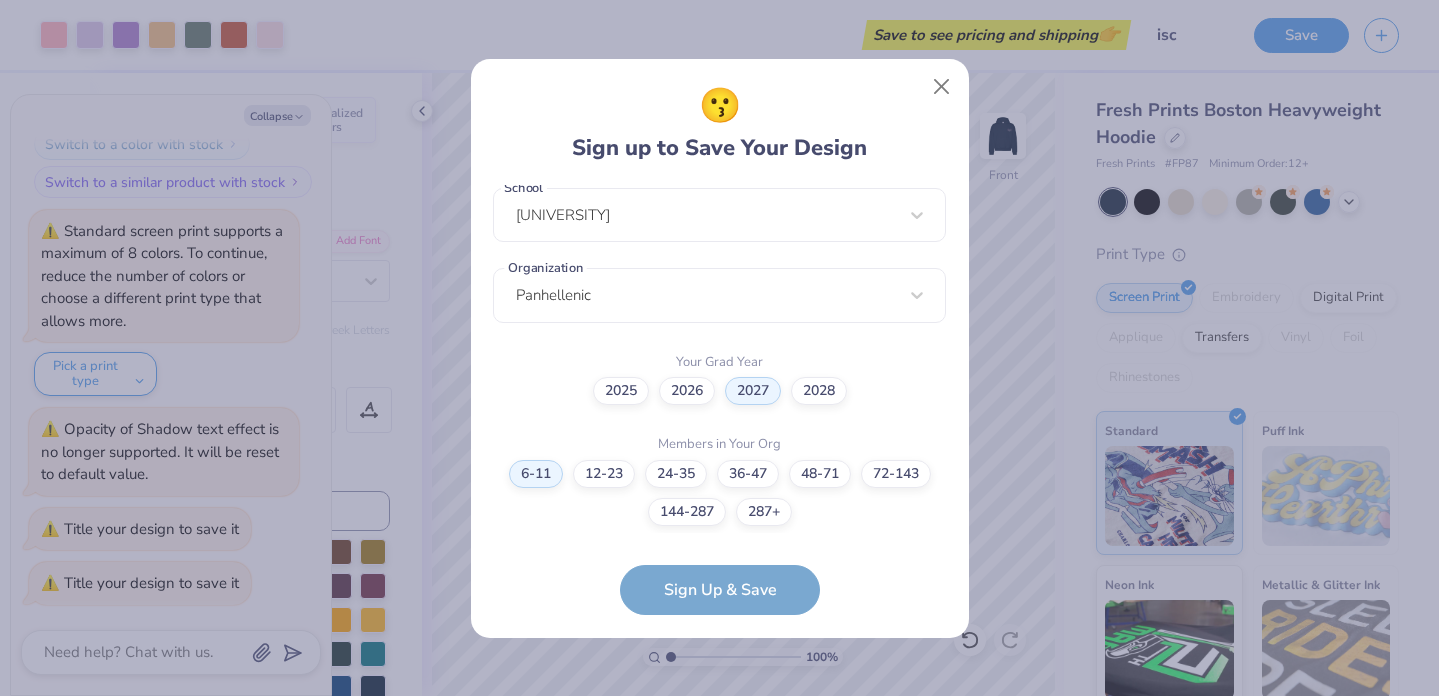 scroll, scrollTop: 0, scrollLeft: 0, axis: both 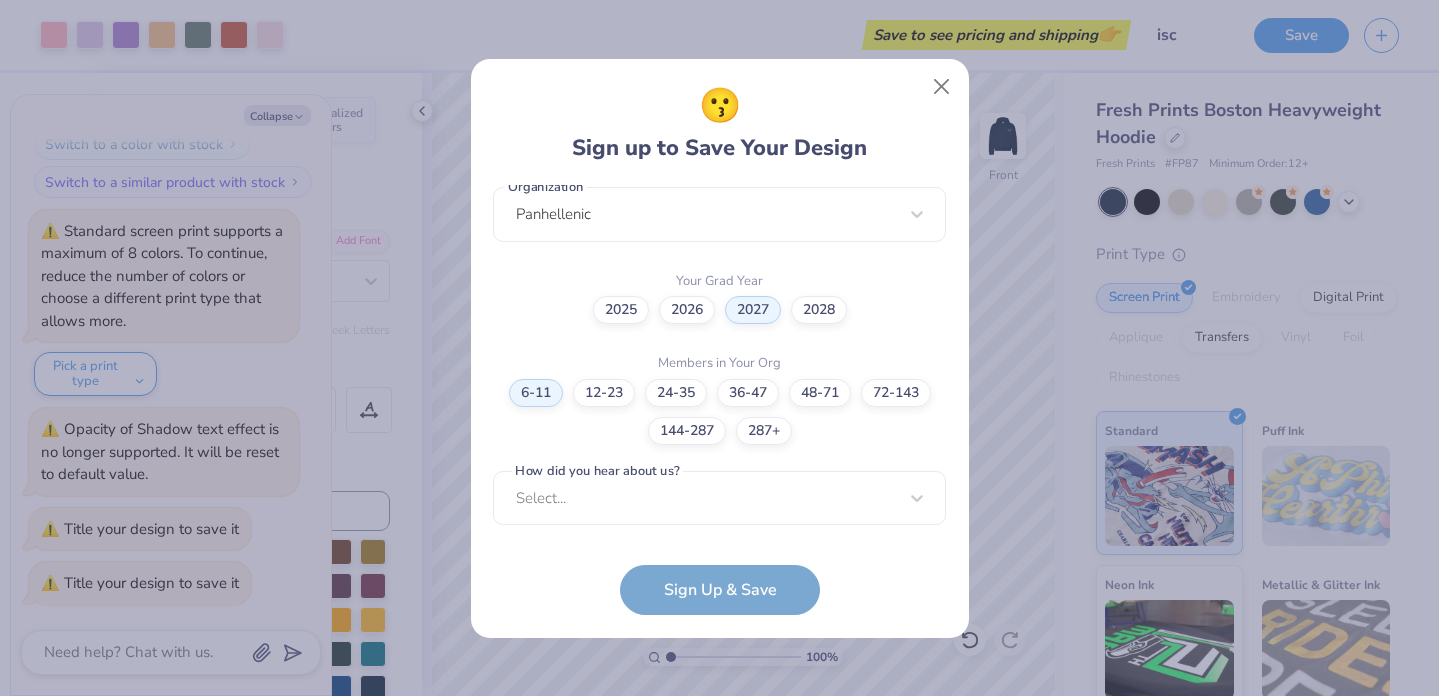 click on "[EMAIL] Email [PHONE] Phone [FIRST] [LAST] Full Name 12 + Characters , Mix of   Numbers ,   Alphabets ,   Symbols Password I'm a Student 🧑‍🎓 A Professional 👩‍💻 Other 🤷‍♀️ School [UNIVERSITY] Organization [ORGANIZATION] Your Grad Year 2025 2026 2027 2028 Members in Your Org 6-11 12-23 24-35 36-47 48-71 72-143 144-287 287+ How did you hear about us? Select... How did you hear about us? cannot be null Sign Up & Save" at bounding box center [719, 400] 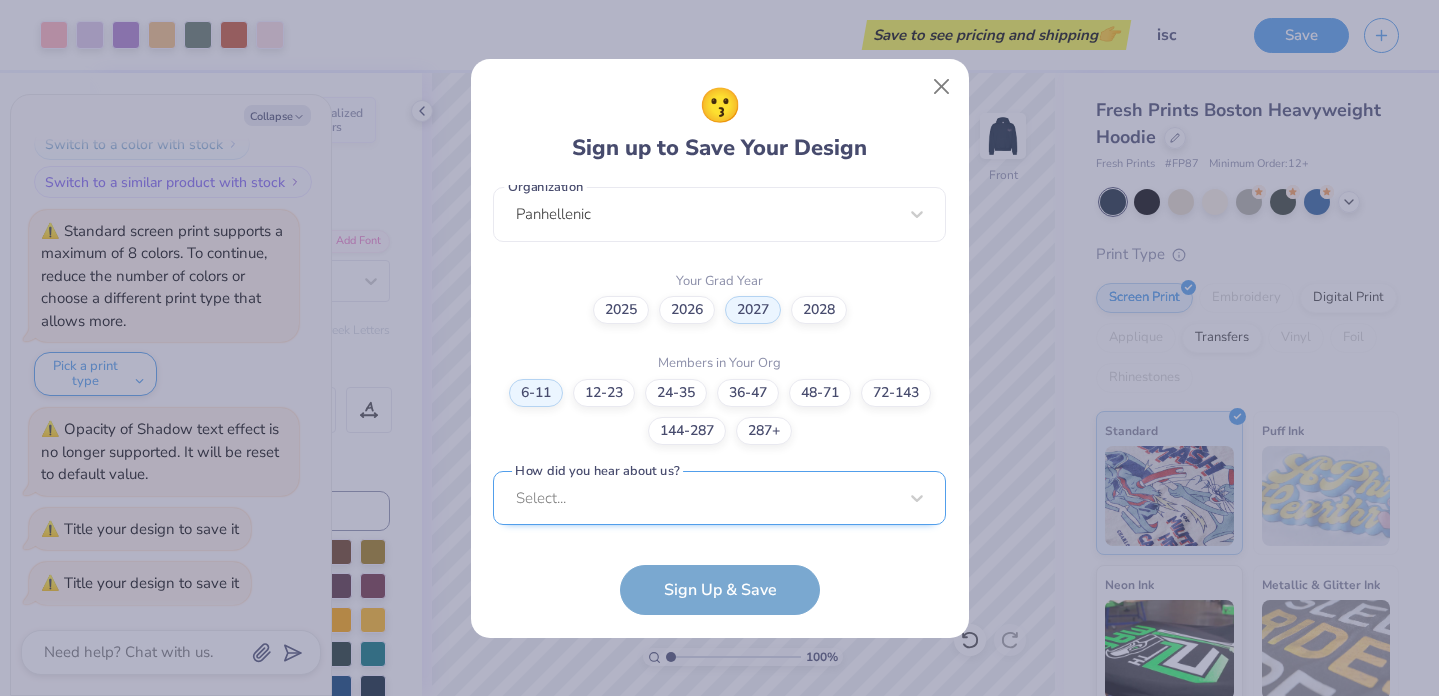 scroll, scrollTop: 822, scrollLeft: 0, axis: vertical 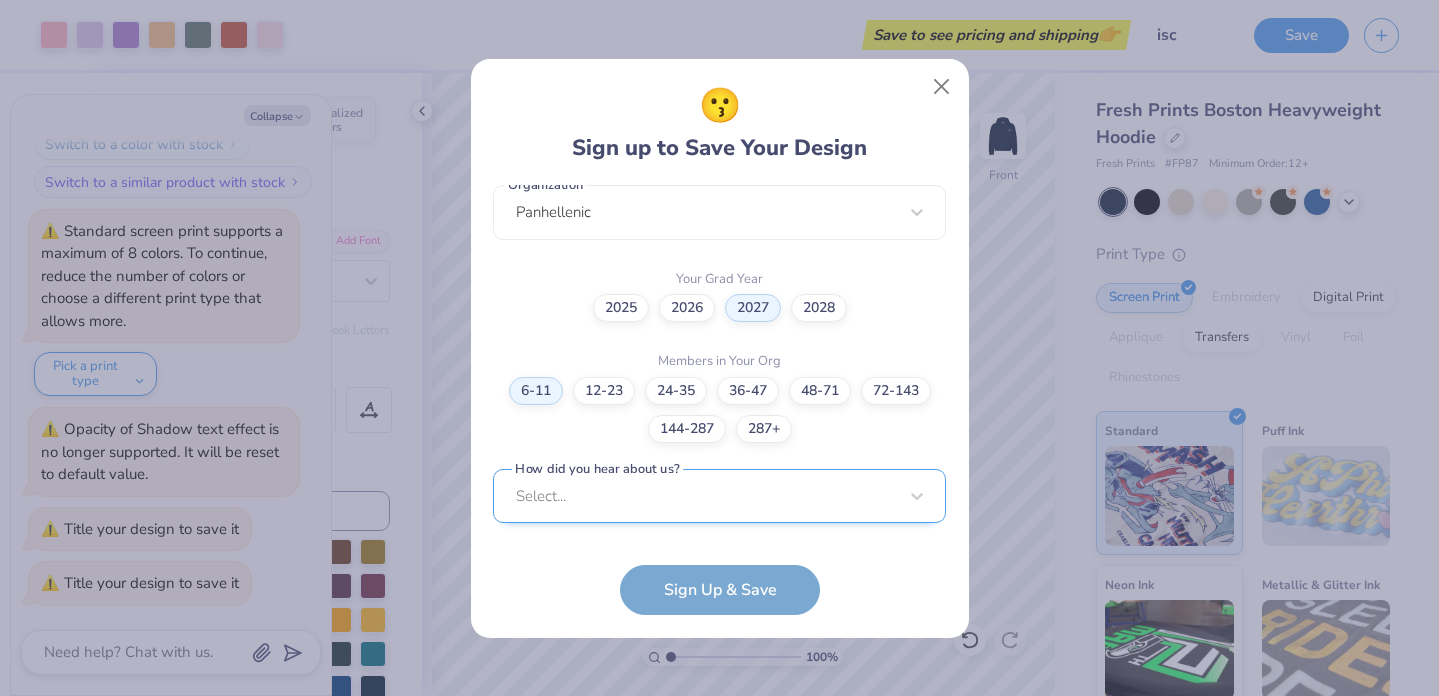 click on "Select..." at bounding box center [719, 496] 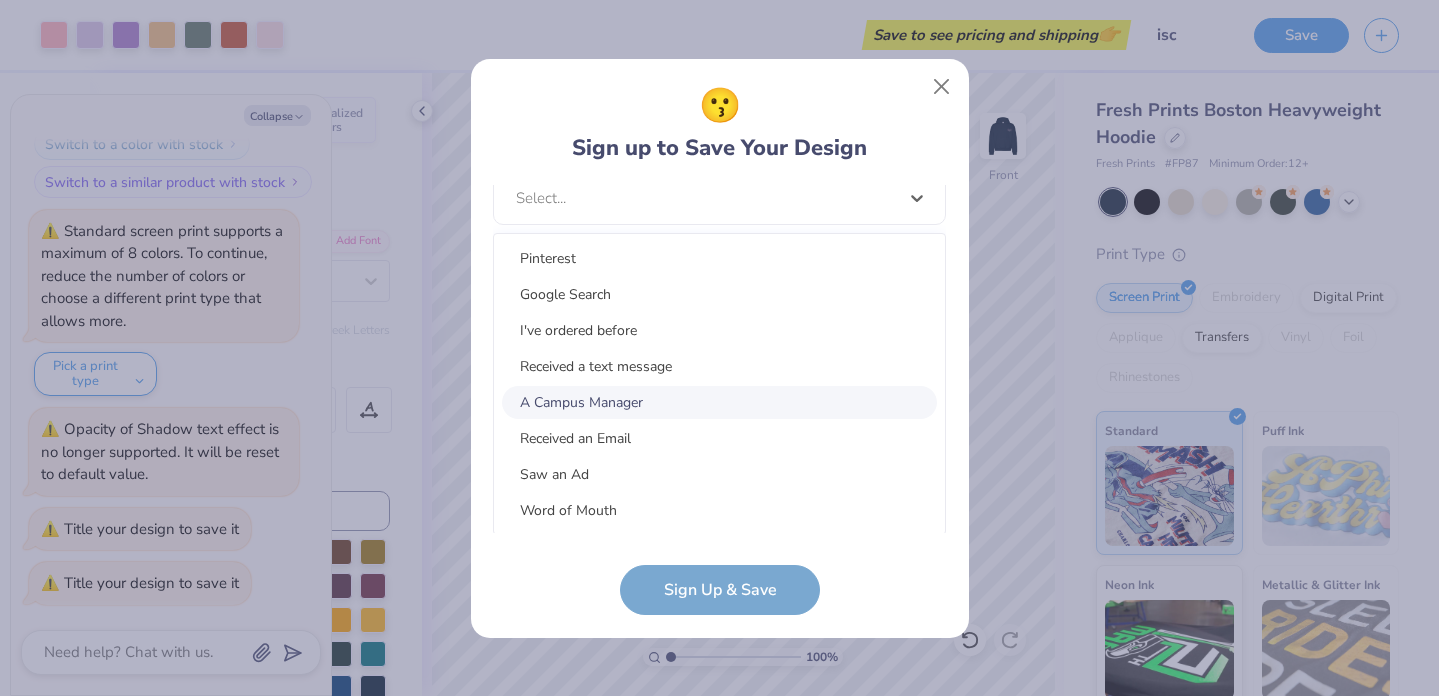 drag, startPoint x: 602, startPoint y: 333, endPoint x: 616, endPoint y: 405, distance: 73.34848 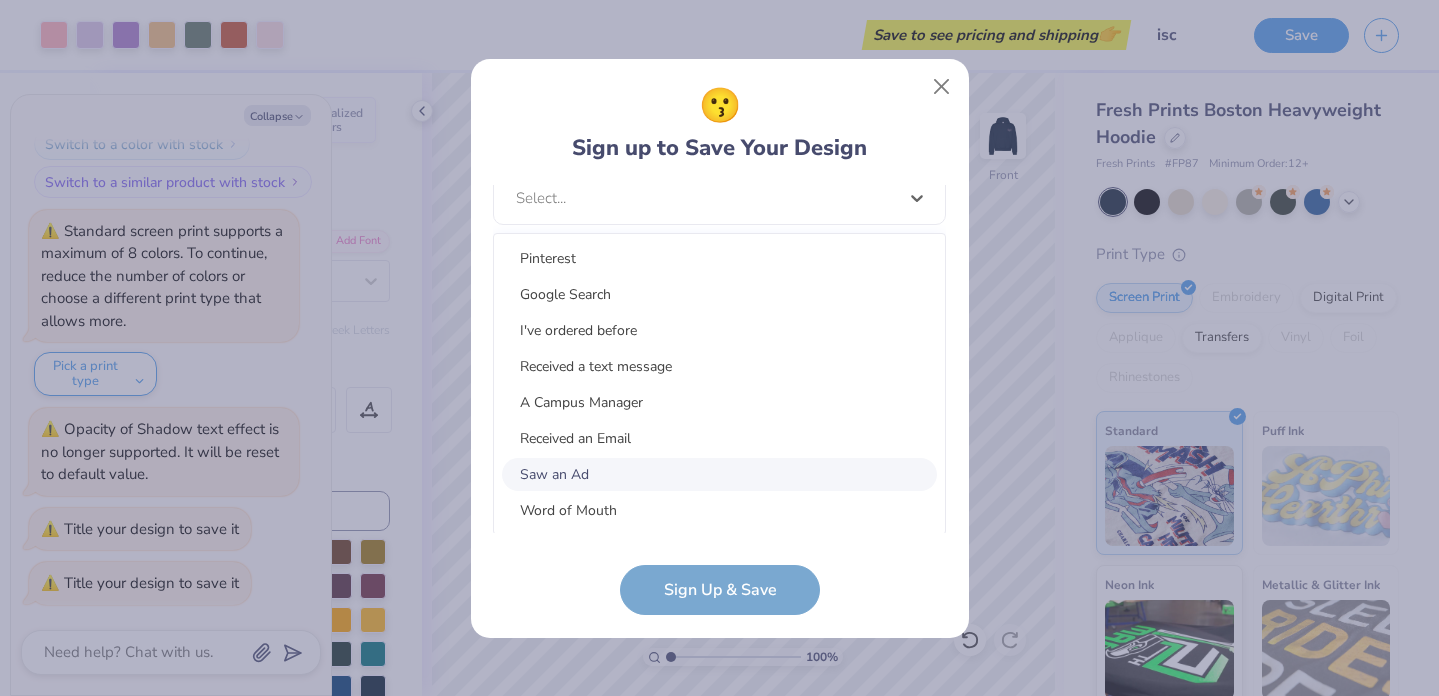 click on "Saw an Ad" at bounding box center (719, 474) 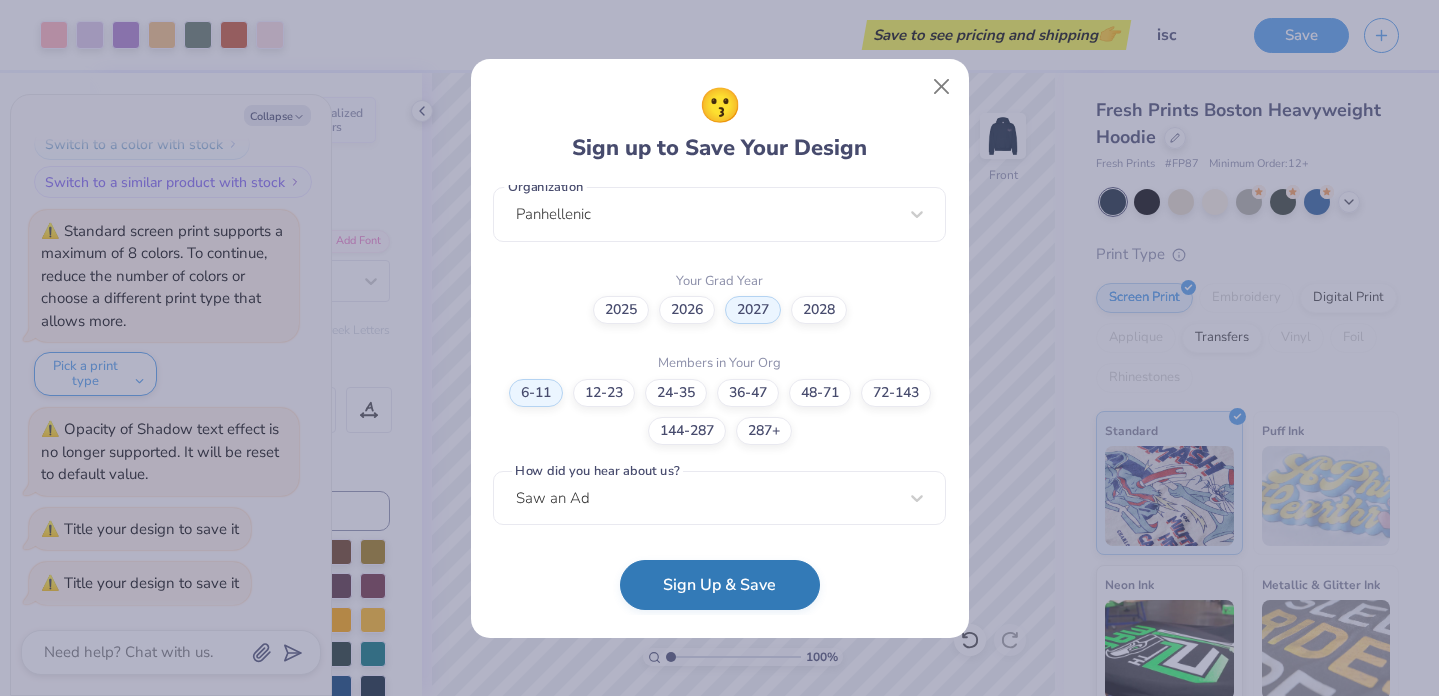 click on "Sign Up & Save" at bounding box center (720, 585) 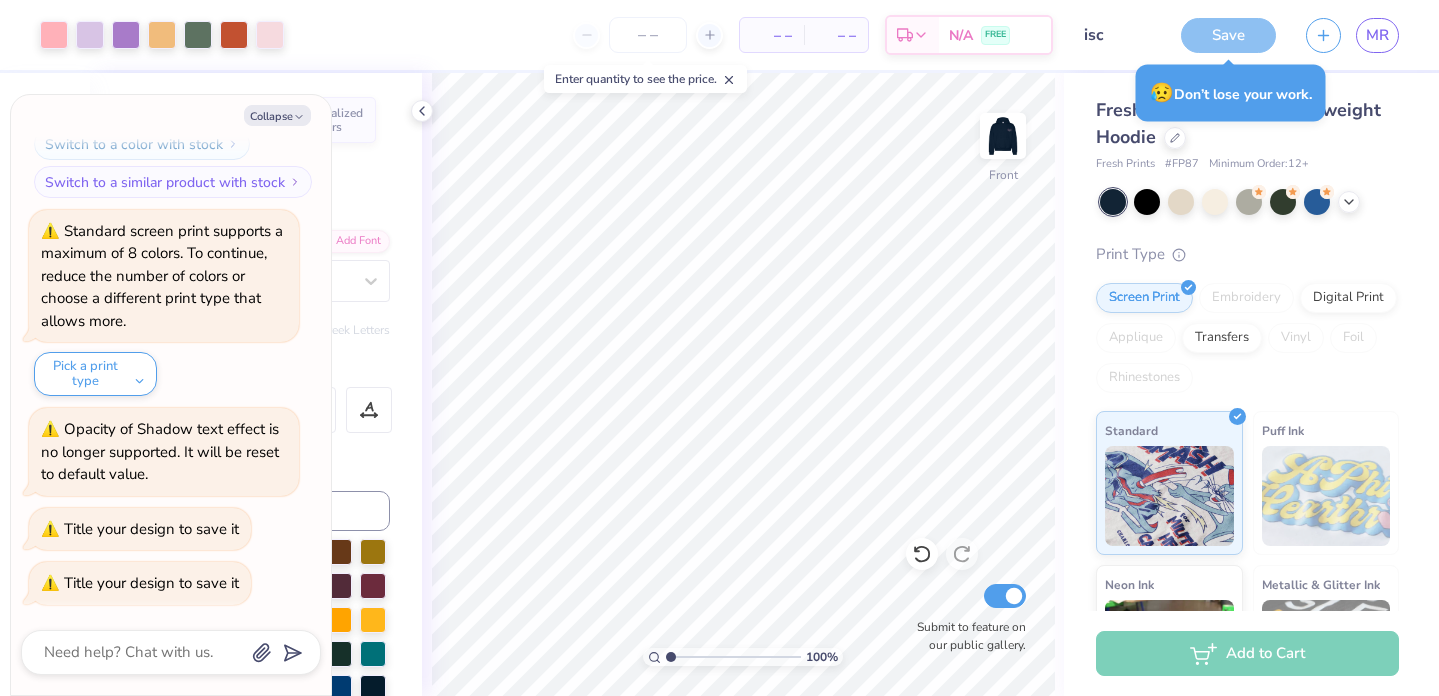 type on "x" 